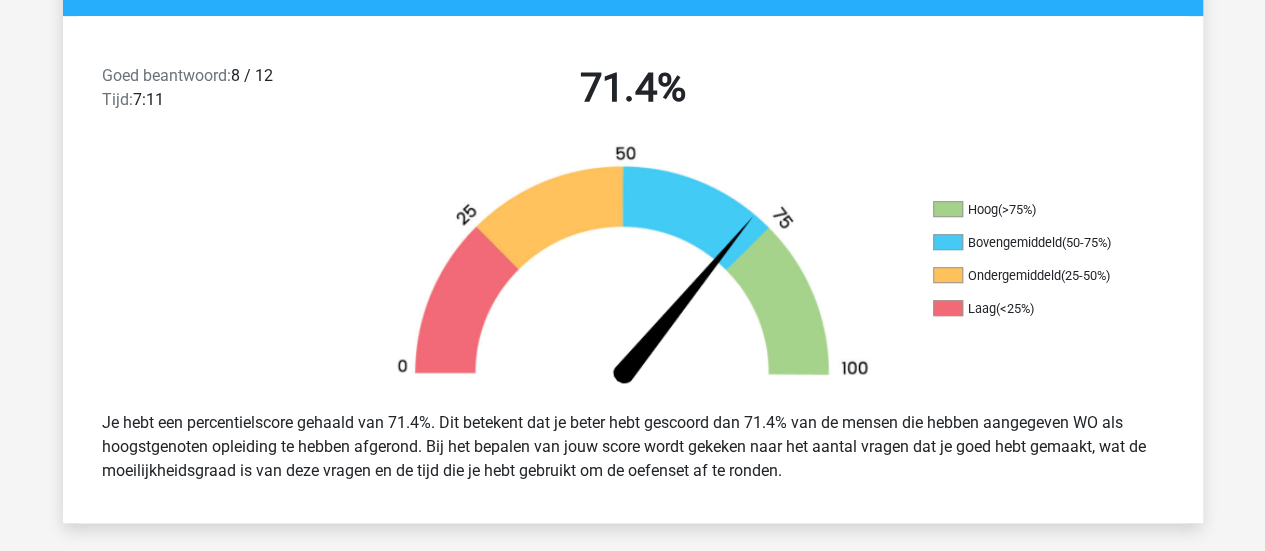 scroll, scrollTop: 0, scrollLeft: 0, axis: both 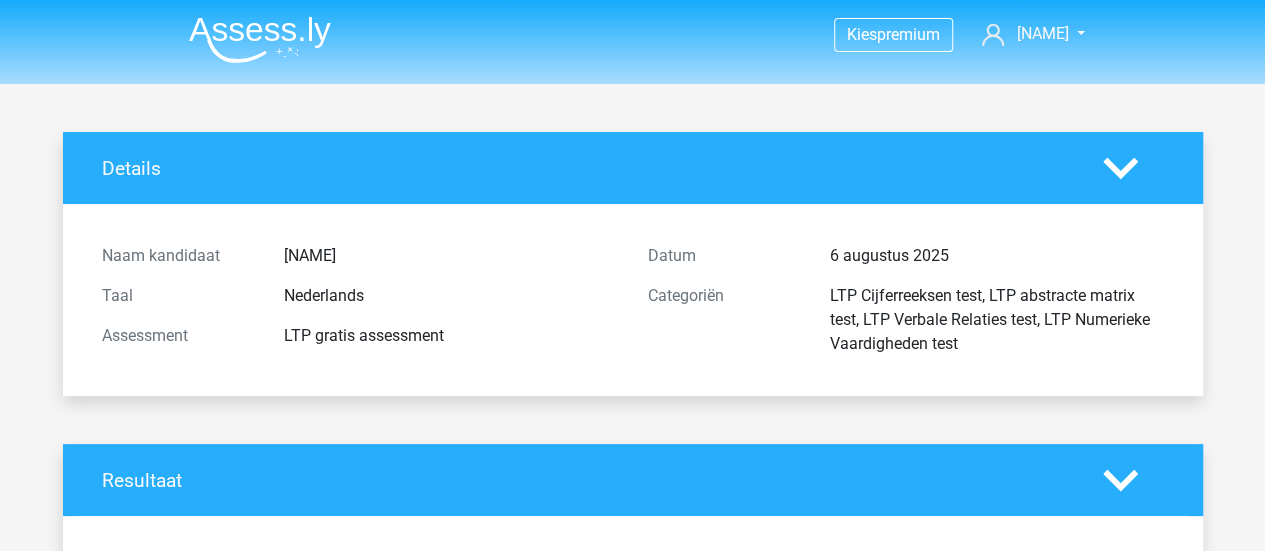 click at bounding box center [260, 39] 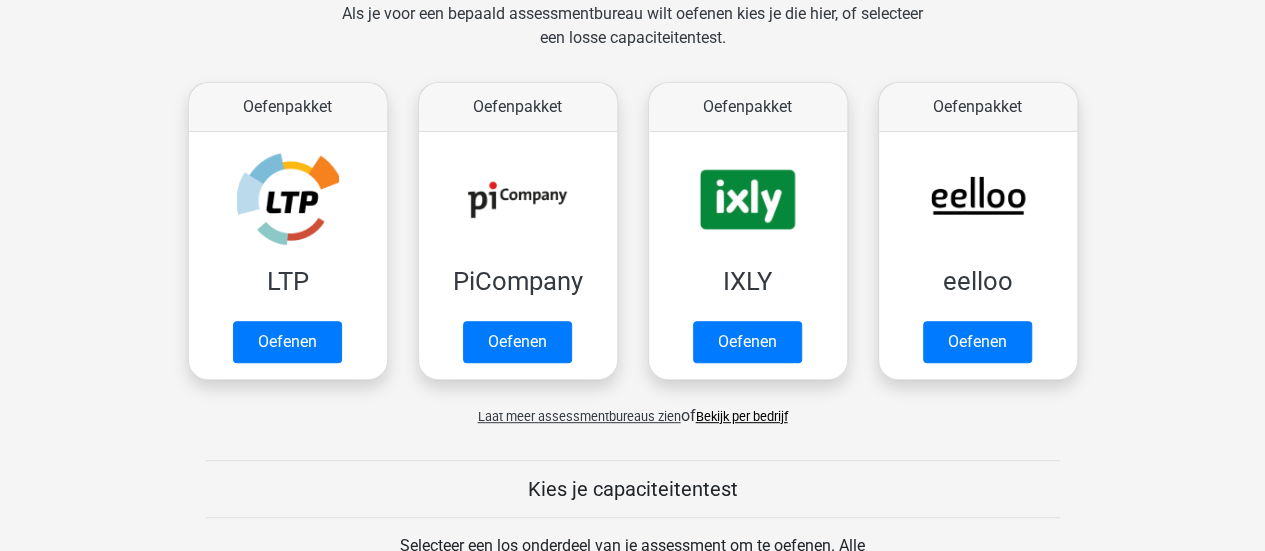 scroll, scrollTop: 363, scrollLeft: 0, axis: vertical 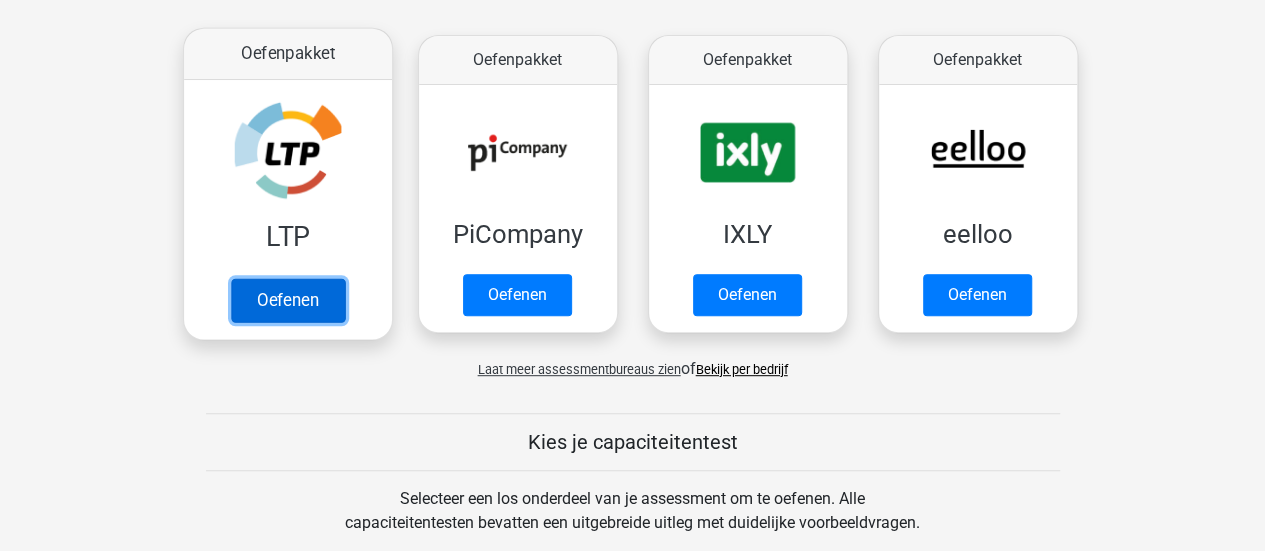 click on "Oefenen" at bounding box center (287, 300) 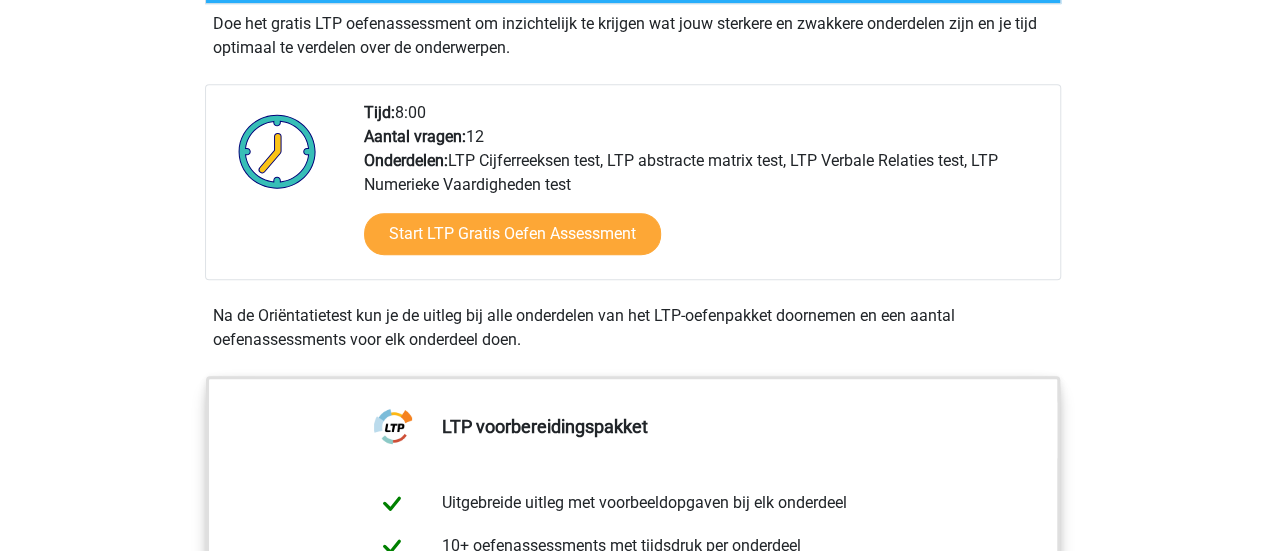 scroll, scrollTop: 265, scrollLeft: 0, axis: vertical 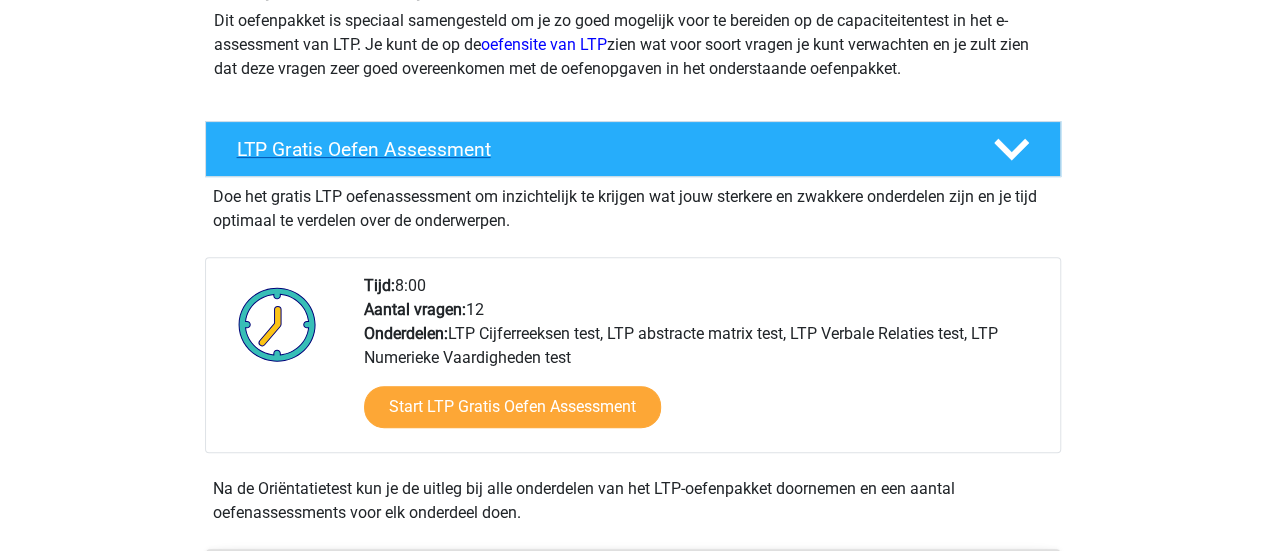 click on "LTP Gratis Oefen Assessment" at bounding box center [633, 149] 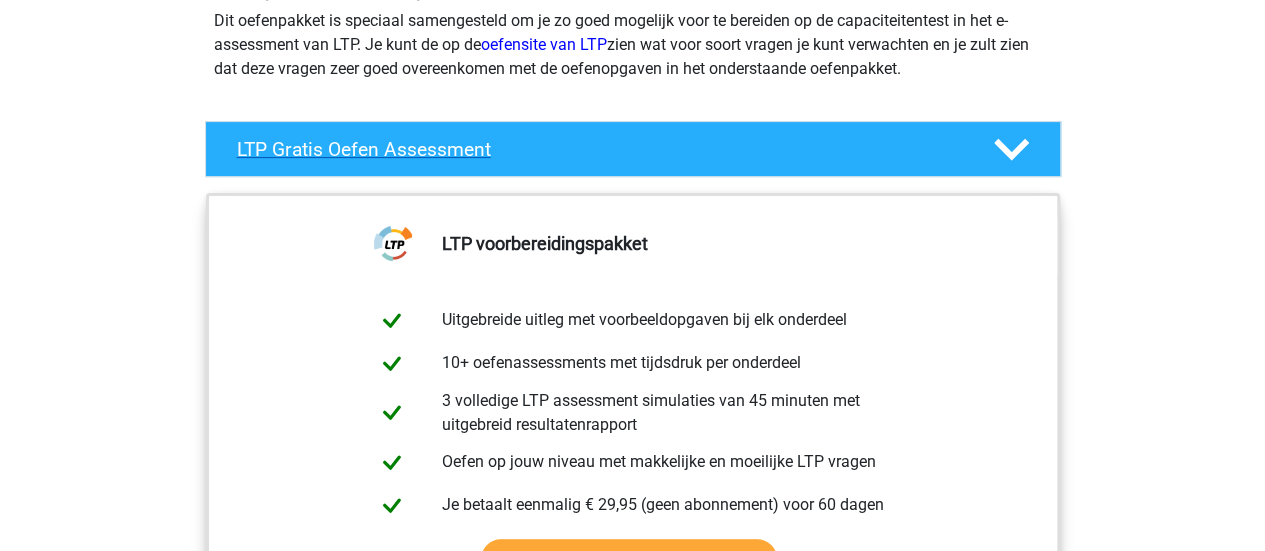 click on "LTP Gratis Oefen Assessment" at bounding box center [633, 149] 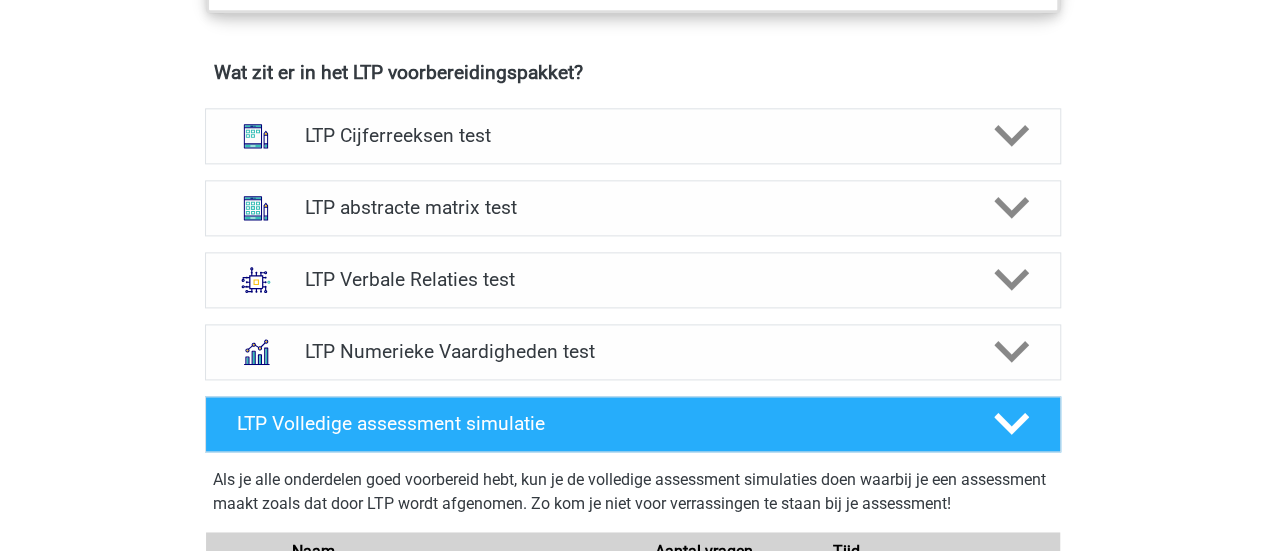 scroll, scrollTop: 1266, scrollLeft: 0, axis: vertical 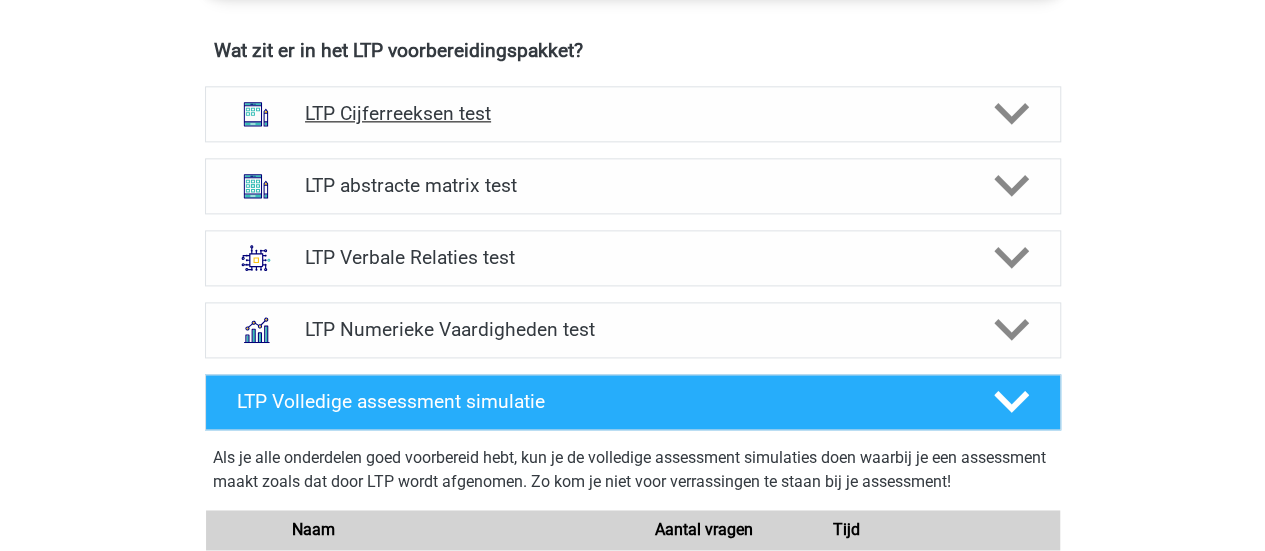 click on "LTP Cijferreeksen test" at bounding box center [633, 114] 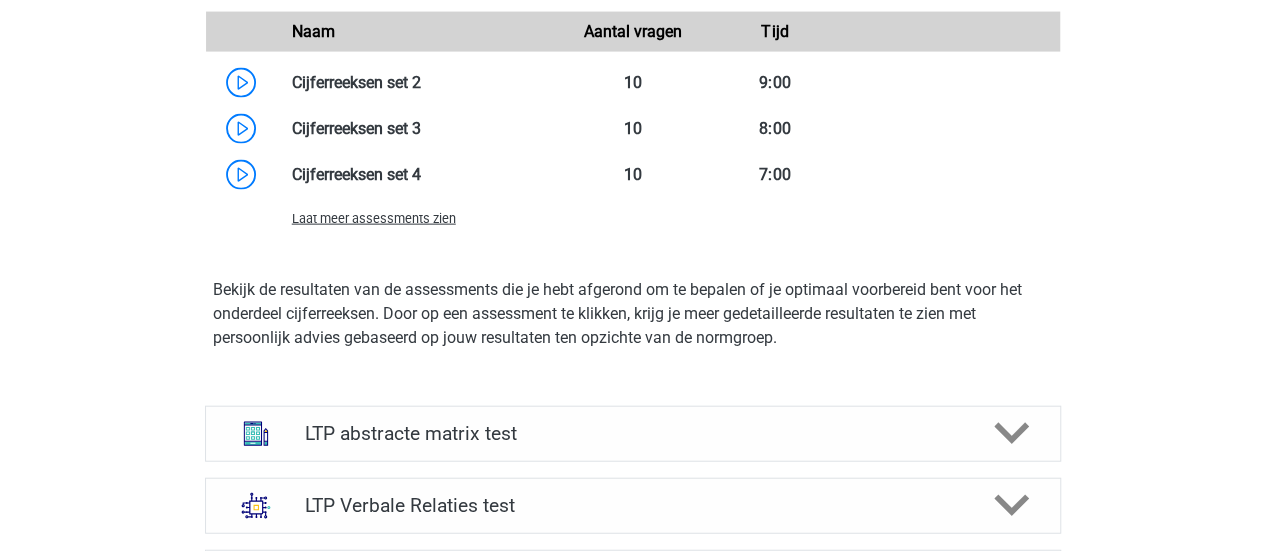 scroll, scrollTop: 2205, scrollLeft: 0, axis: vertical 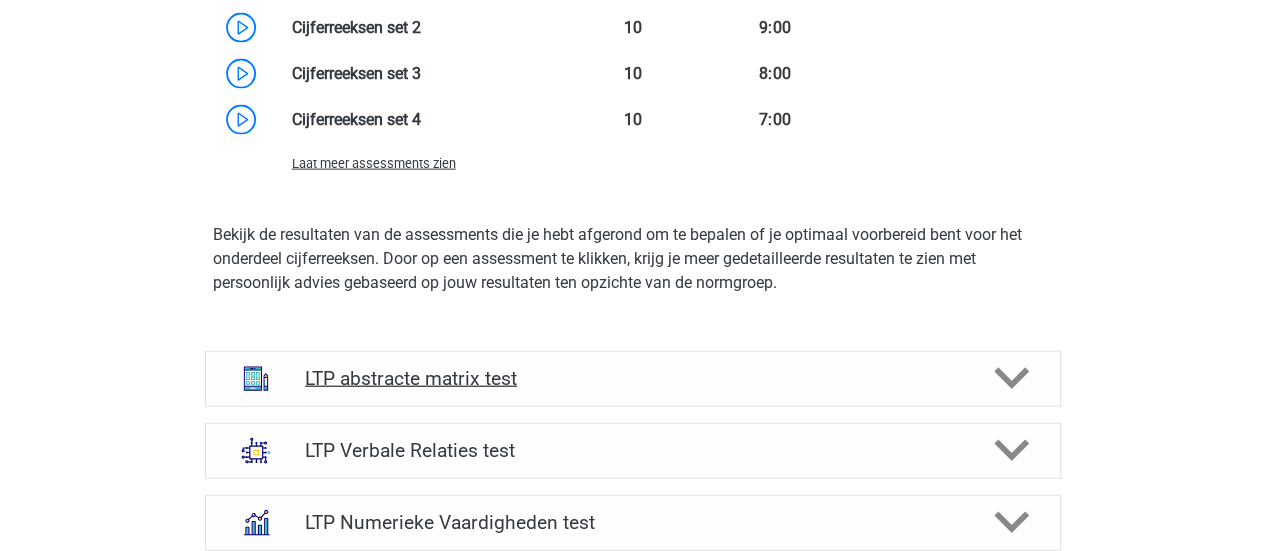 click on "LTP abstracte matrix test" at bounding box center [633, 379] 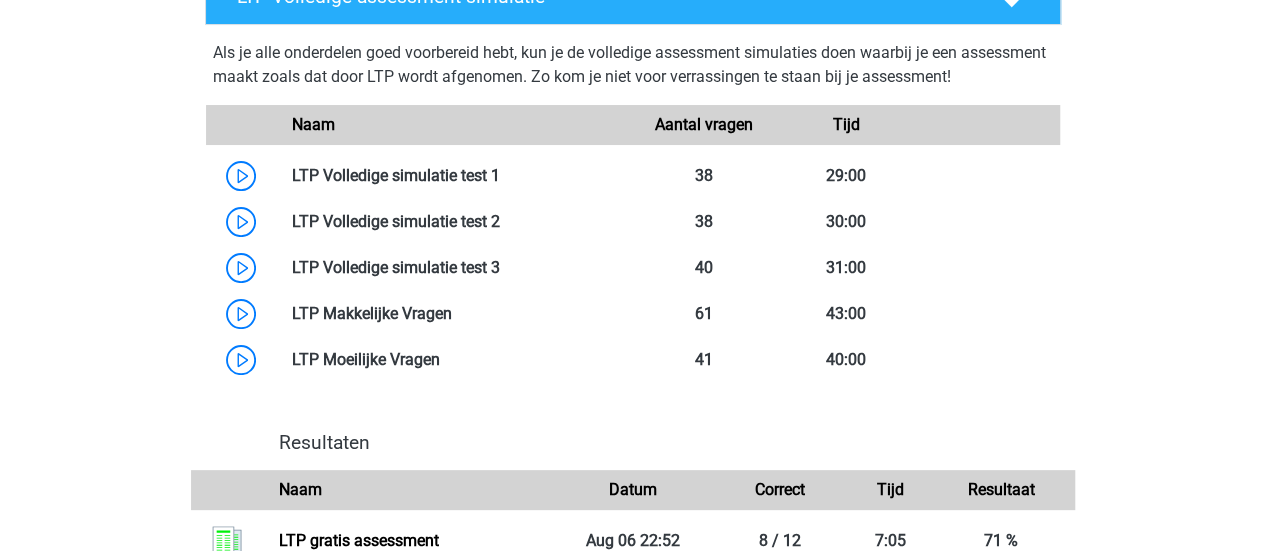 scroll, scrollTop: 3667, scrollLeft: 0, axis: vertical 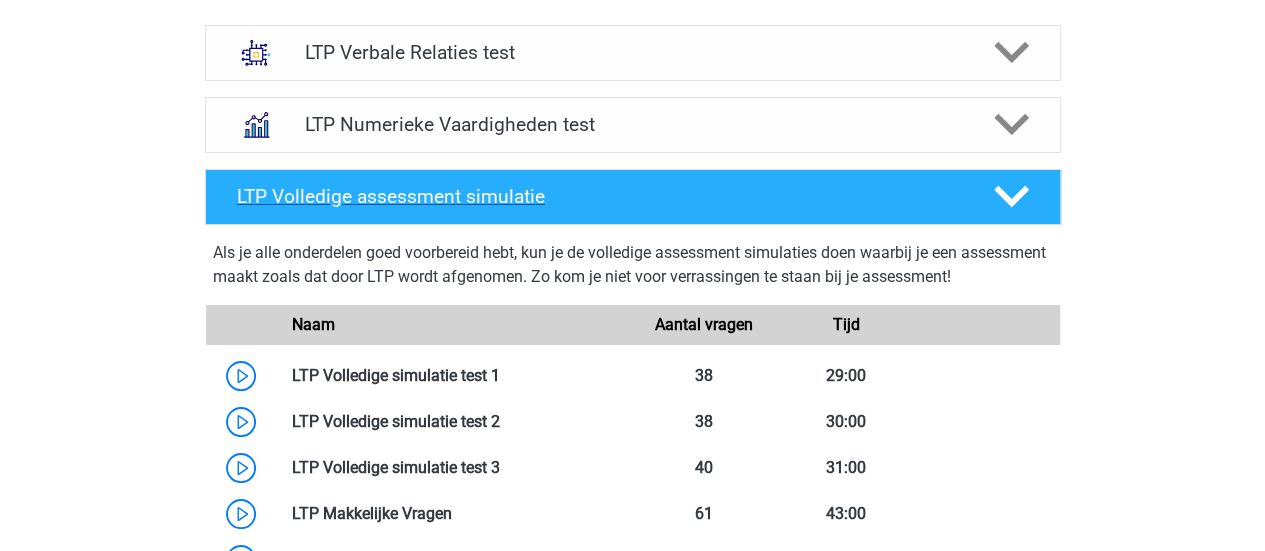 click on "LTP Volledige assessment simulatie" at bounding box center [599, 196] 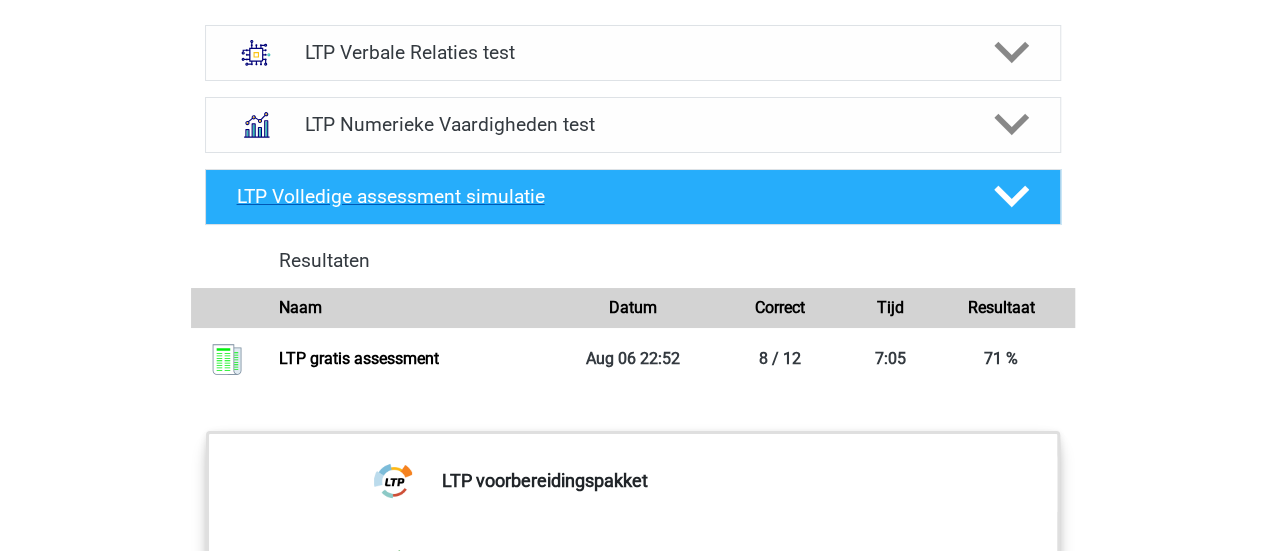 click on "LTP Volledige assessment simulatie" at bounding box center (599, 196) 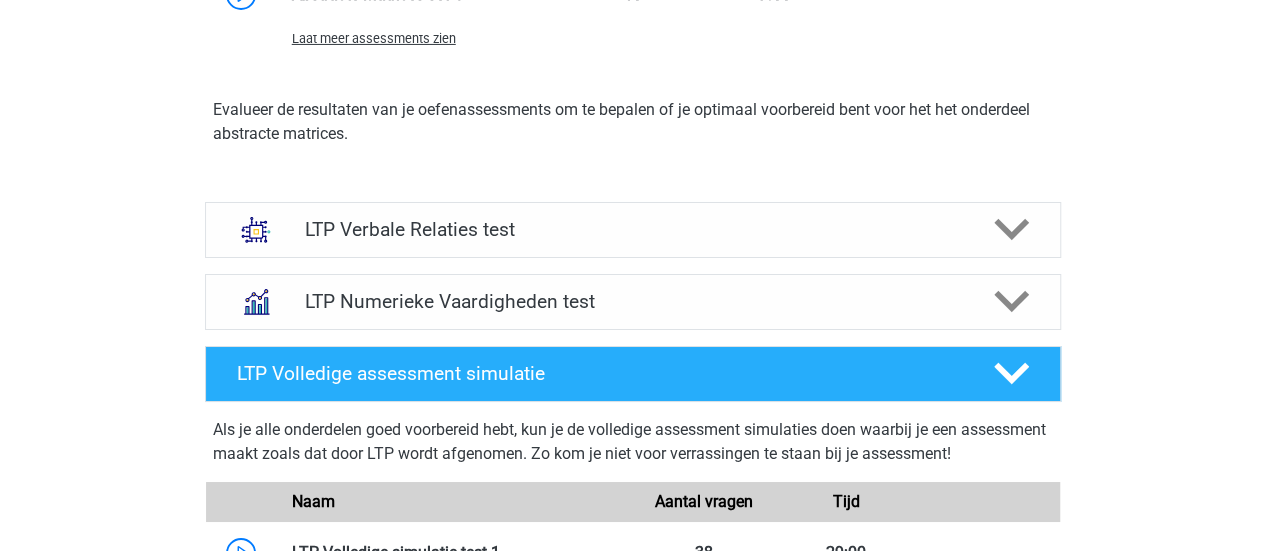 scroll, scrollTop: 3489, scrollLeft: 0, axis: vertical 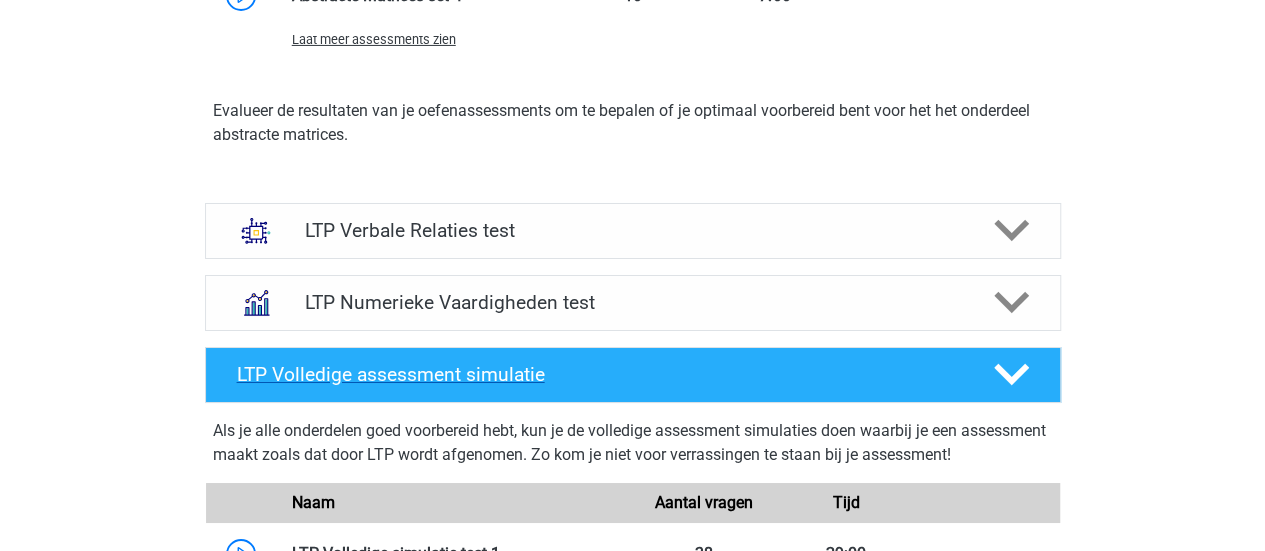 click on "LTP Volledige assessment simulatie" at bounding box center (599, 374) 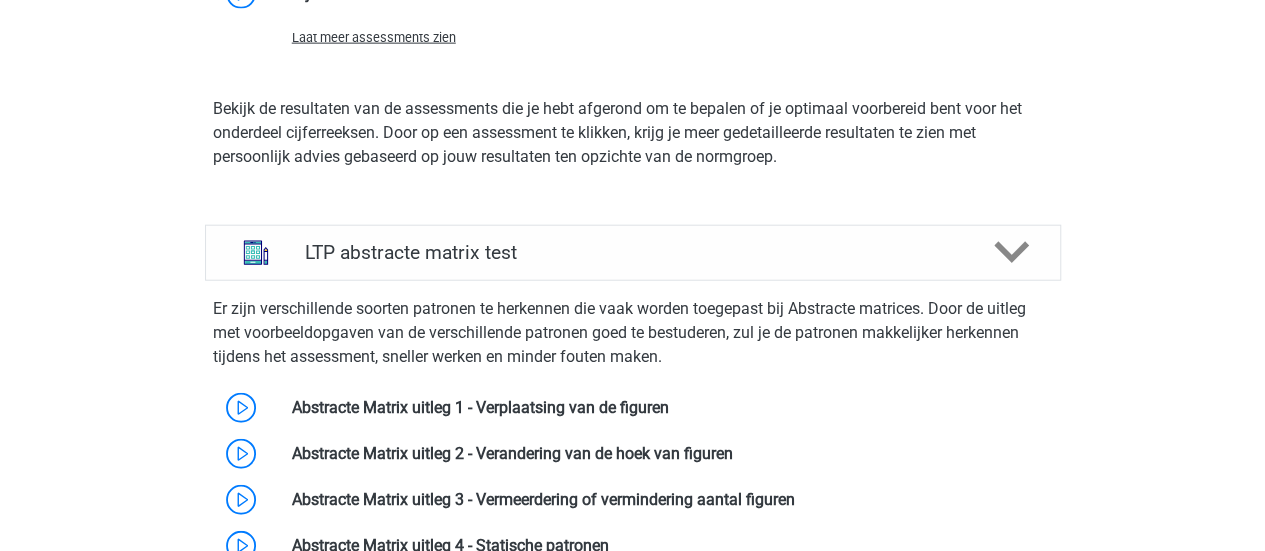 scroll, scrollTop: 2333, scrollLeft: 0, axis: vertical 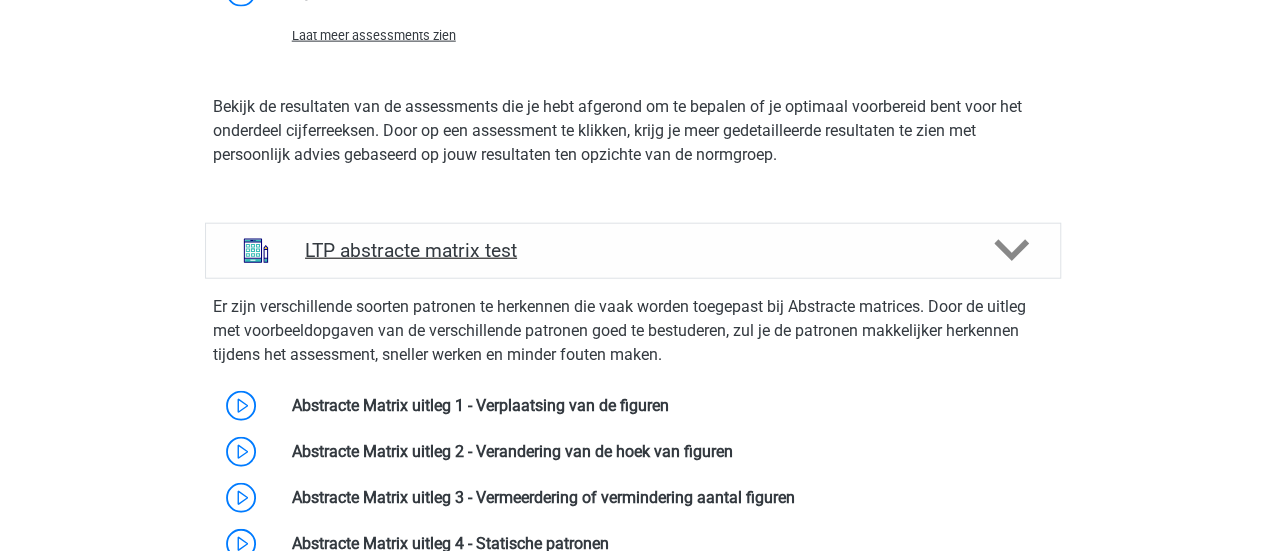 click on "LTP abstracte matrix test" at bounding box center (632, 250) 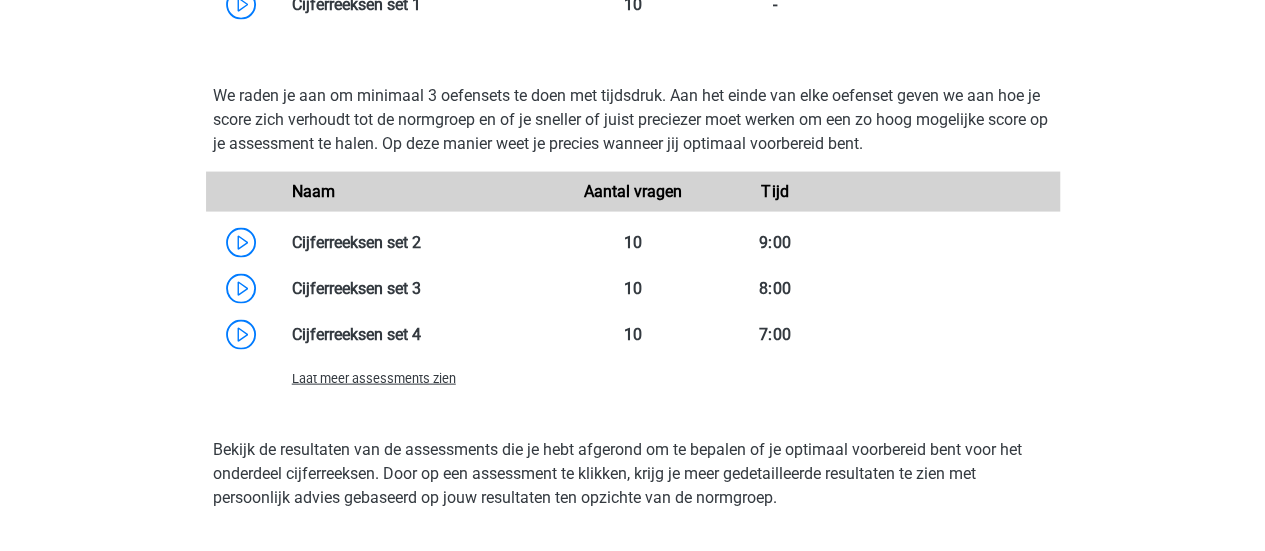 scroll, scrollTop: 1822, scrollLeft: 0, axis: vertical 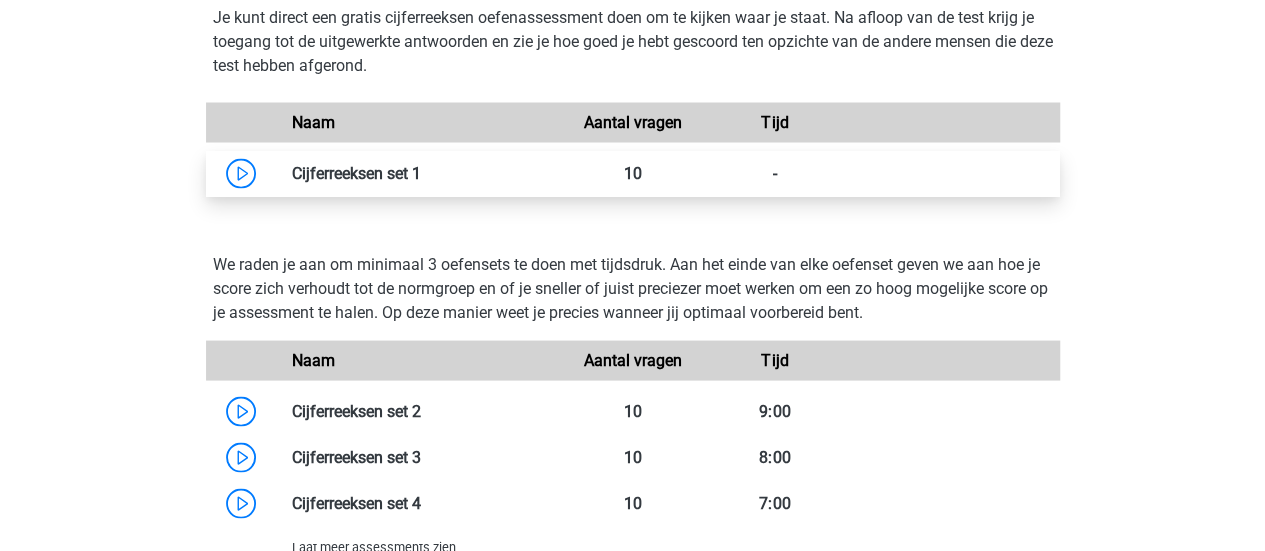 click at bounding box center [421, 172] 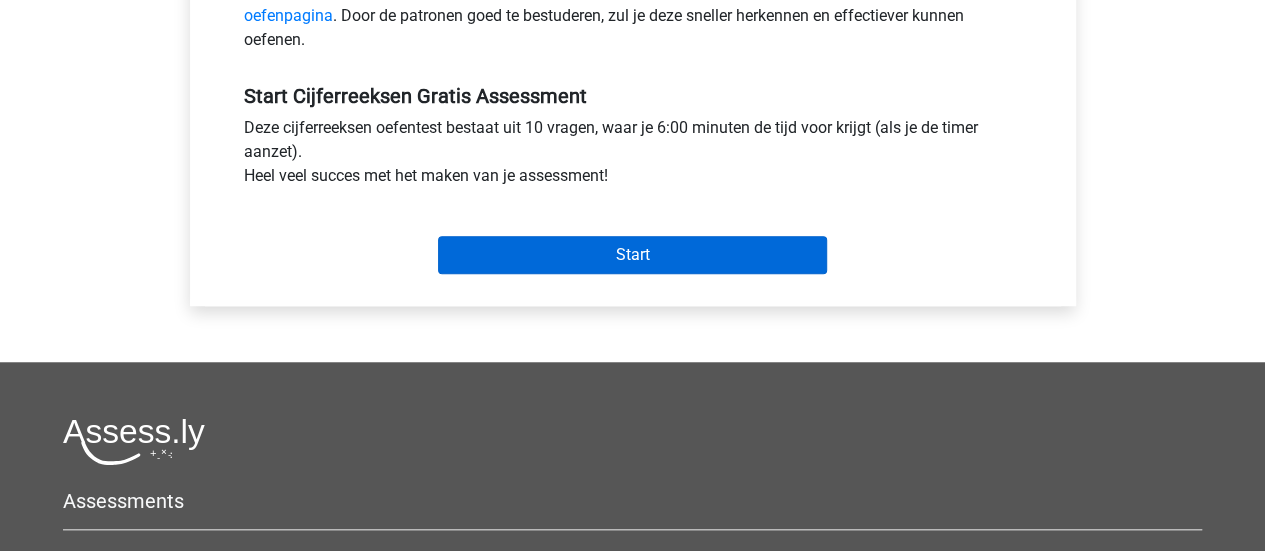 scroll, scrollTop: 666, scrollLeft: 0, axis: vertical 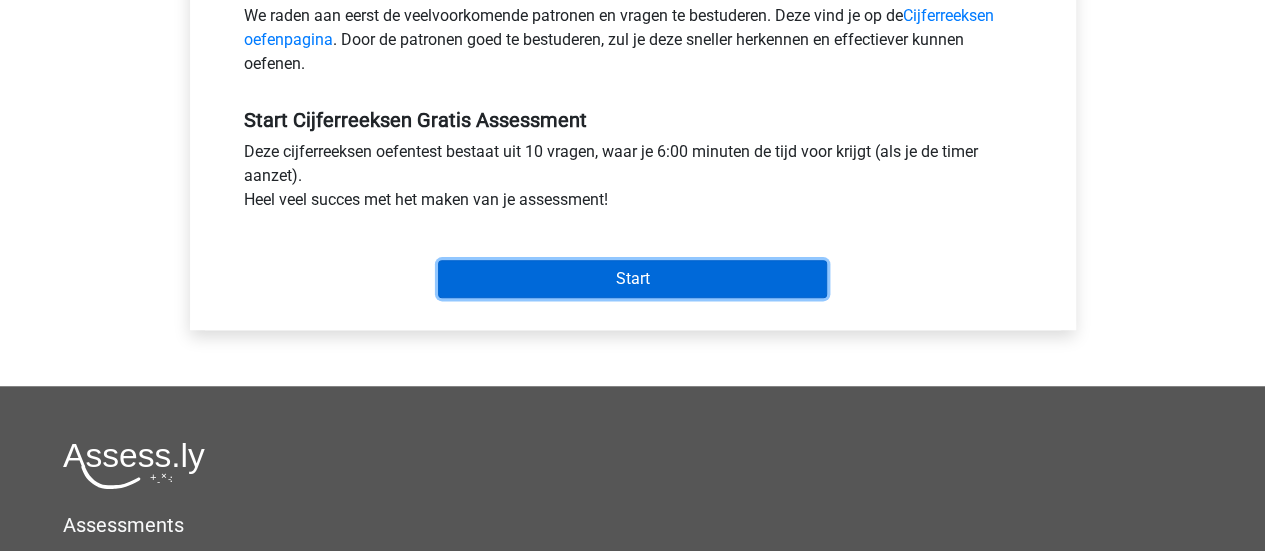 click on "Start" at bounding box center (632, 279) 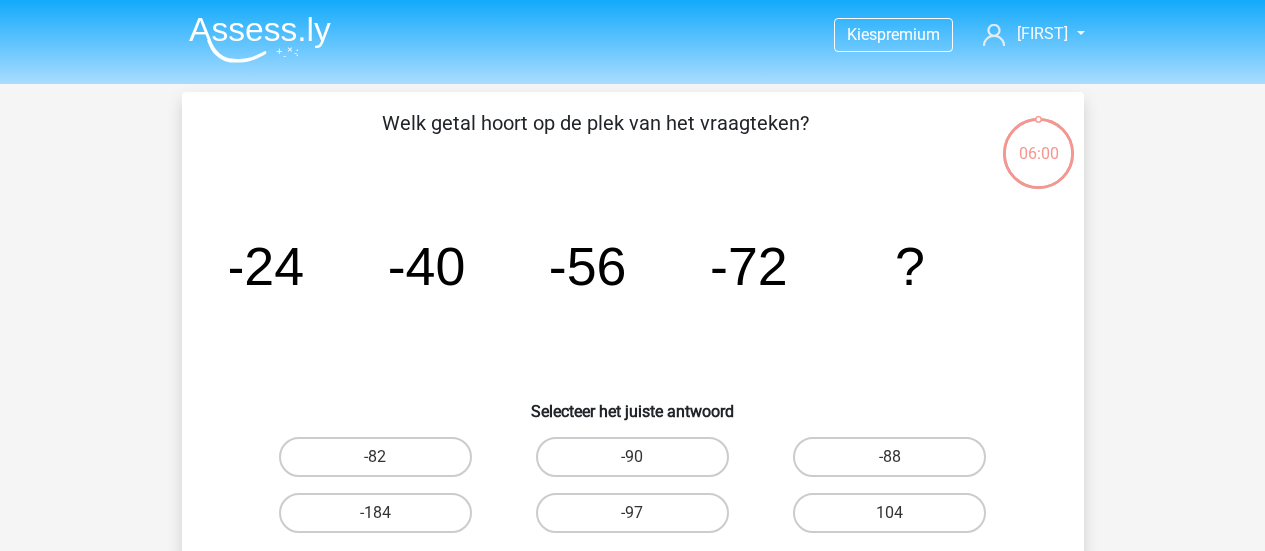 scroll, scrollTop: 102, scrollLeft: 0, axis: vertical 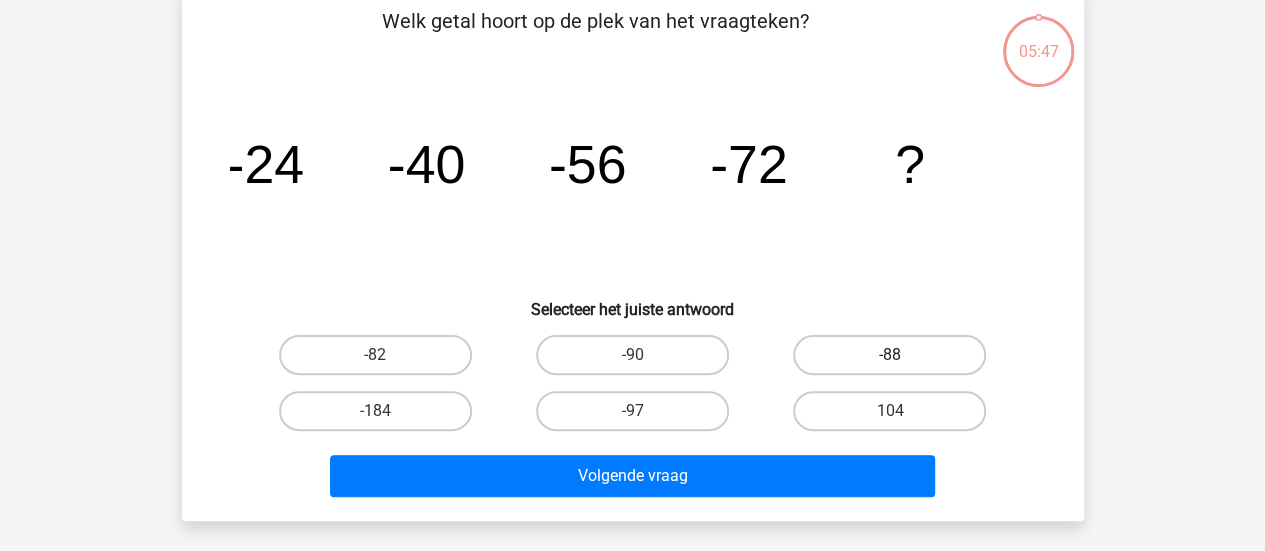 click on "-88" at bounding box center (889, 355) 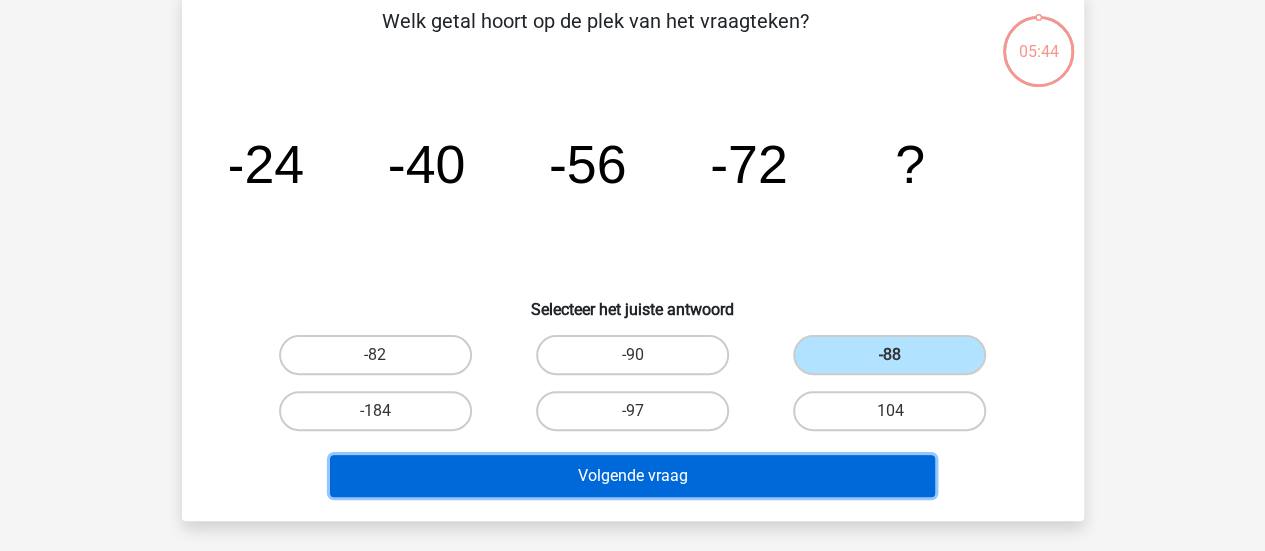 click on "Volgende vraag" at bounding box center (632, 476) 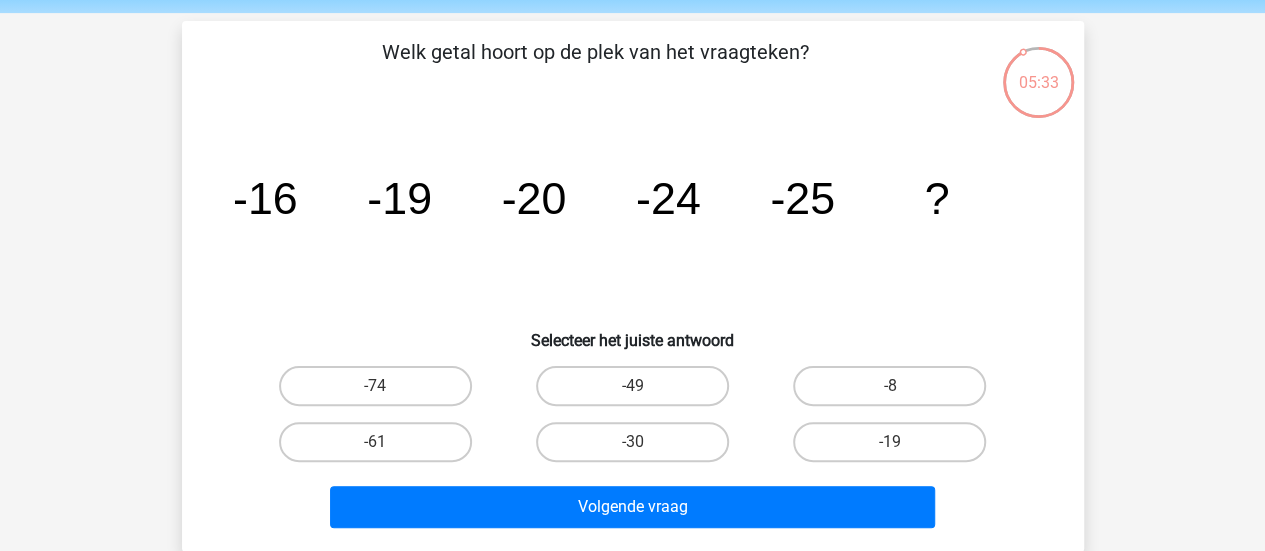 scroll, scrollTop: 82, scrollLeft: 0, axis: vertical 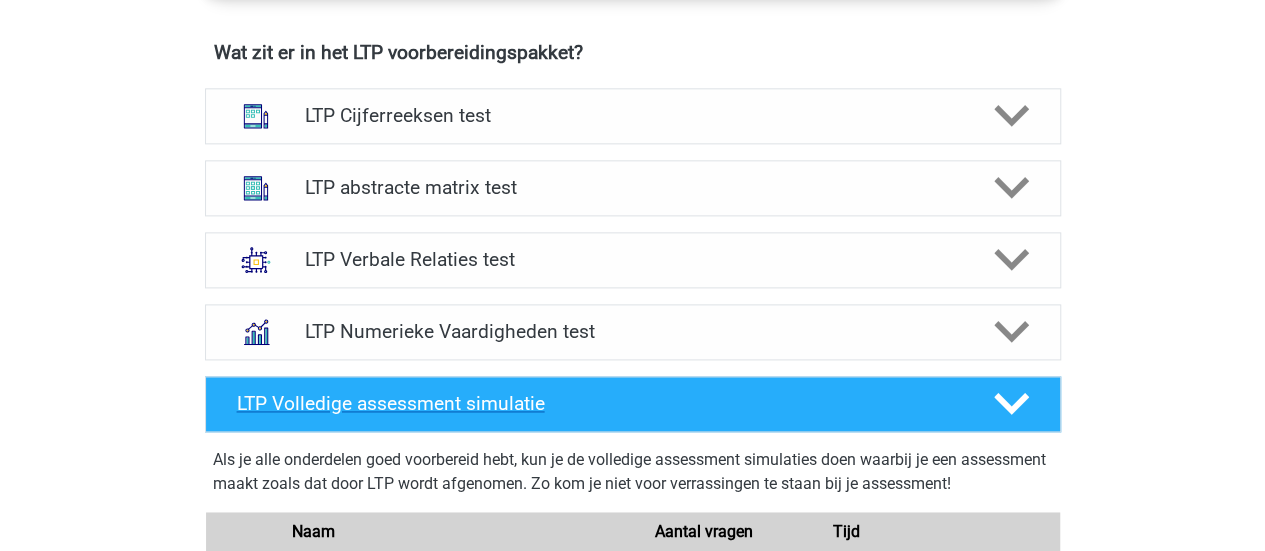 click on "LTP Volledige assessment simulatie" at bounding box center (599, 403) 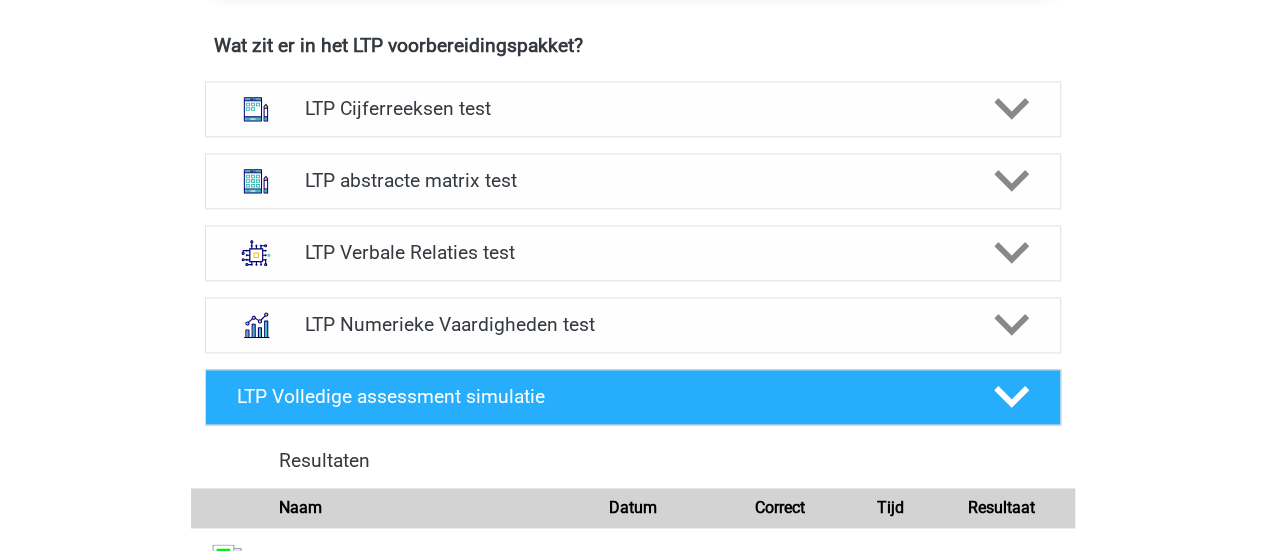 scroll, scrollTop: 1181, scrollLeft: 0, axis: vertical 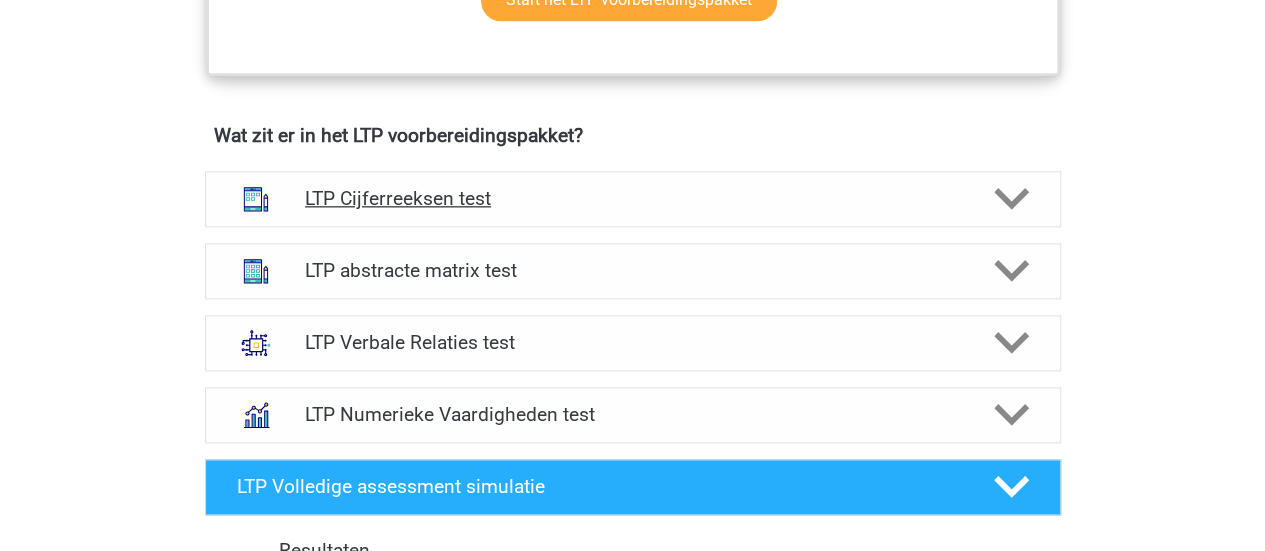 click on "LTP Cijferreeksen test" at bounding box center [632, 198] 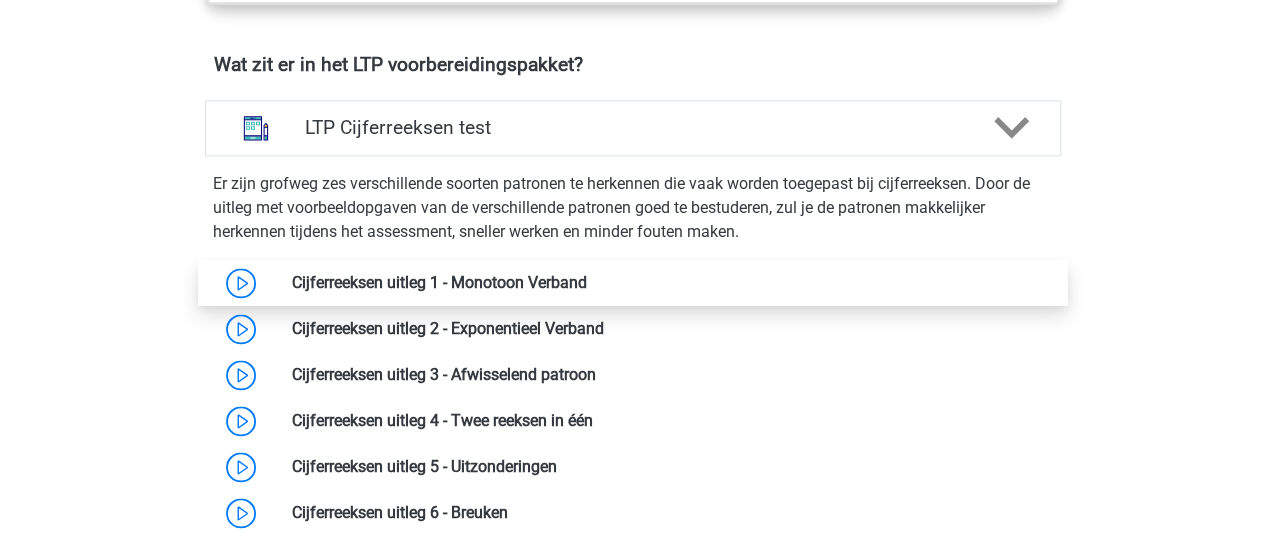 scroll, scrollTop: 1242, scrollLeft: 0, axis: vertical 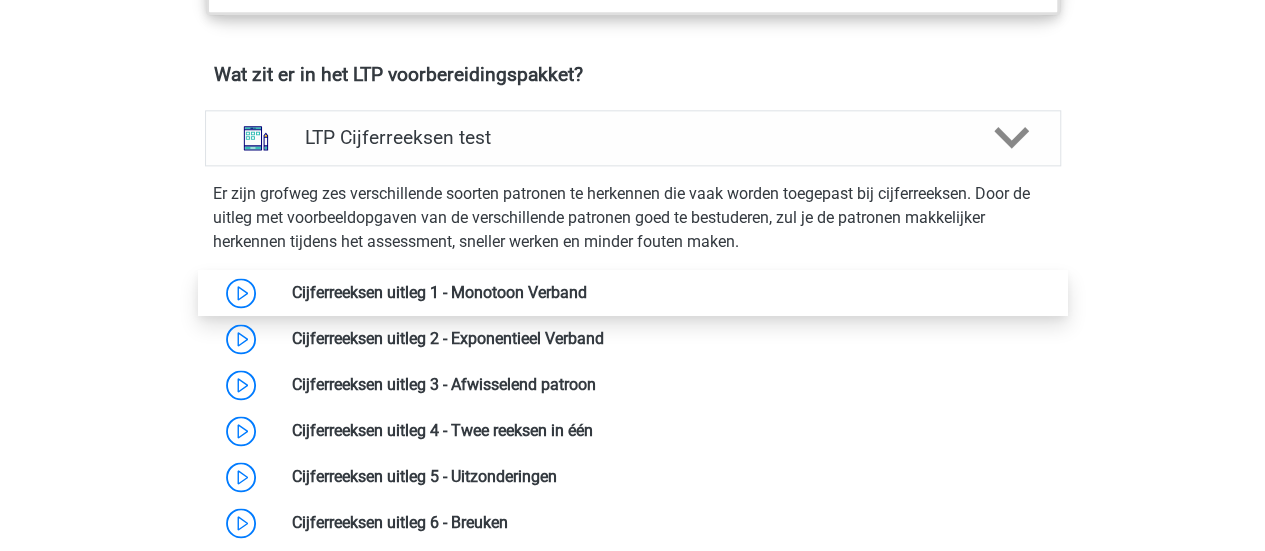click at bounding box center (587, 292) 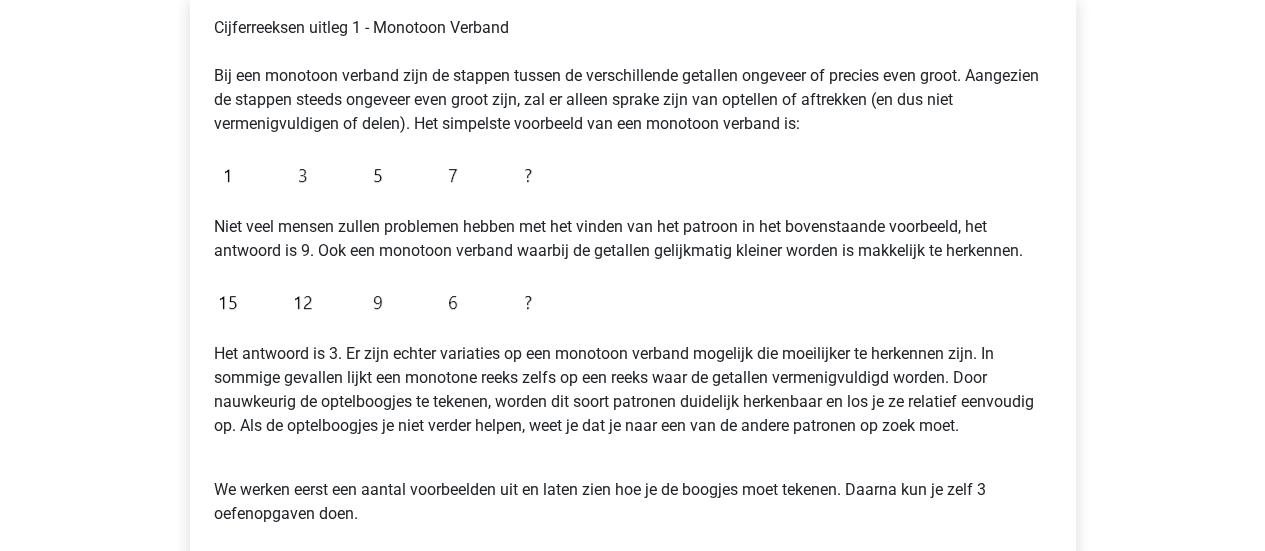 scroll, scrollTop: 455, scrollLeft: 0, axis: vertical 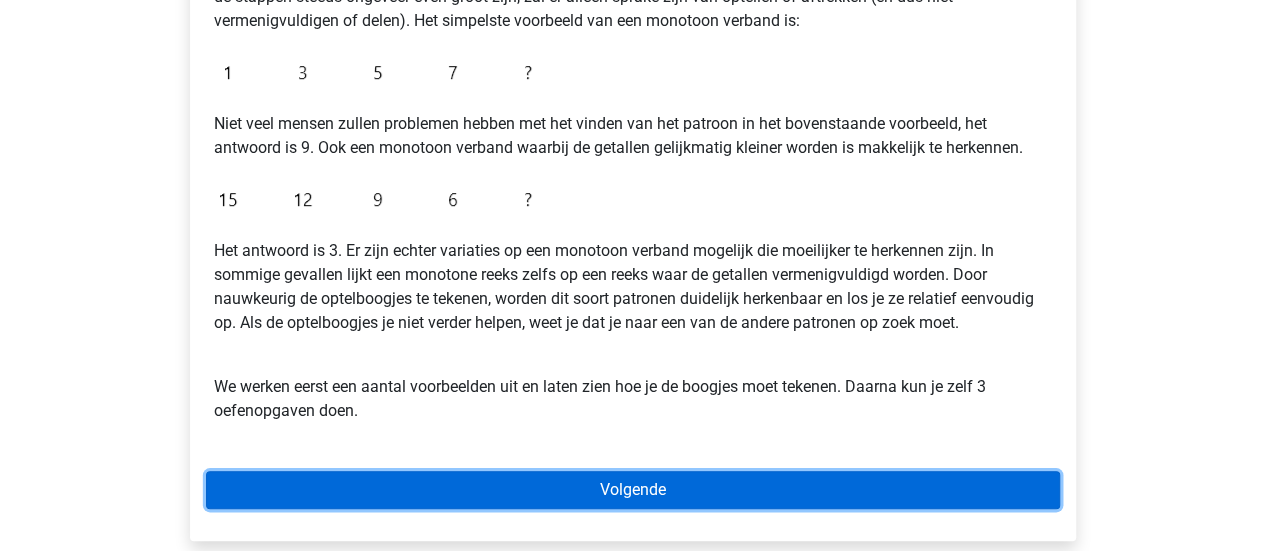 click on "Volgende" at bounding box center [633, 490] 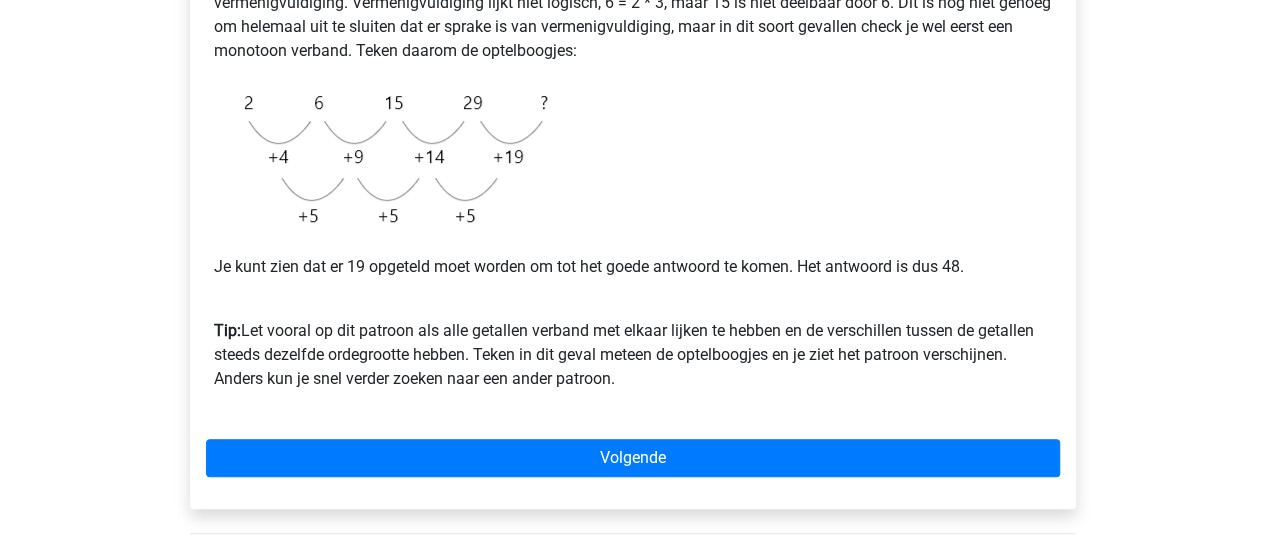 scroll, scrollTop: 508, scrollLeft: 0, axis: vertical 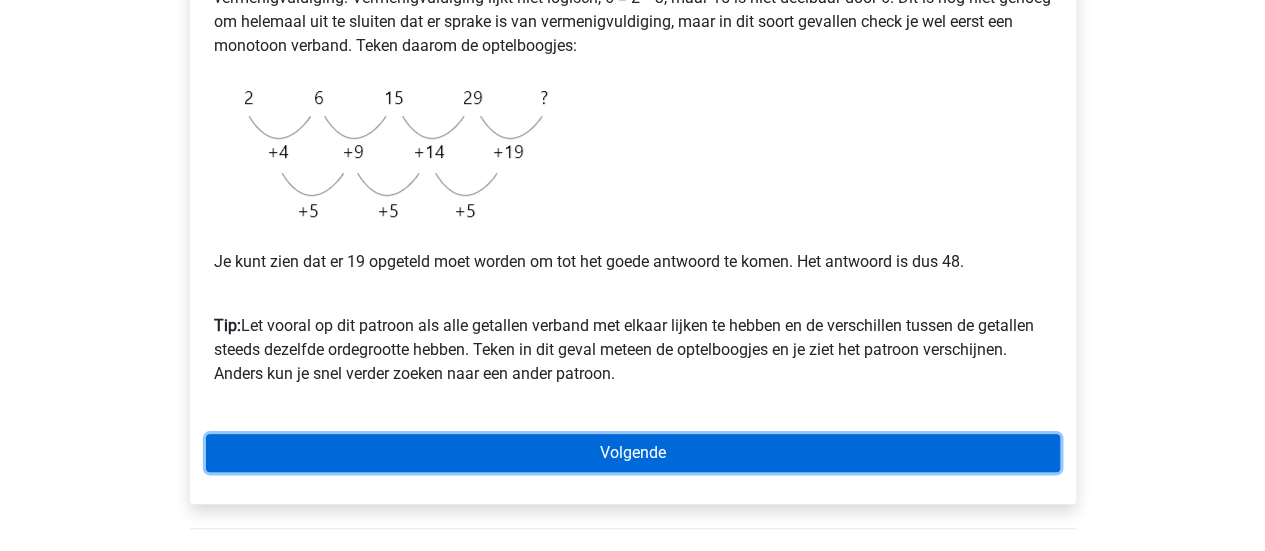 click on "Volgende" at bounding box center [633, 453] 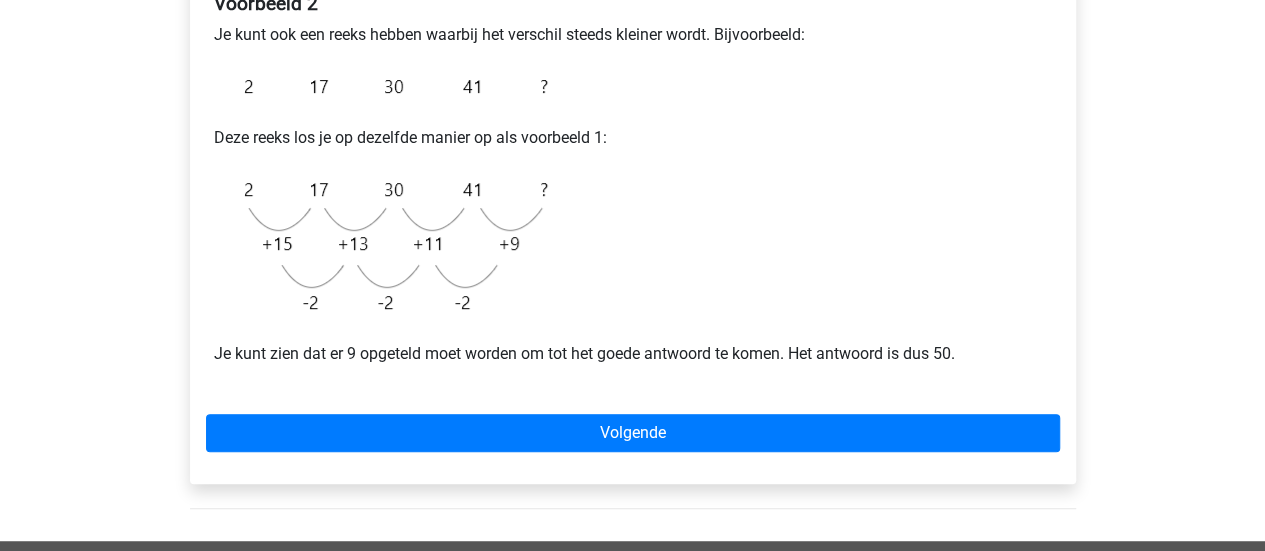 scroll, scrollTop: 378, scrollLeft: 0, axis: vertical 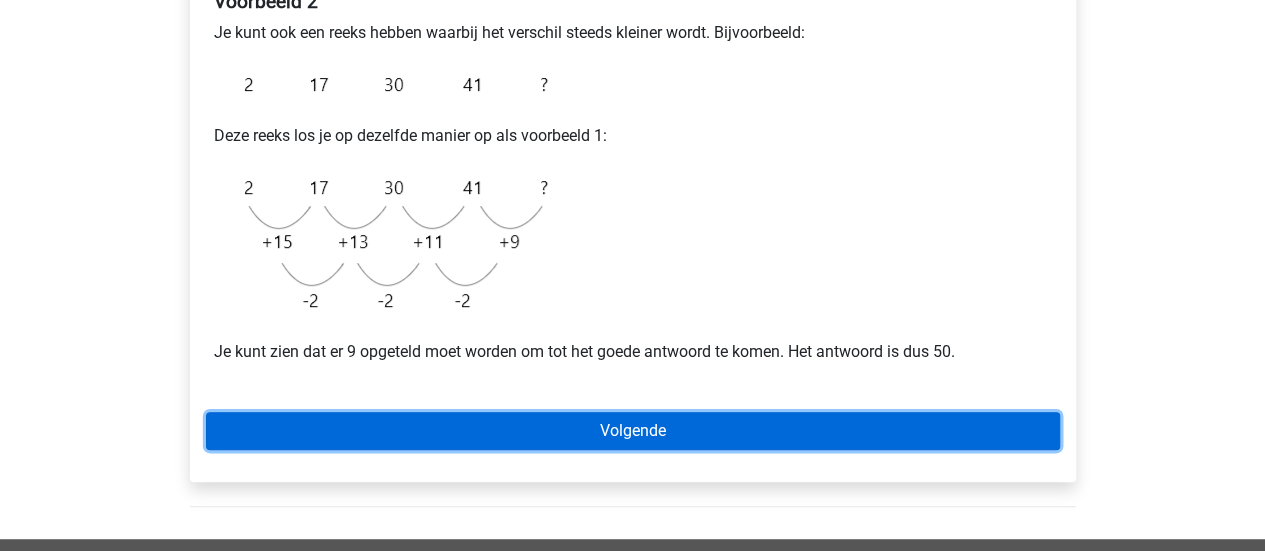 click on "Volgende" at bounding box center (633, 431) 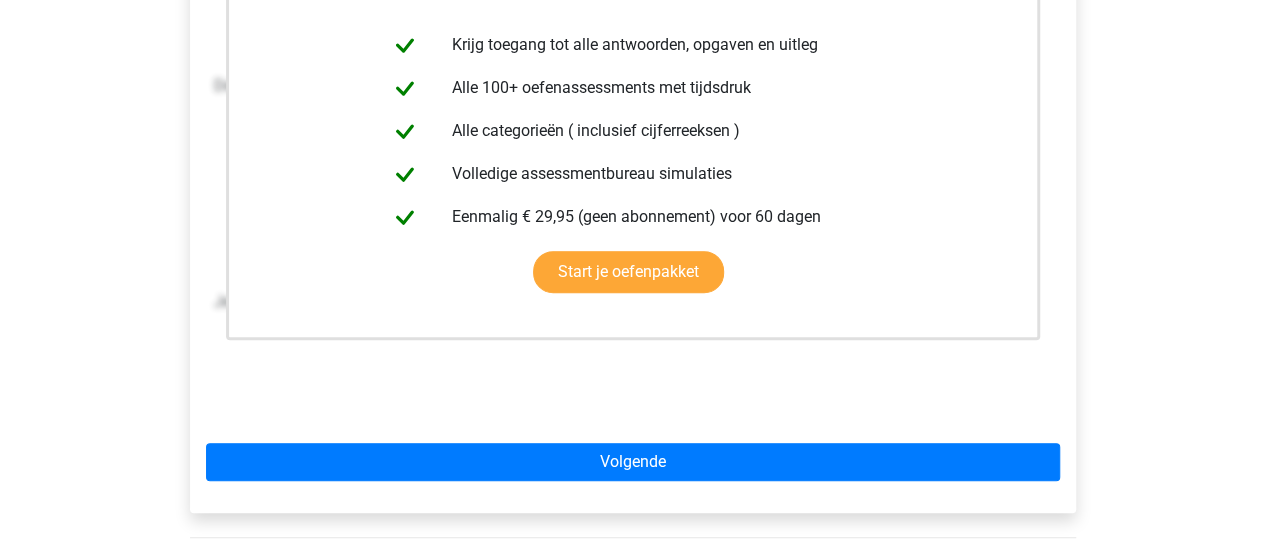 scroll, scrollTop: 462, scrollLeft: 0, axis: vertical 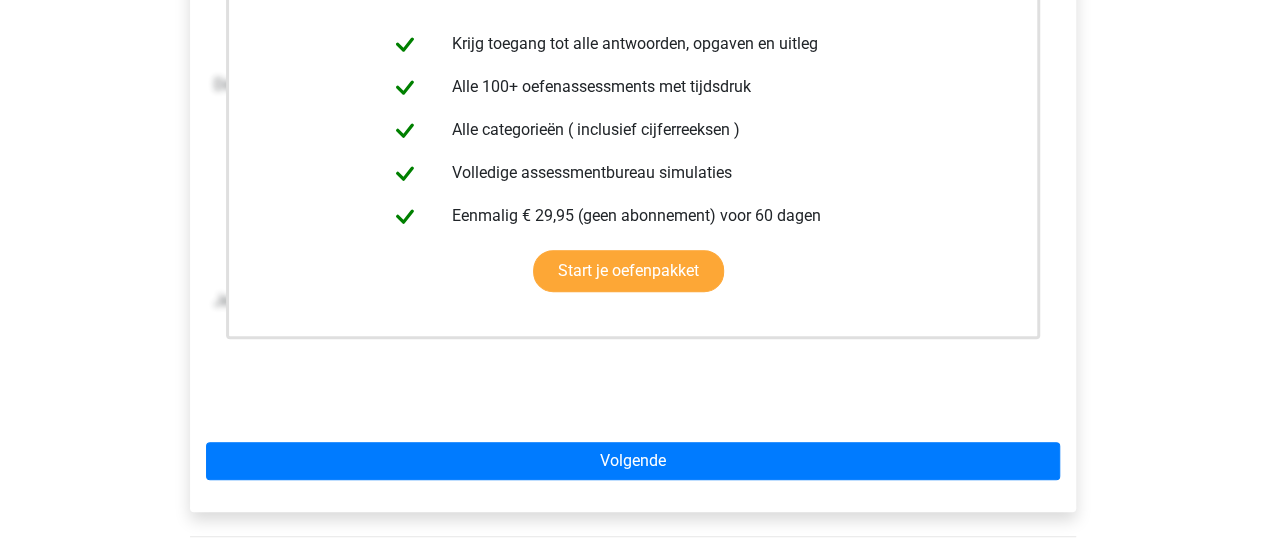 click on "Deze uitleg zit in het Voorbereidingspakket
Krijg toegang tot alle antwoorden, opgaven en uitleg
Alle 100+ oefenassessments met tijdsdruk
Alle categorieën ( inclusief cijferreeksen )
Volledige assessmentbureau simulaties
Eenmalig € 29,95 (geen abonnement) voor 60 dagen
Start je oefenpakket" at bounding box center (633, 197) 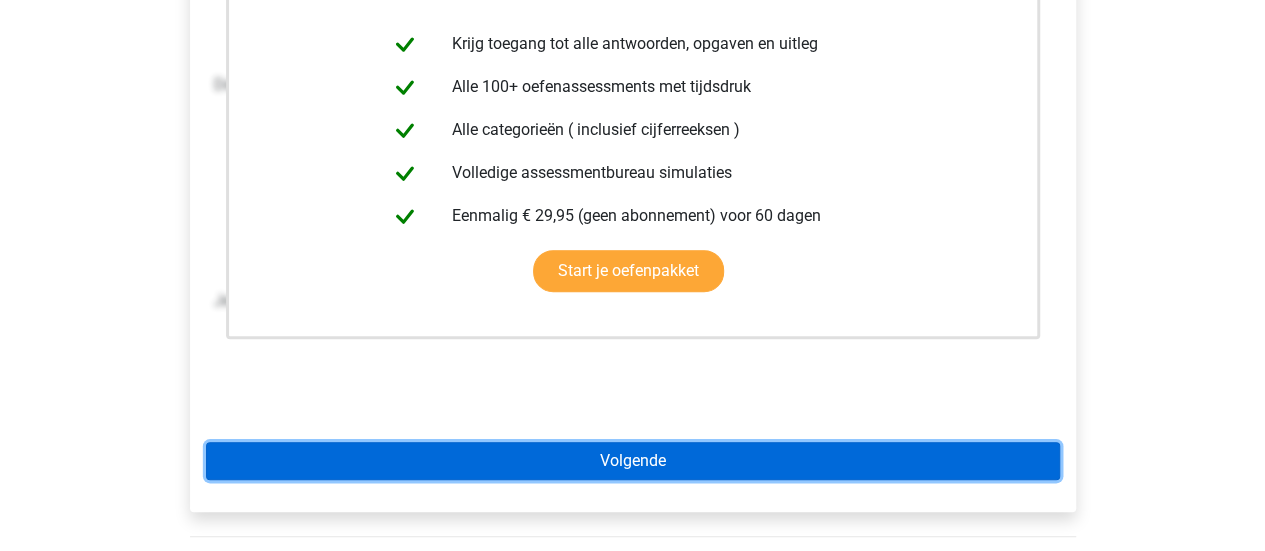 click on "Volgende" at bounding box center (633, 461) 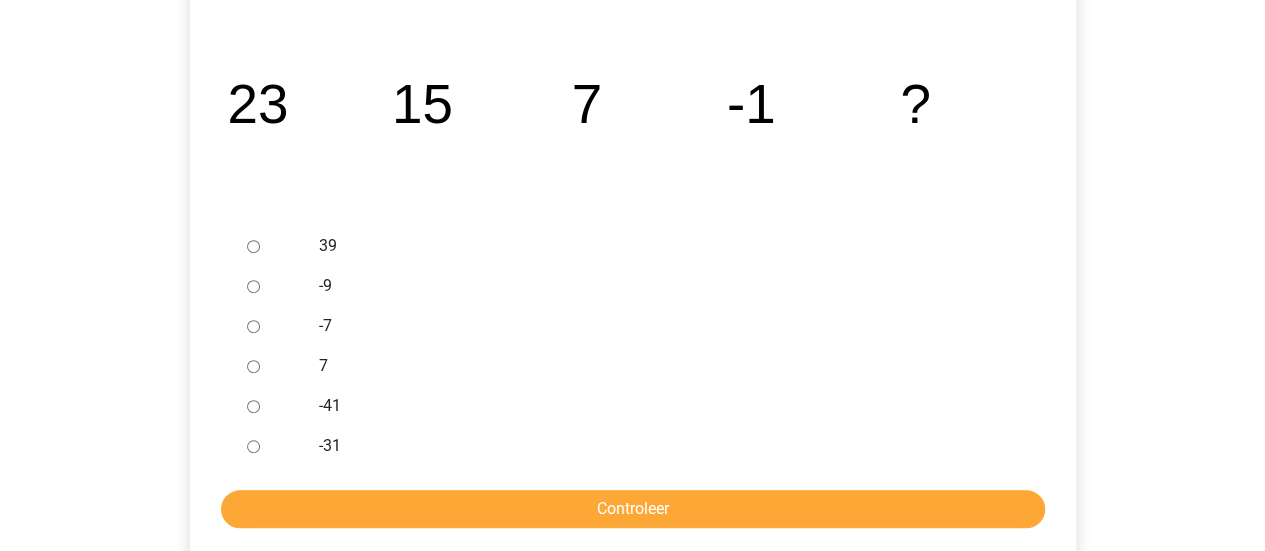 scroll, scrollTop: 403, scrollLeft: 0, axis: vertical 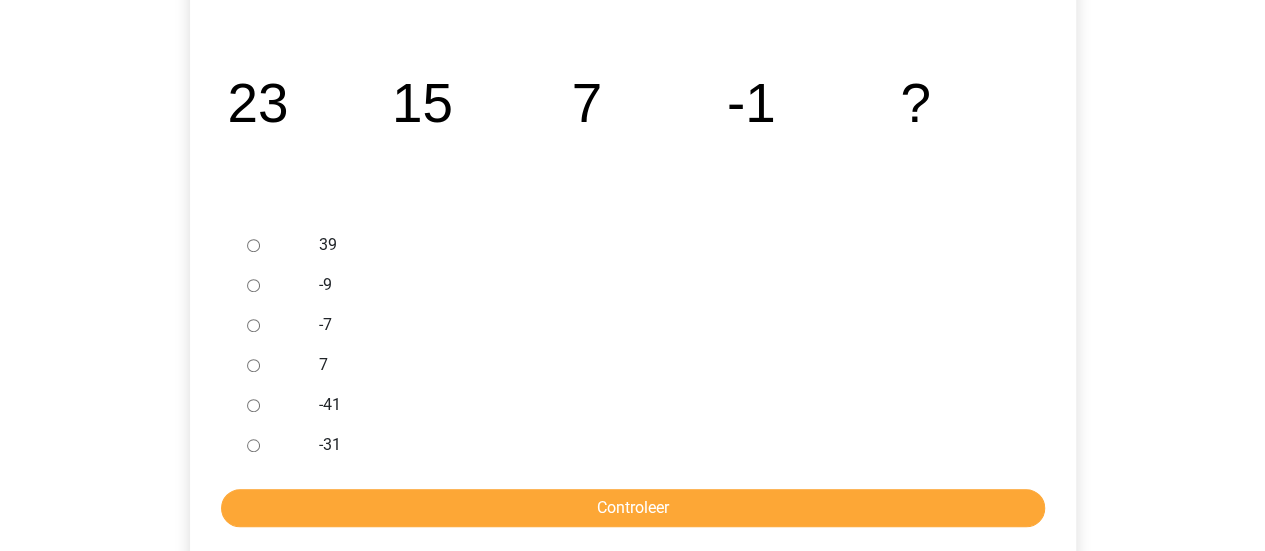 click on "-9" at bounding box center (253, 285) 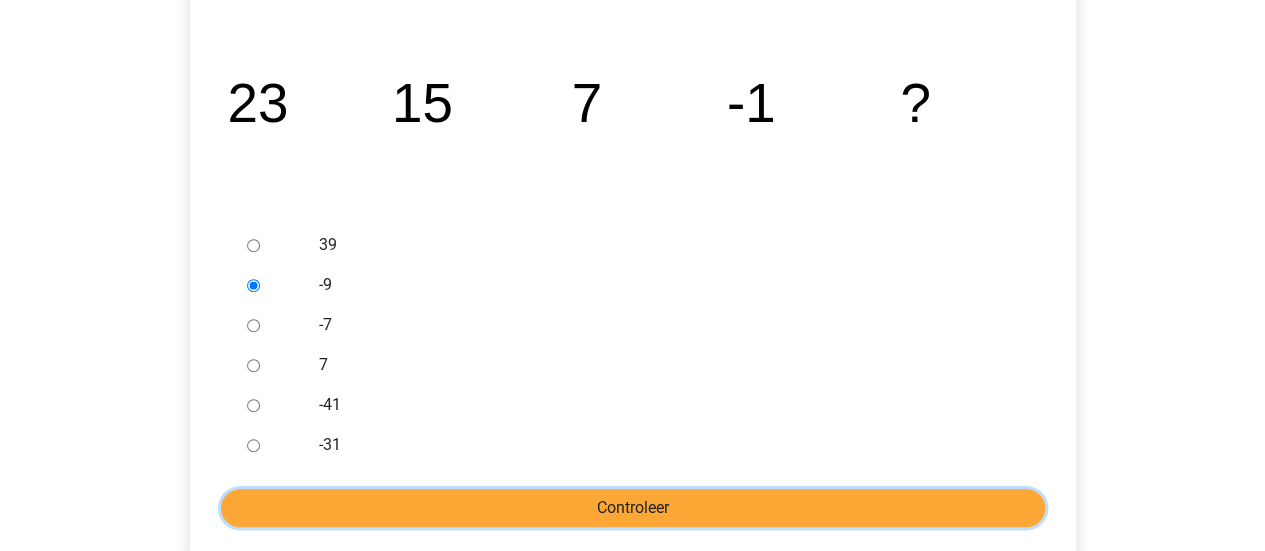 click on "Controleer" at bounding box center [633, 508] 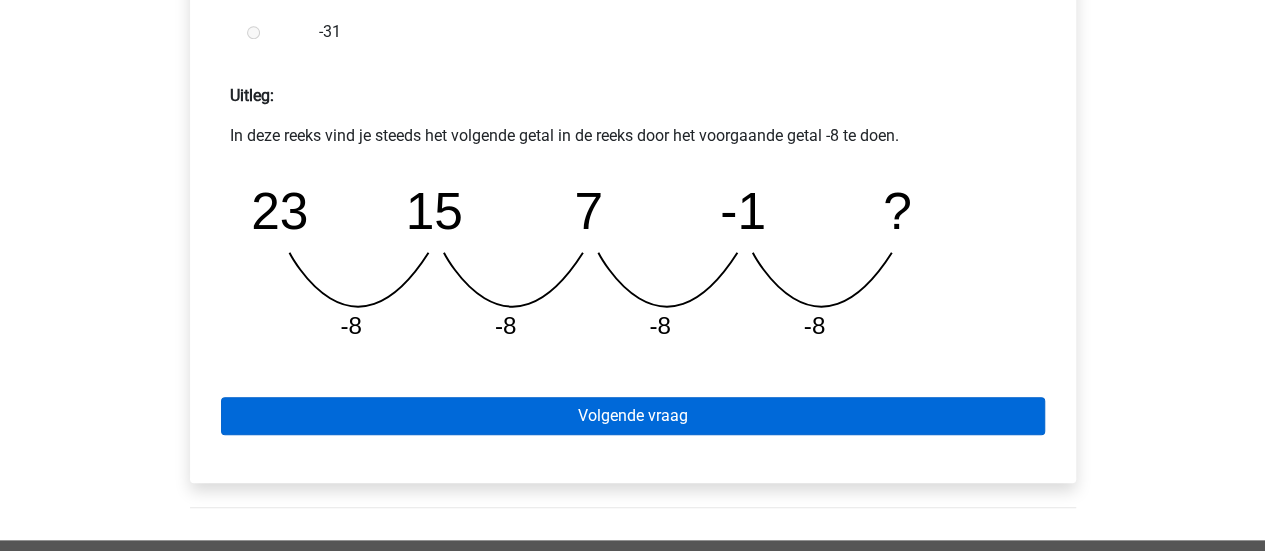 scroll, scrollTop: 844, scrollLeft: 0, axis: vertical 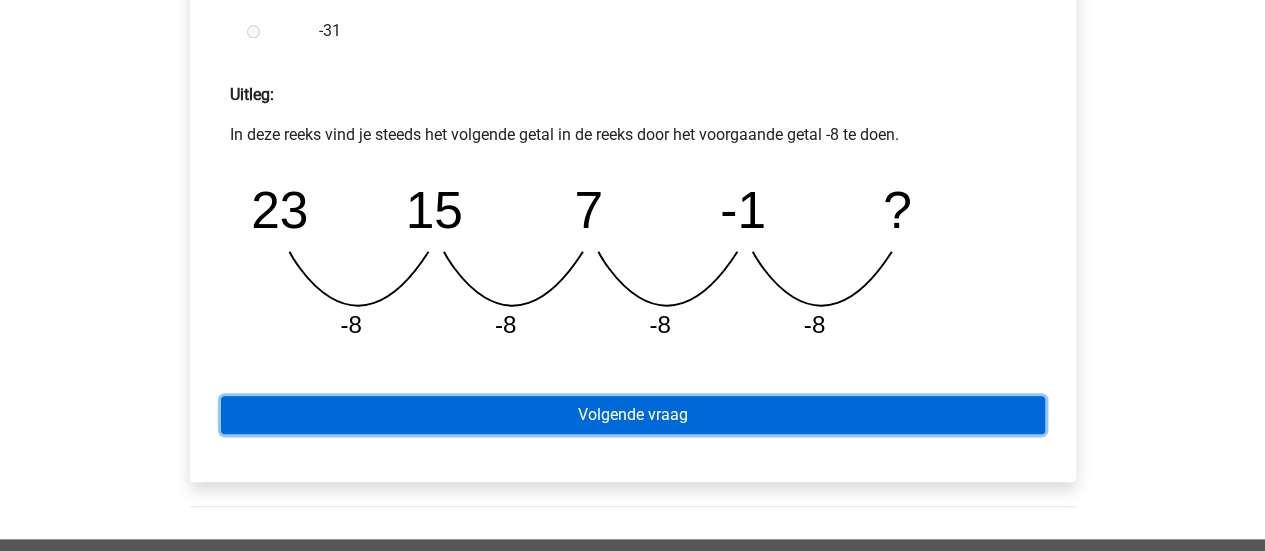 click on "Volgende vraag" at bounding box center (633, 415) 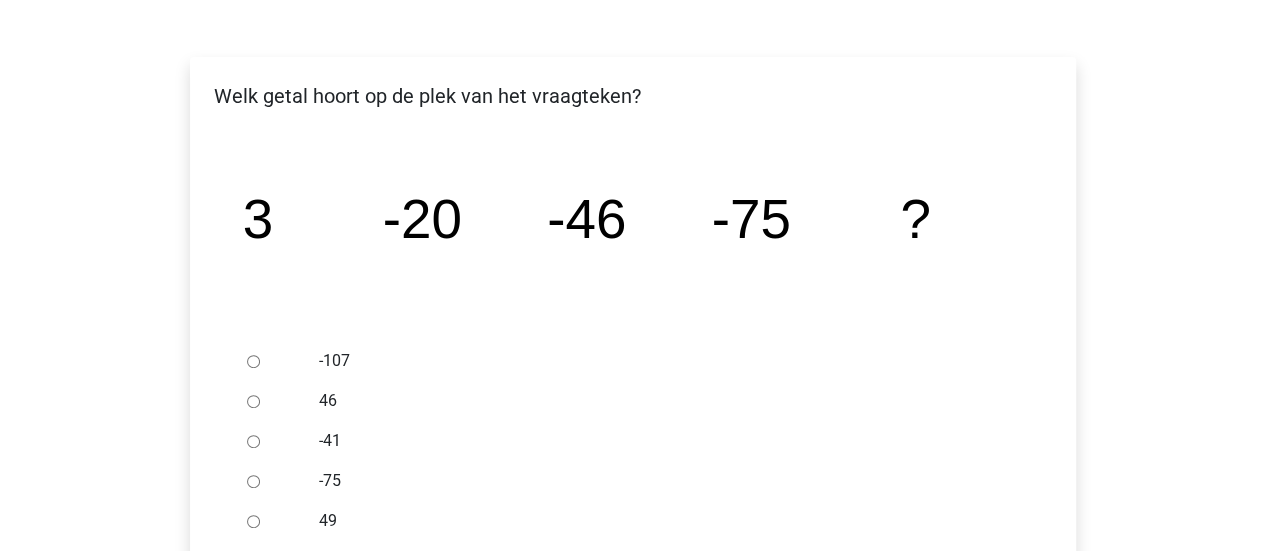 scroll, scrollTop: 413, scrollLeft: 0, axis: vertical 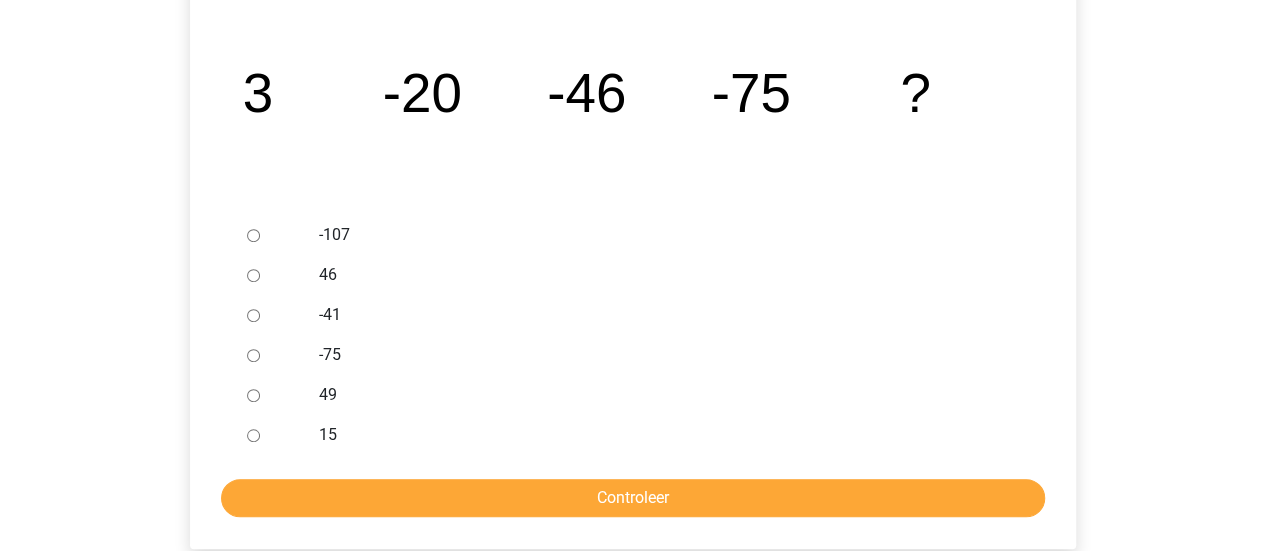 click on "-107" at bounding box center [253, 235] 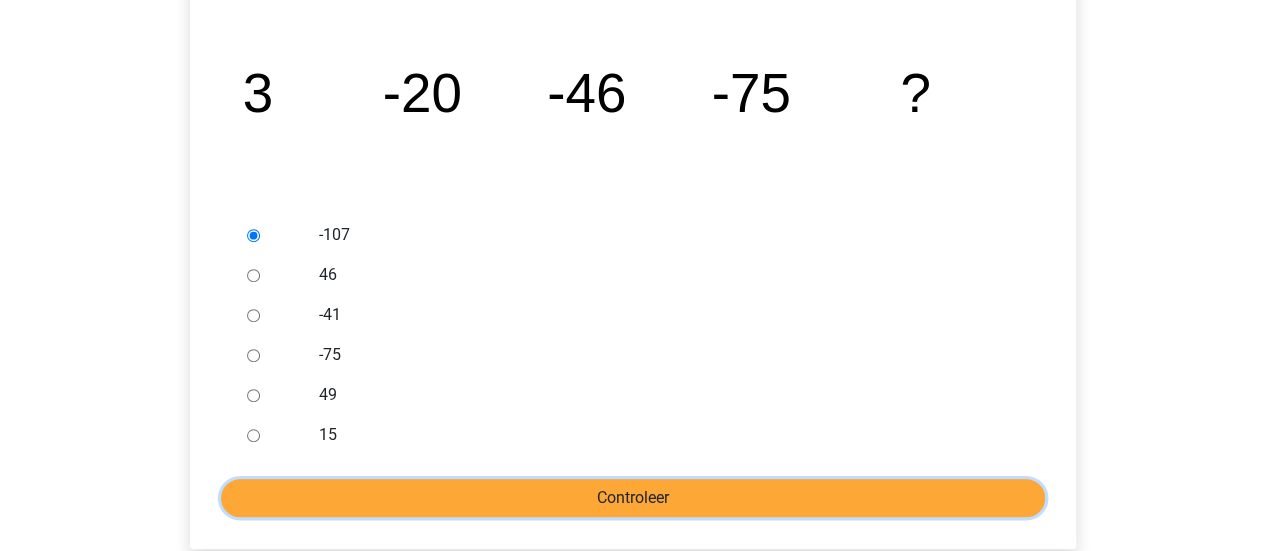 click on "Controleer" at bounding box center [633, 498] 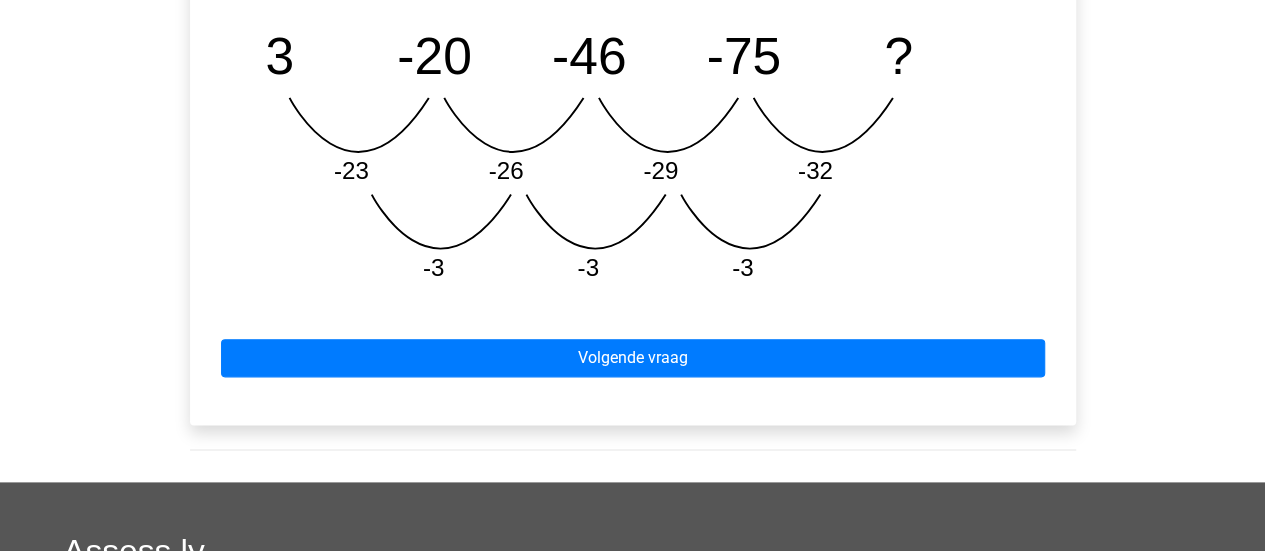 scroll, scrollTop: 1042, scrollLeft: 0, axis: vertical 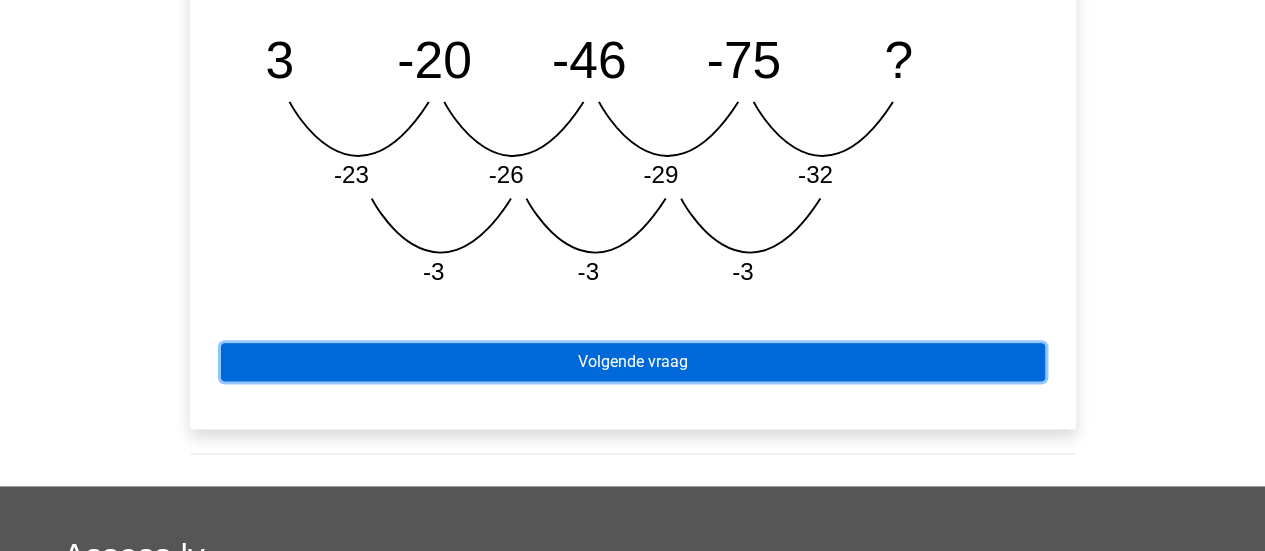 click on "Volgende vraag" at bounding box center [633, 362] 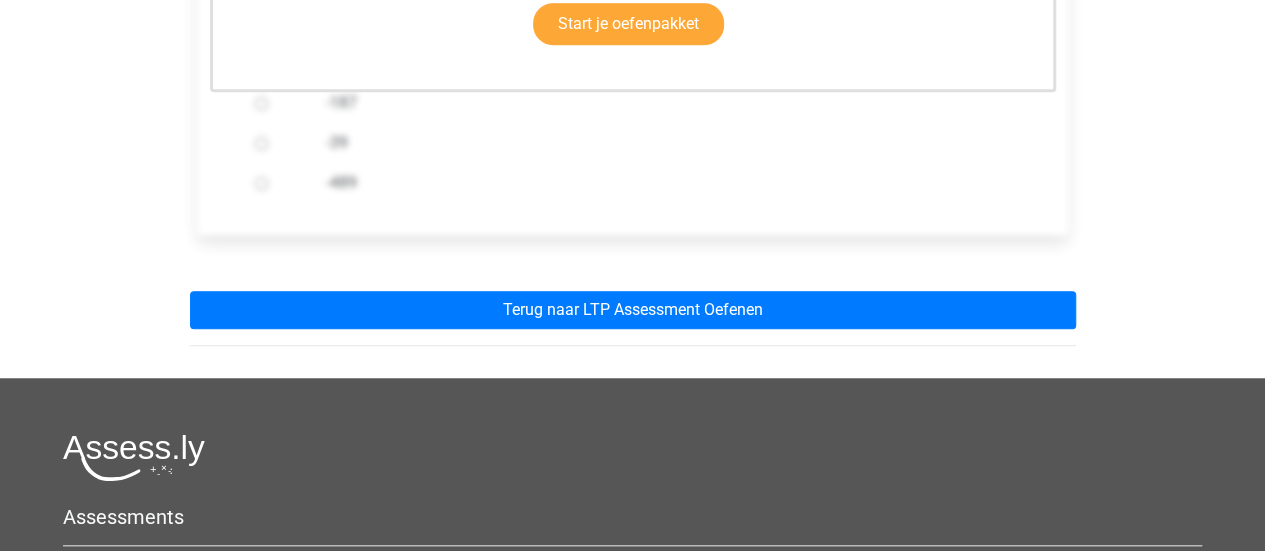 scroll, scrollTop: 668, scrollLeft: 0, axis: vertical 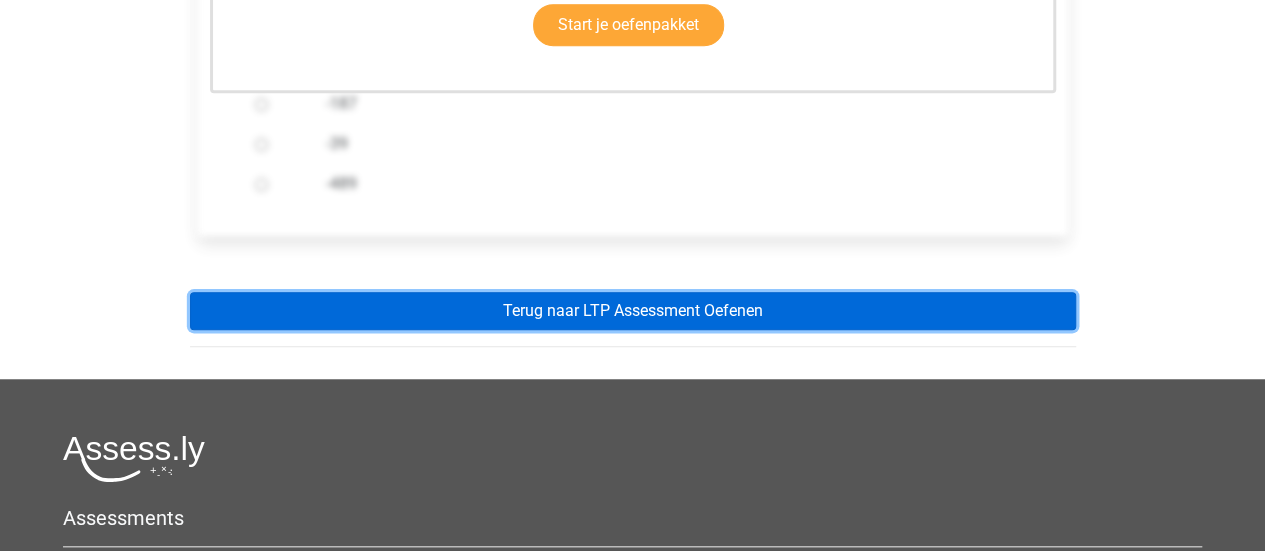 click on "Terug naar LTP Assessment Oefenen" at bounding box center (633, 311) 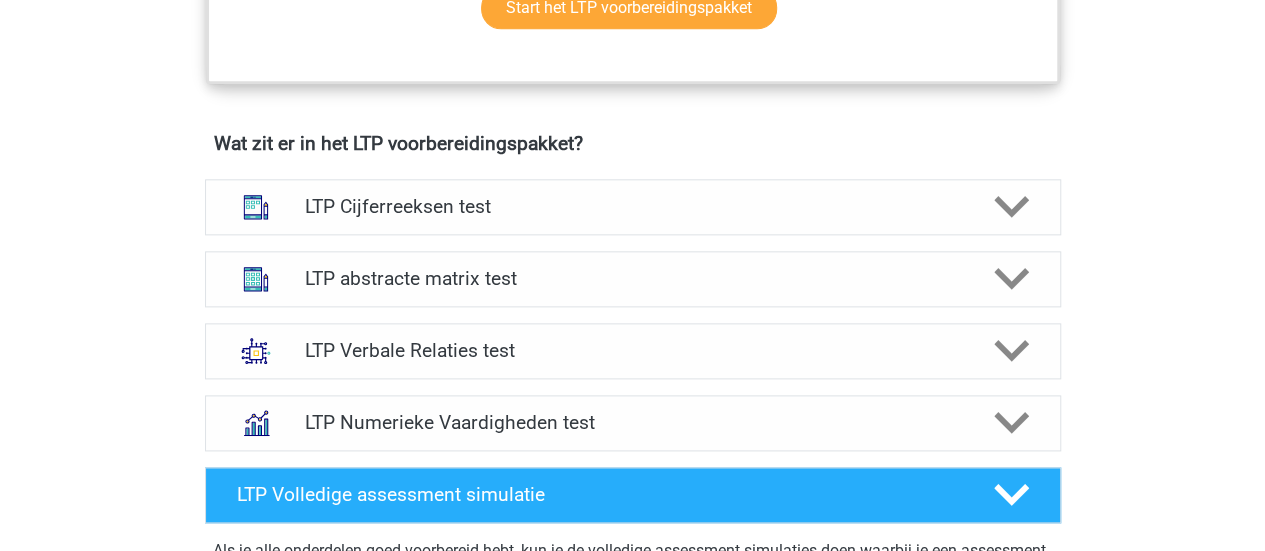 scroll, scrollTop: 1174, scrollLeft: 0, axis: vertical 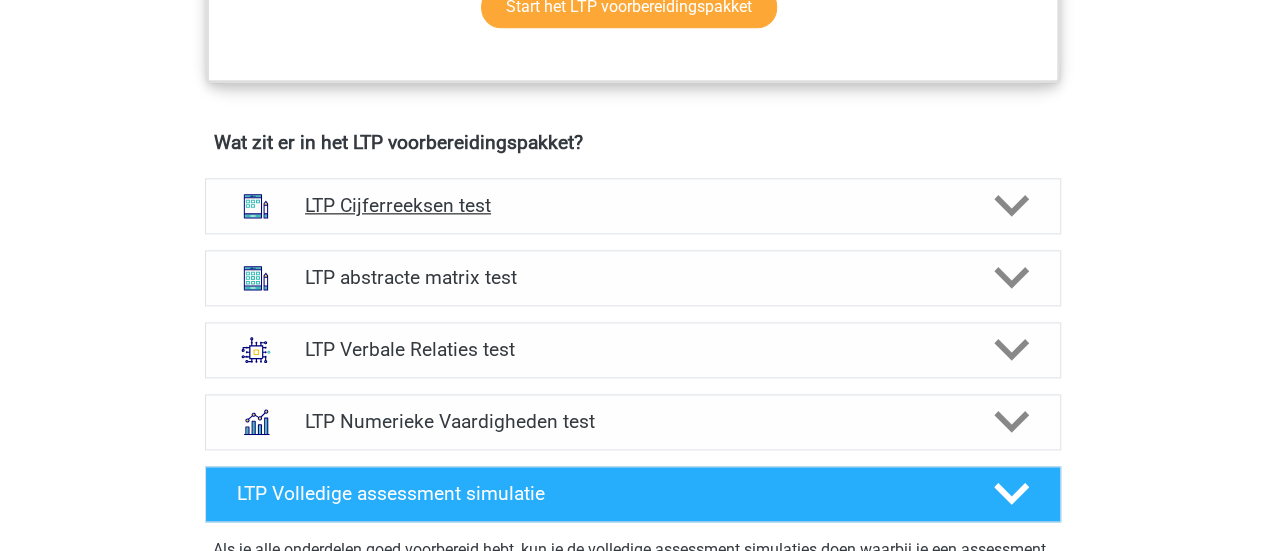 click on "LTP Cijferreeksen test" at bounding box center (632, 205) 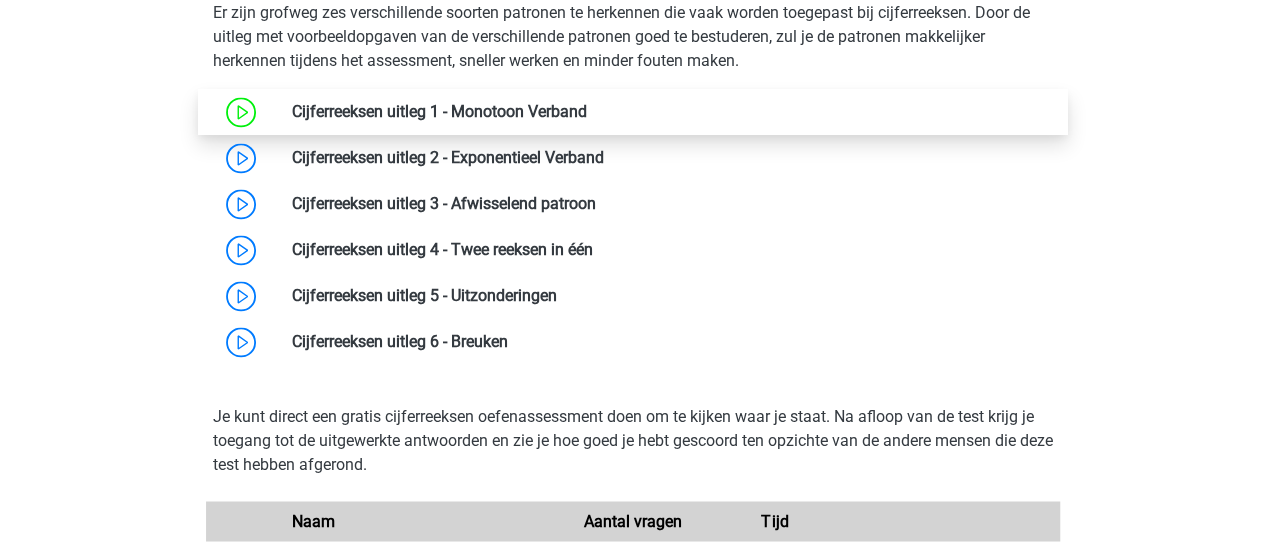 scroll, scrollTop: 1426, scrollLeft: 0, axis: vertical 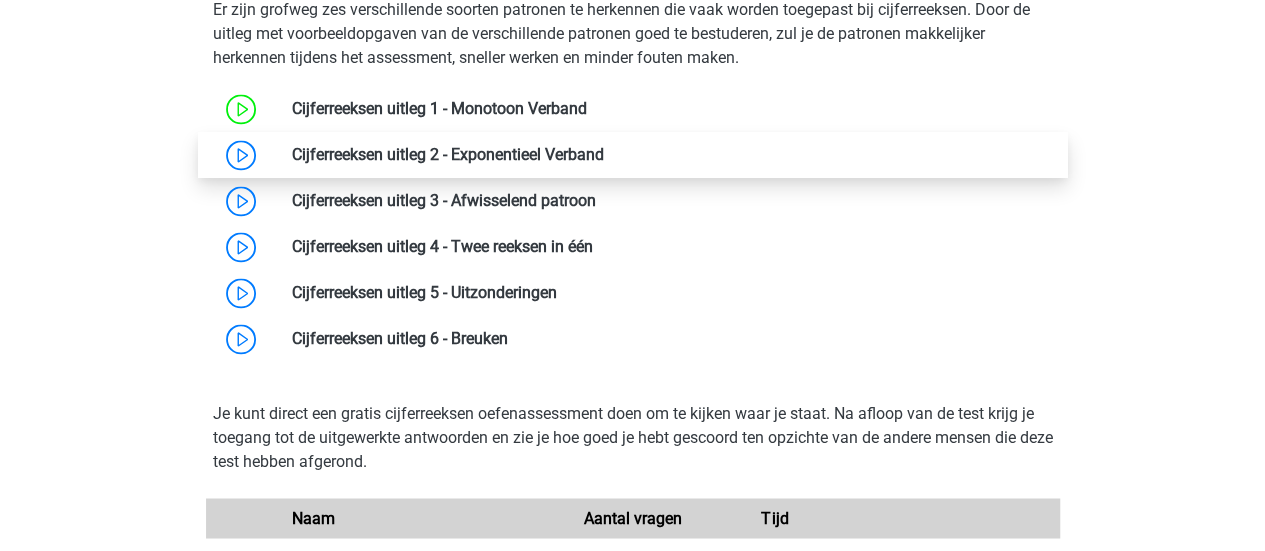 click at bounding box center [604, 154] 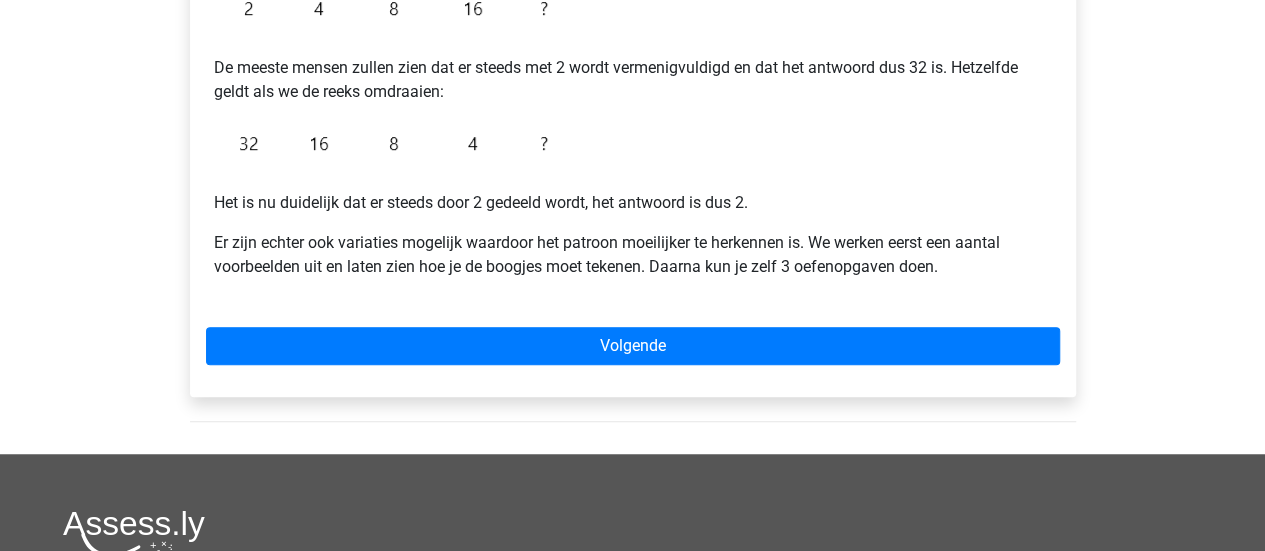 scroll, scrollTop: 517, scrollLeft: 0, axis: vertical 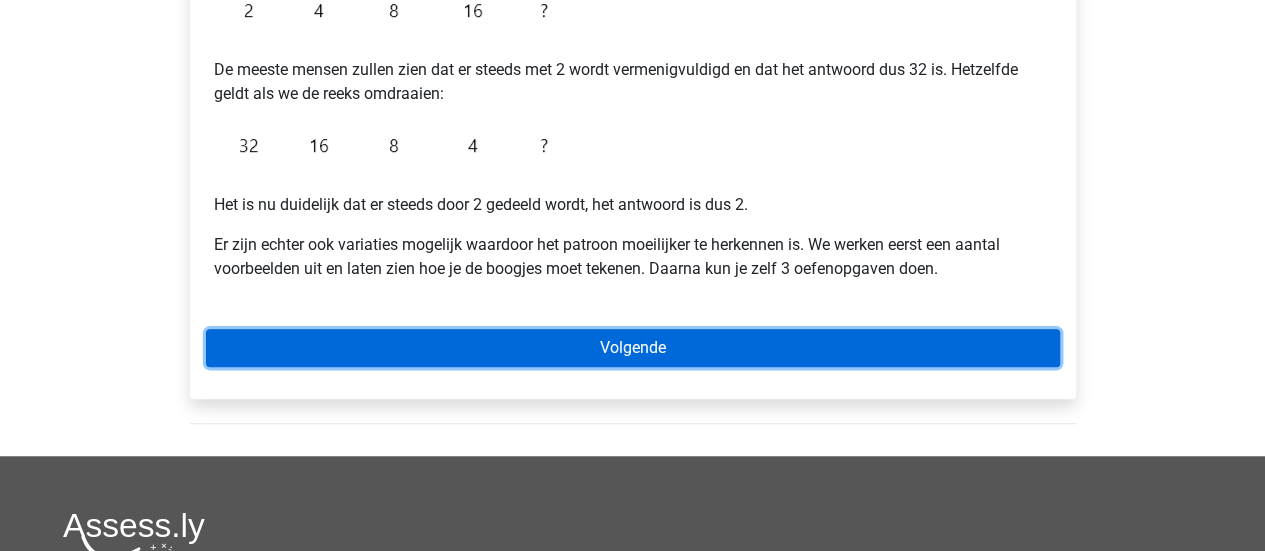click on "Volgende" at bounding box center (633, 348) 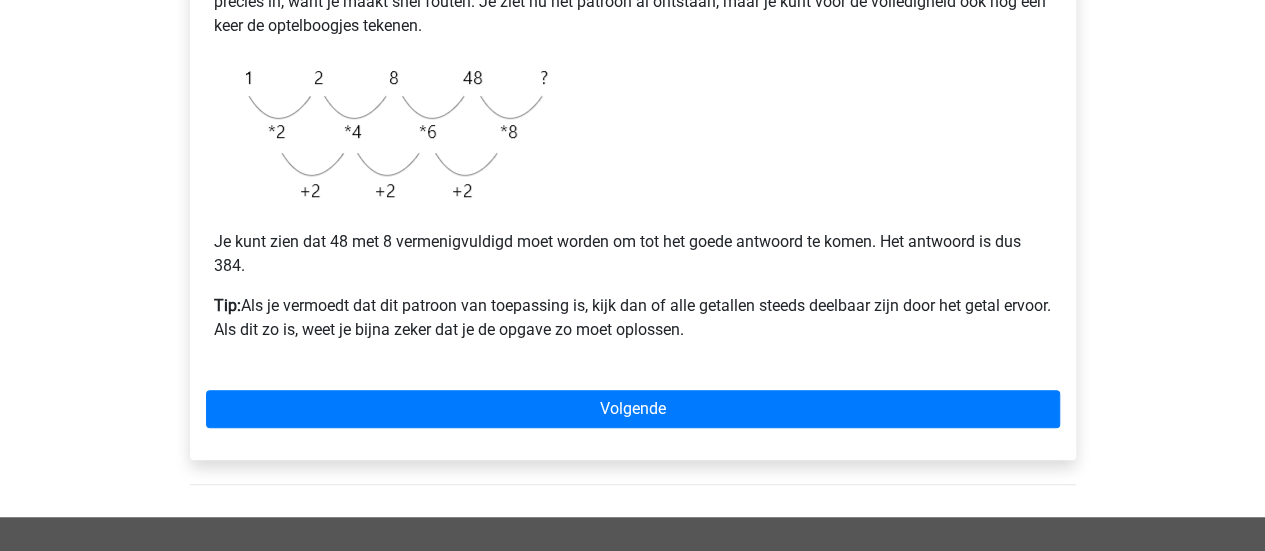 scroll, scrollTop: 495, scrollLeft: 0, axis: vertical 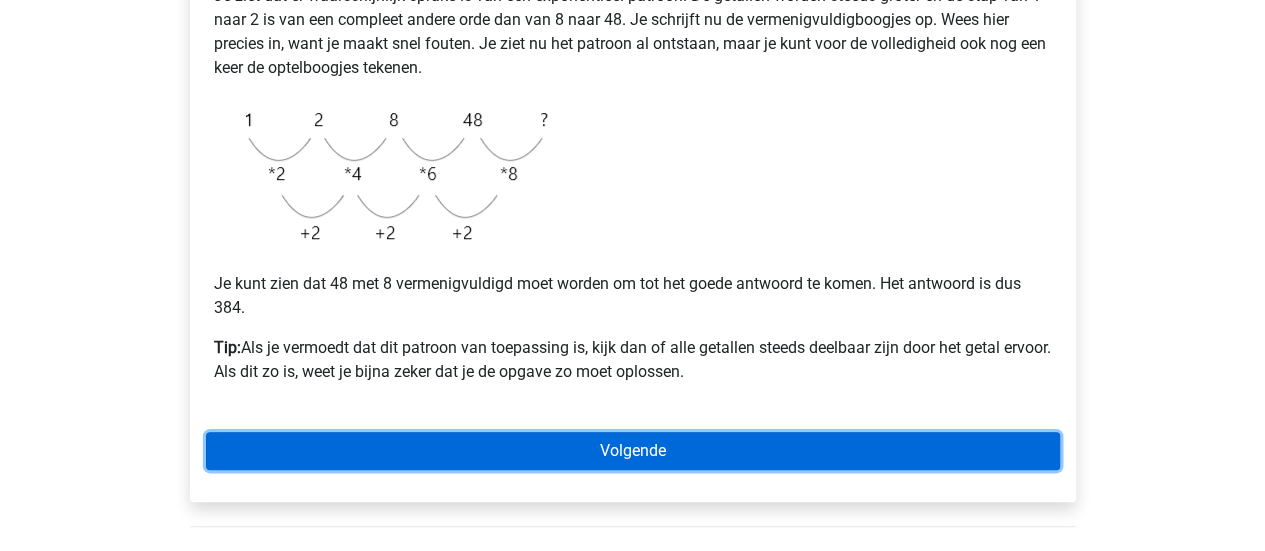 click on "Volgende" at bounding box center (633, 451) 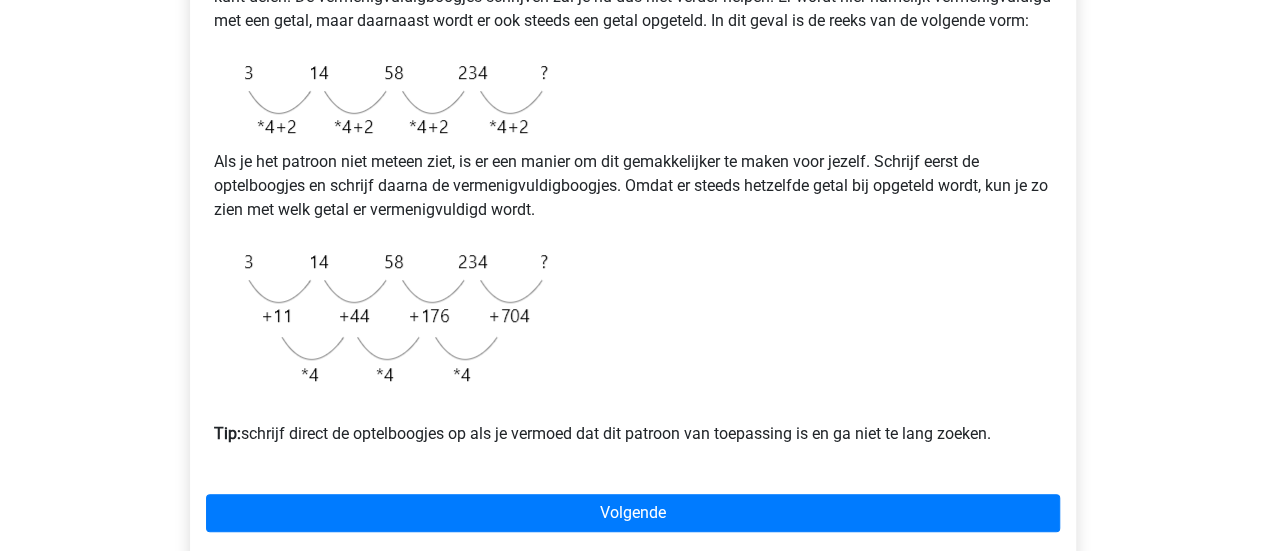 scroll, scrollTop: 606, scrollLeft: 0, axis: vertical 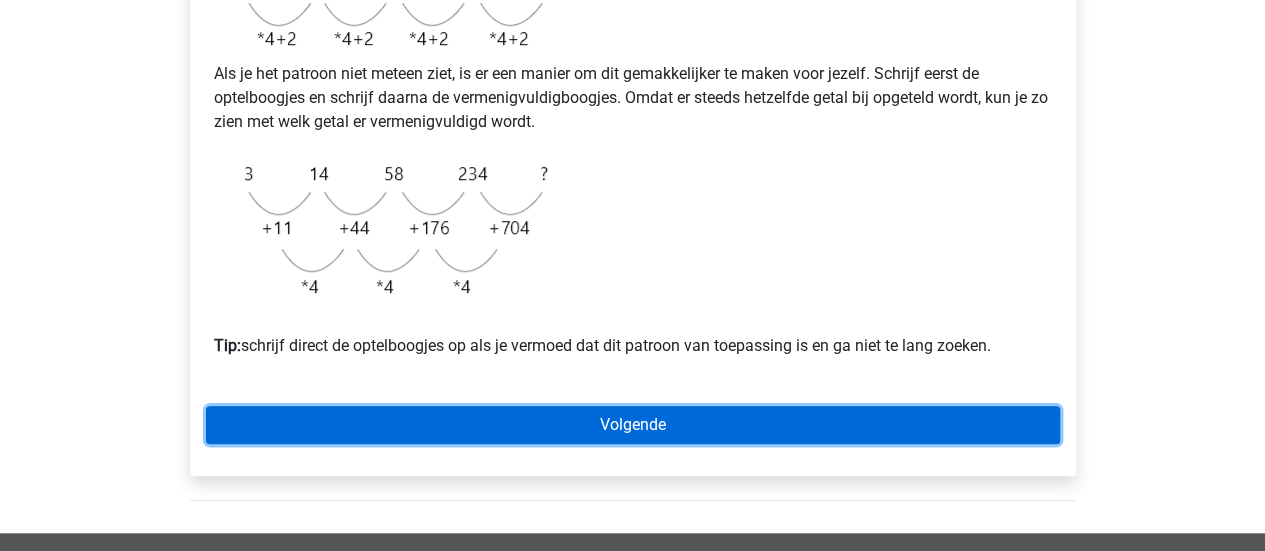 click on "Volgende" at bounding box center [633, 425] 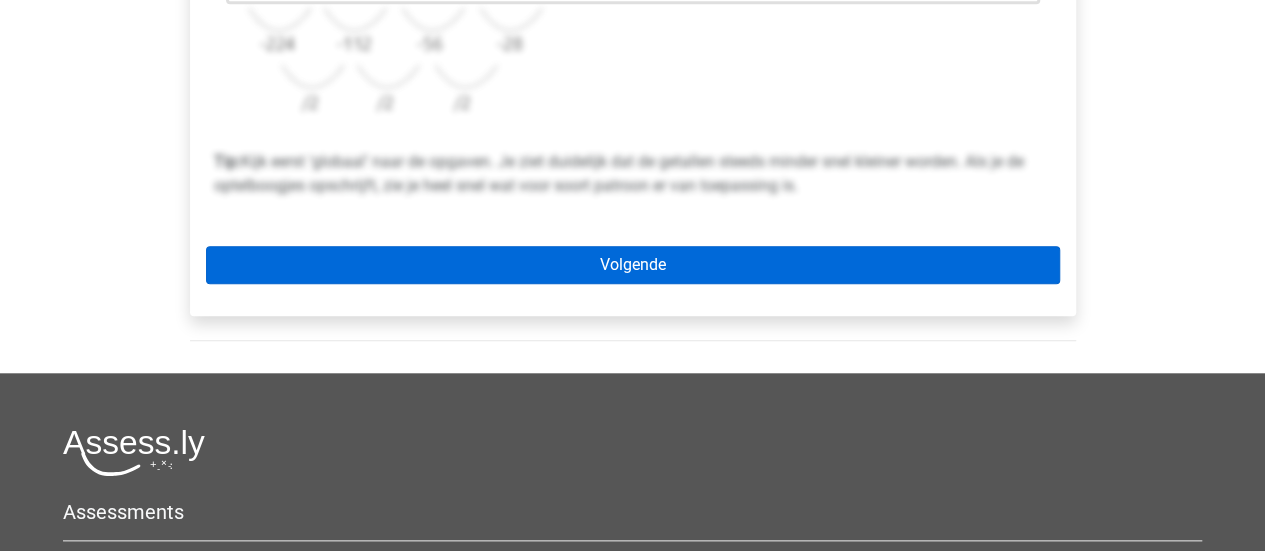 scroll, scrollTop: 798, scrollLeft: 0, axis: vertical 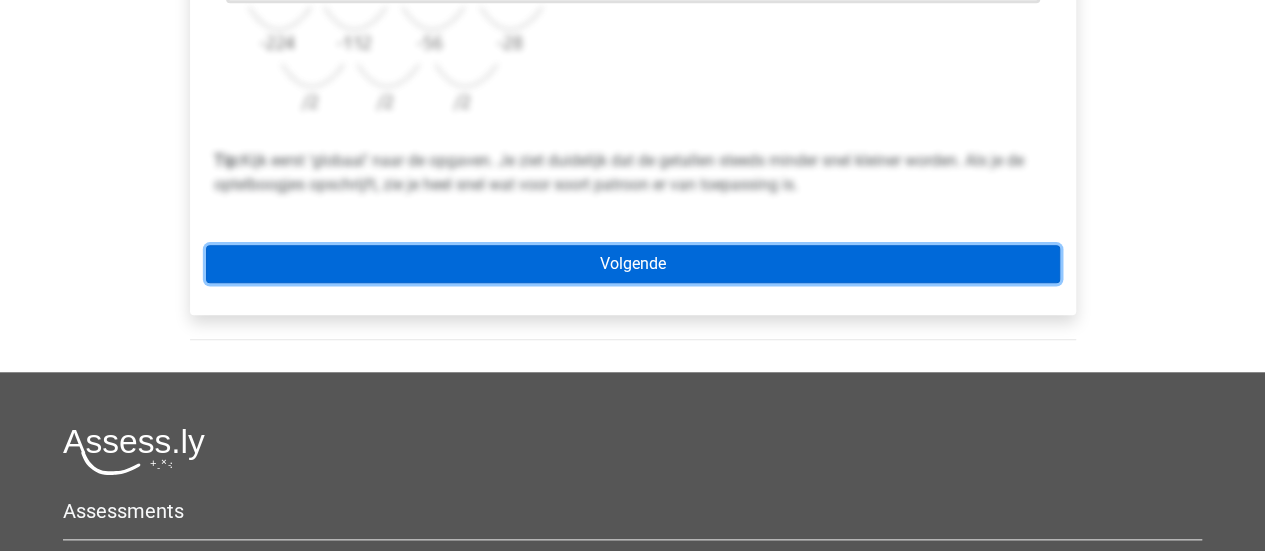 click on "Volgende" at bounding box center (633, 264) 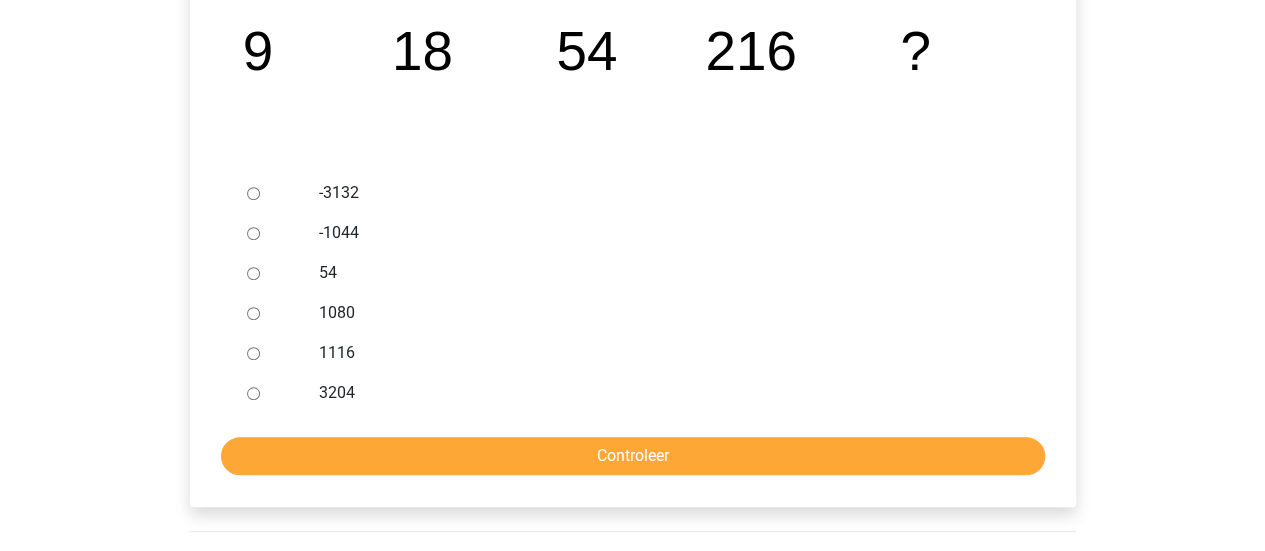 scroll, scrollTop: 452, scrollLeft: 0, axis: vertical 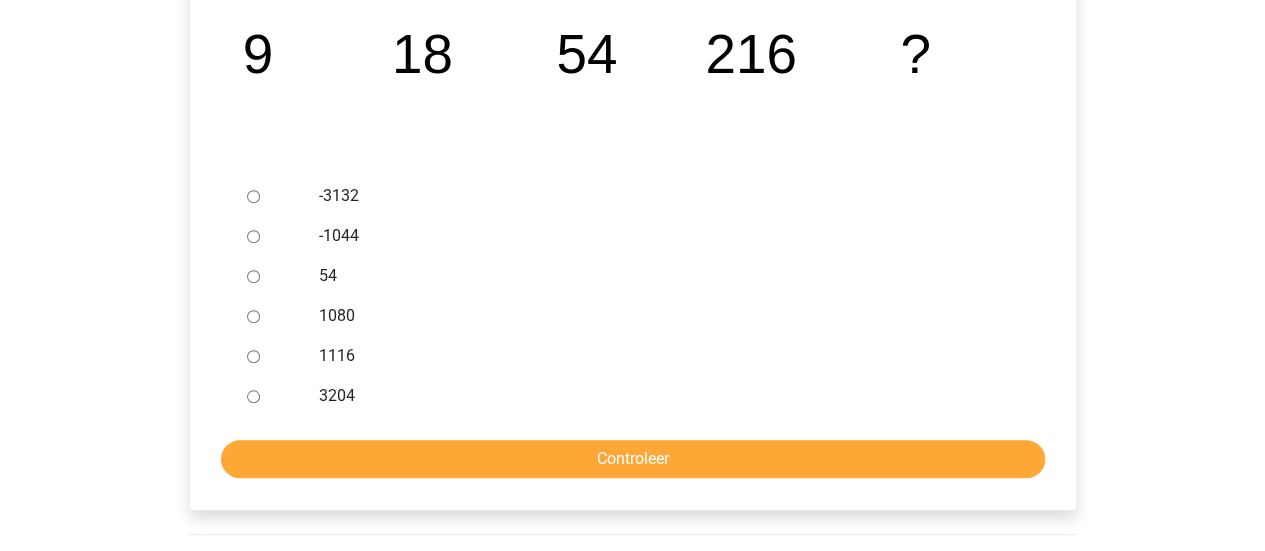 click on "1080" at bounding box center (665, 316) 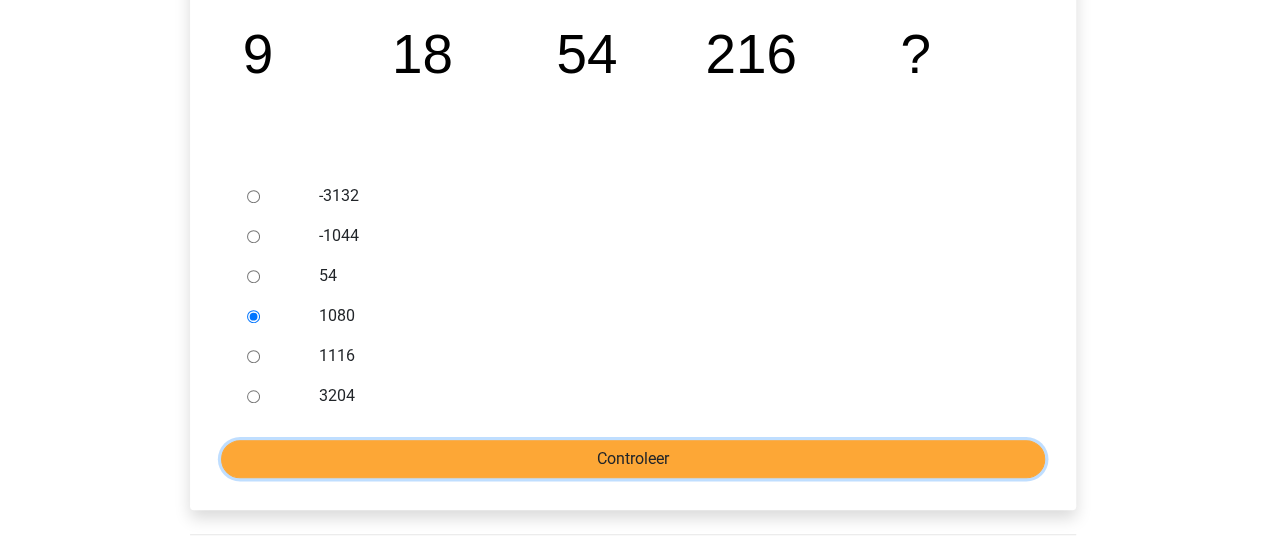 click on "Controleer" at bounding box center [633, 459] 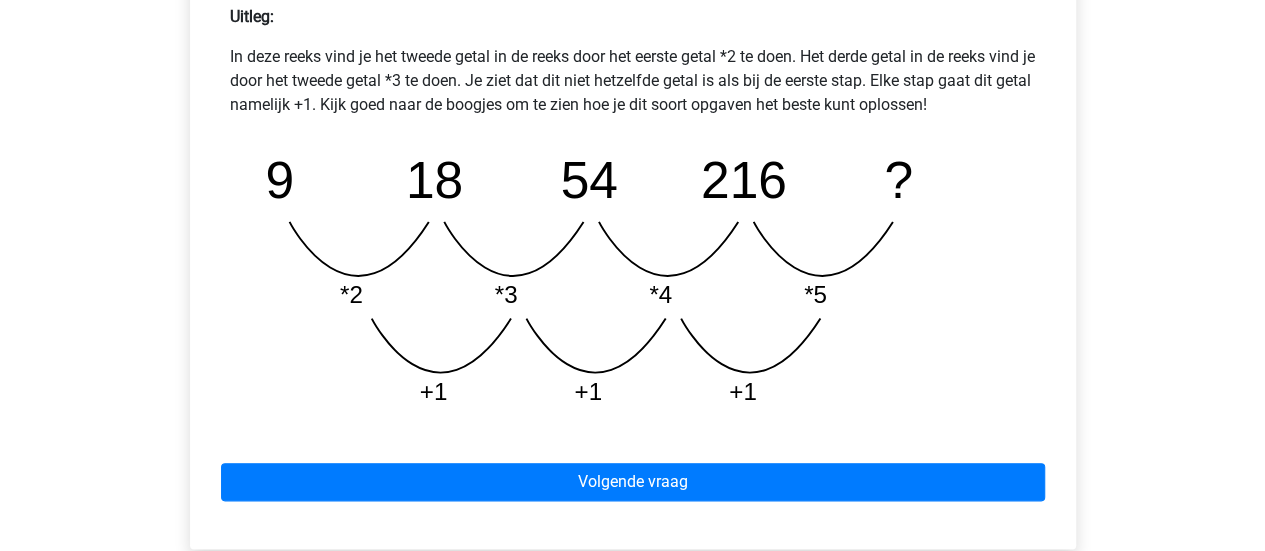 scroll, scrollTop: 923, scrollLeft: 0, axis: vertical 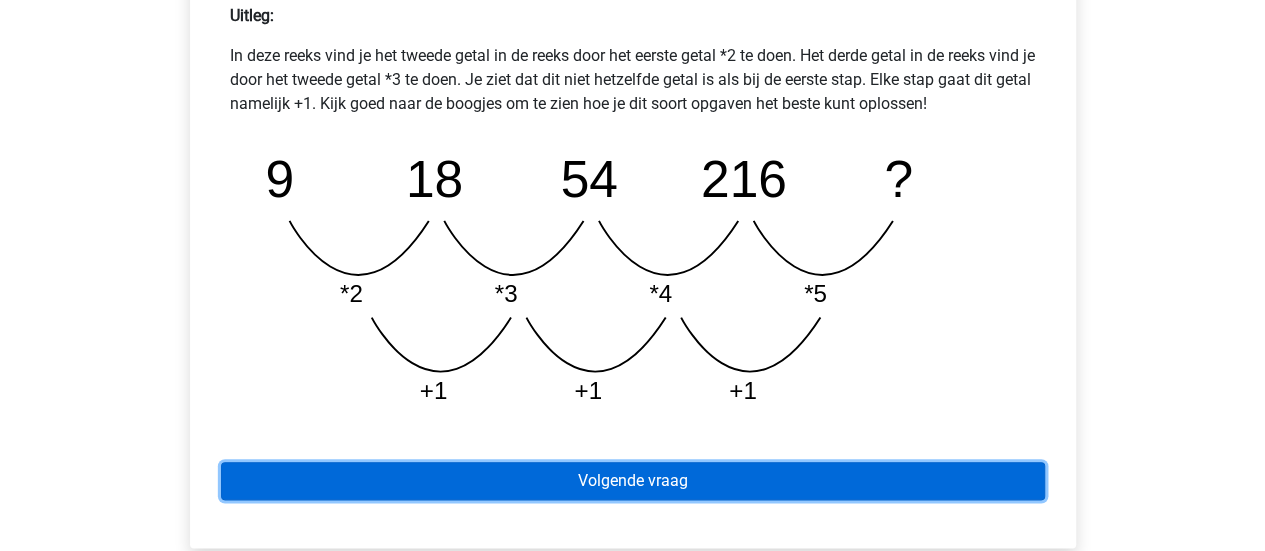 click on "Volgende vraag" at bounding box center (633, 481) 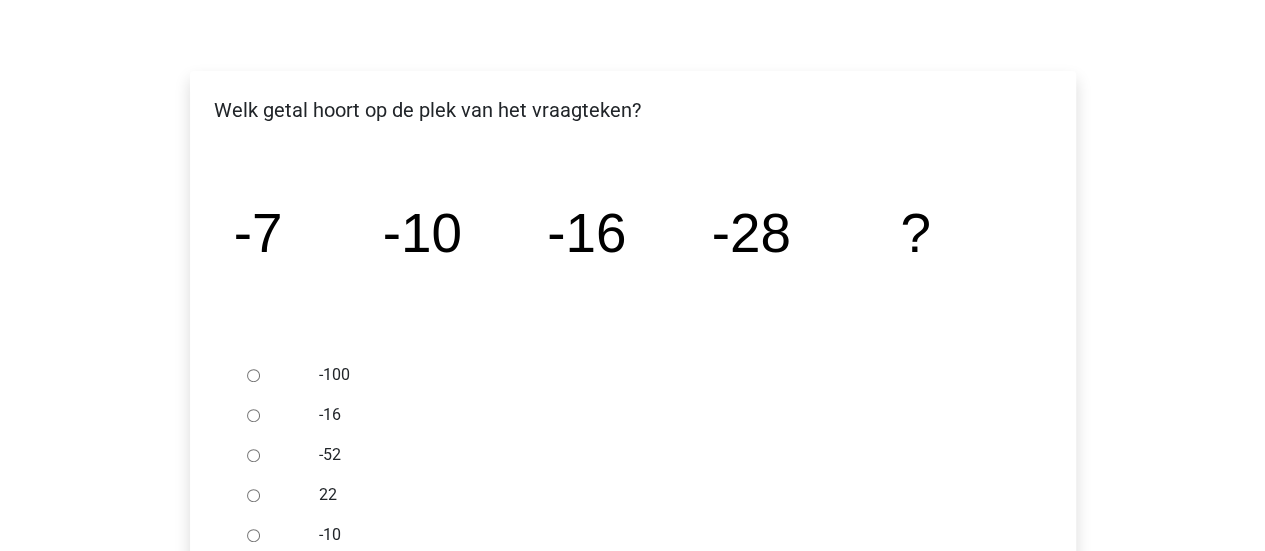 scroll, scrollTop: 361, scrollLeft: 0, axis: vertical 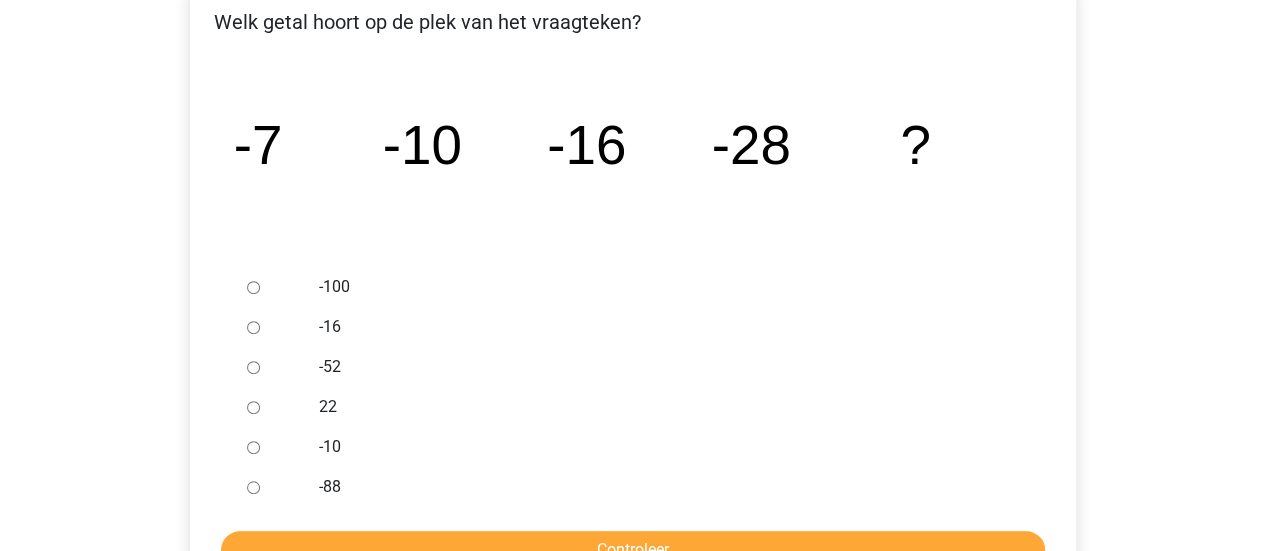 click on "-52" at bounding box center [253, 367] 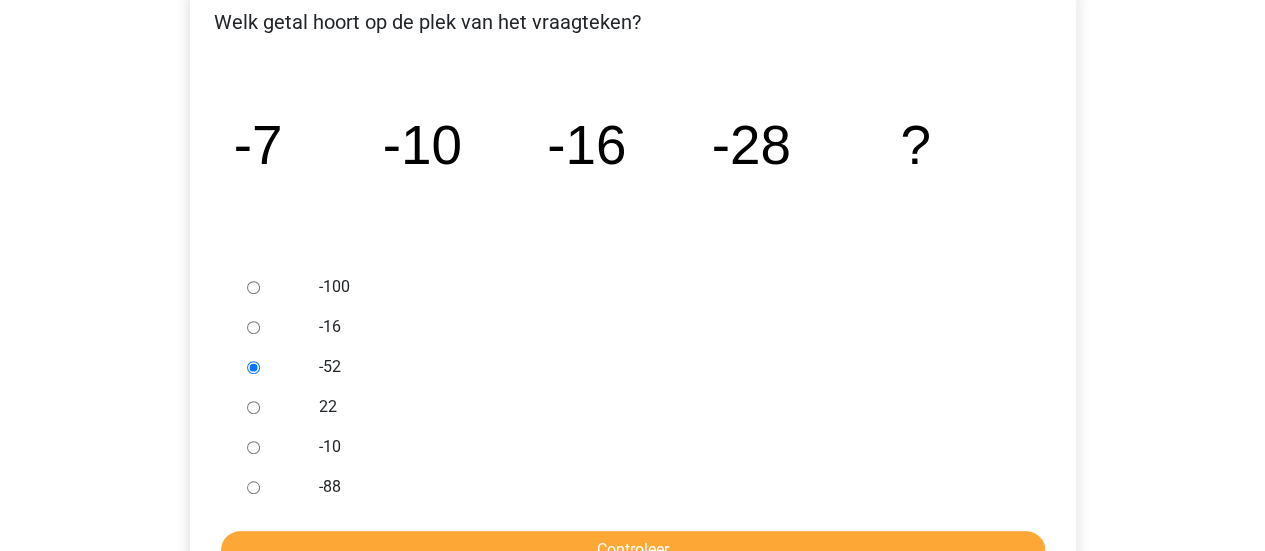 scroll, scrollTop: 541, scrollLeft: 0, axis: vertical 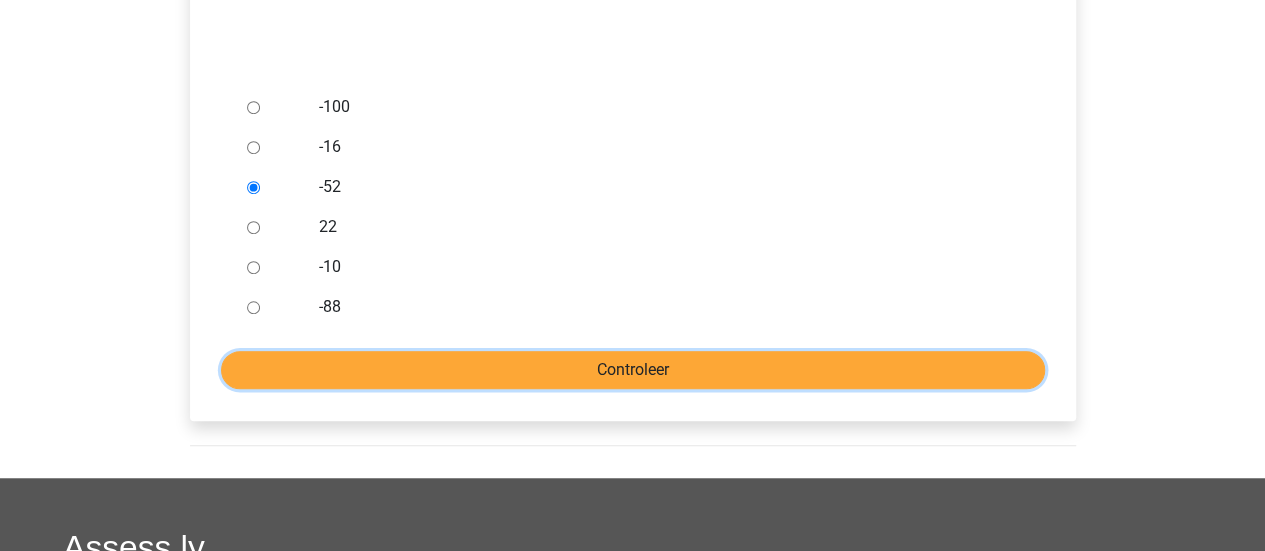 click on "Controleer" at bounding box center [633, 370] 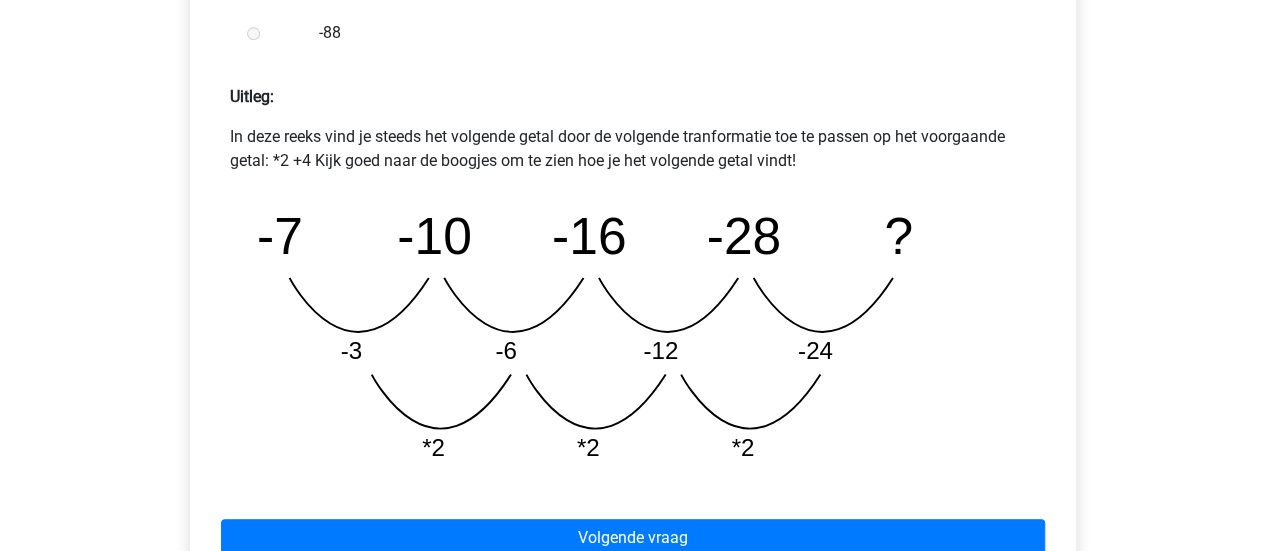 scroll, scrollTop: 858, scrollLeft: 0, axis: vertical 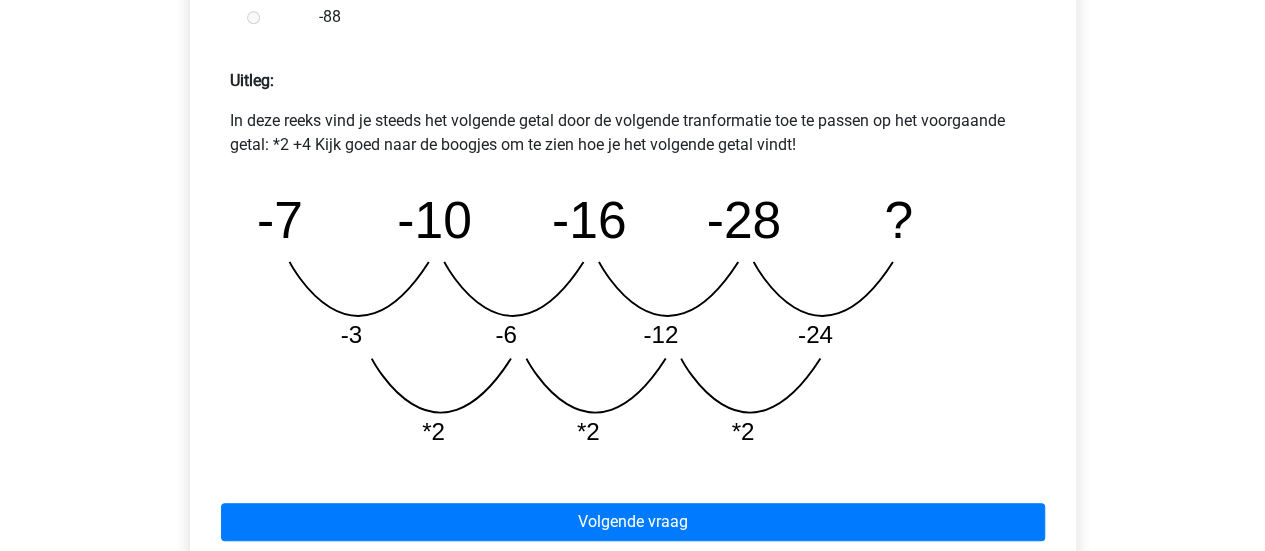 click on "In deze reeks vind je steeds het volgende getal door de volgende tranformatie toe te passen op het voorgaande getal: *2 +4 Kijk goed naar de boogjes om te zien hoe je het volgende getal vindt!
image/svg+xml
-7
-10
-16
-28
?
-3
-6
-12
-24
*2" at bounding box center (633, 286) 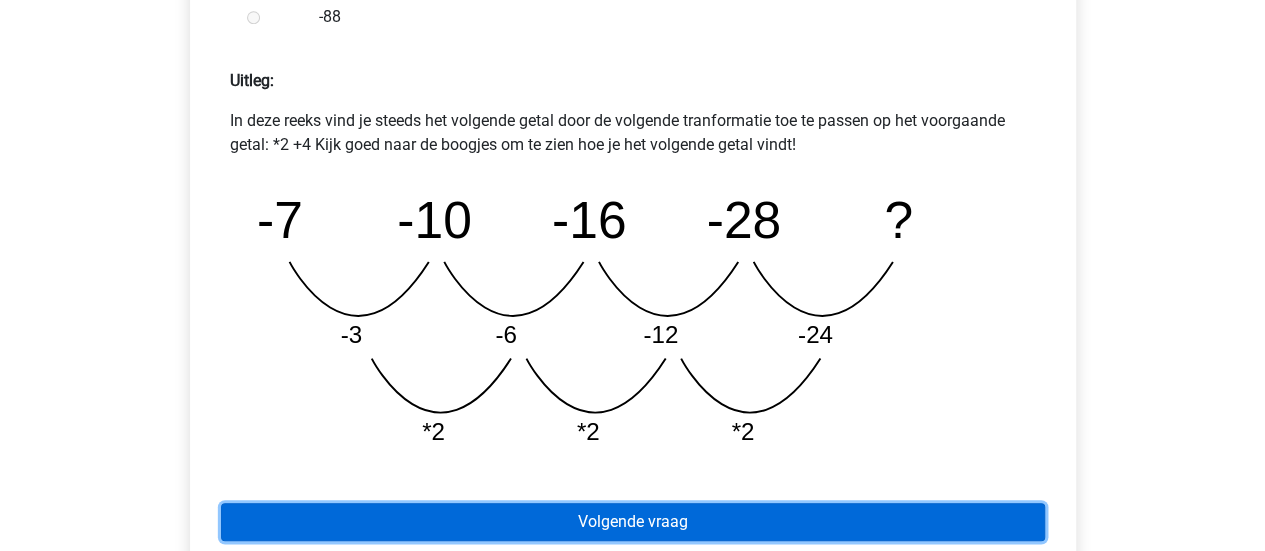 click on "Volgende vraag" at bounding box center (633, 522) 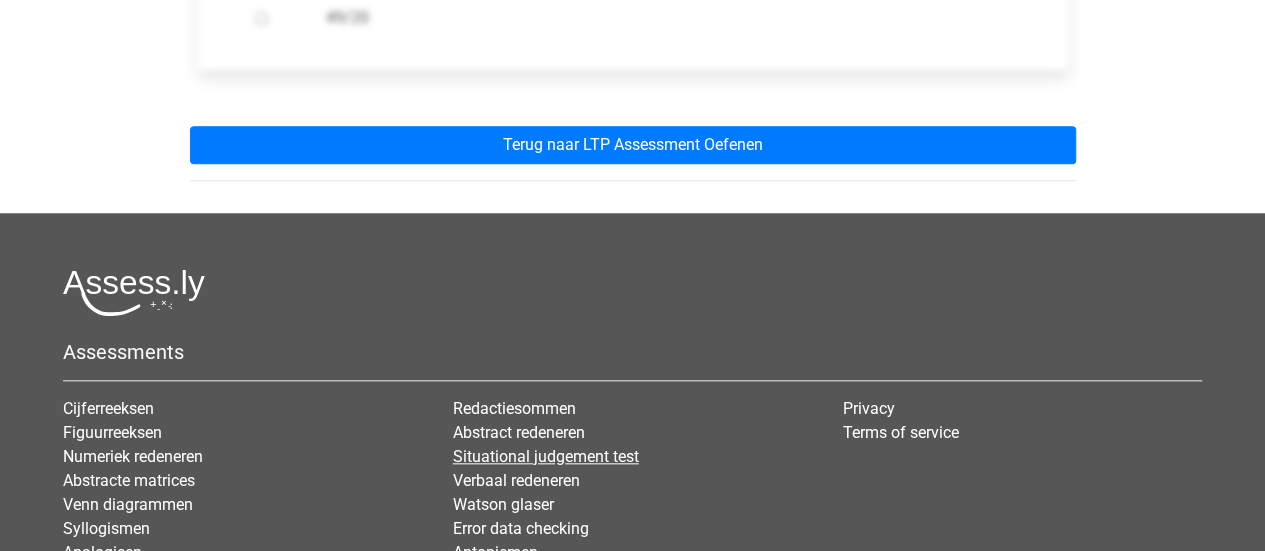 scroll, scrollTop: 843, scrollLeft: 0, axis: vertical 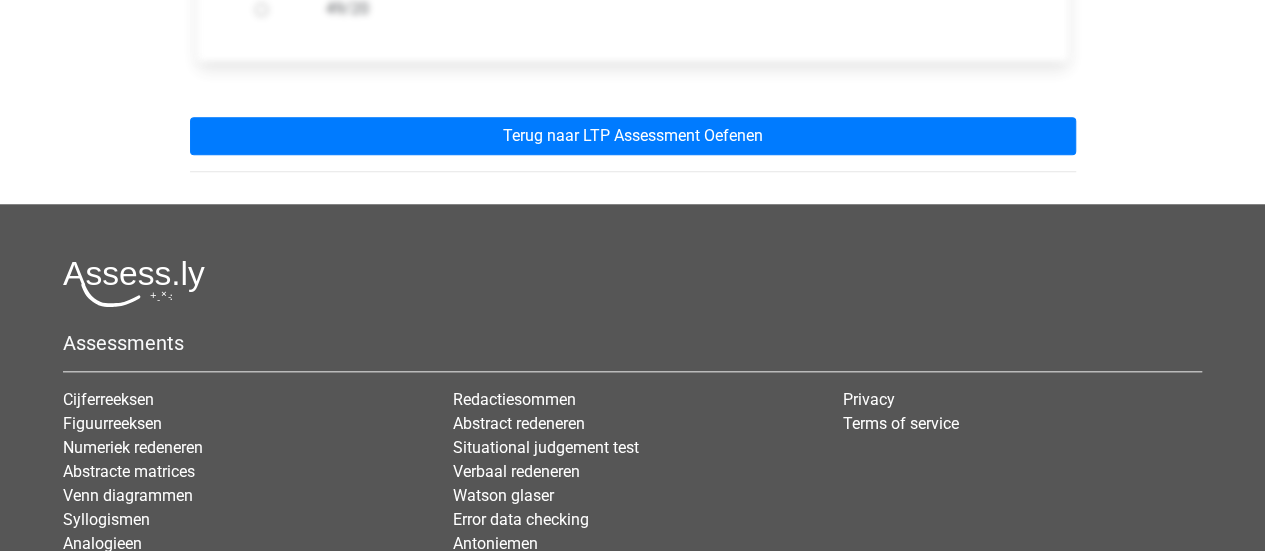 click on "Deze uitleg zit in het Voorbereidingspakket
Krijg toegang tot alle antwoorden, opgaven en uitleg
Alle 100+ oefenassessments met tijdsdruk
Alle categorieën ( inclusief cijferreeksen )
Volledige assessmentbureau simulaties
Eenmalig € 29,95 (geen abonnement) voor 60 dagen" at bounding box center (633, -168) 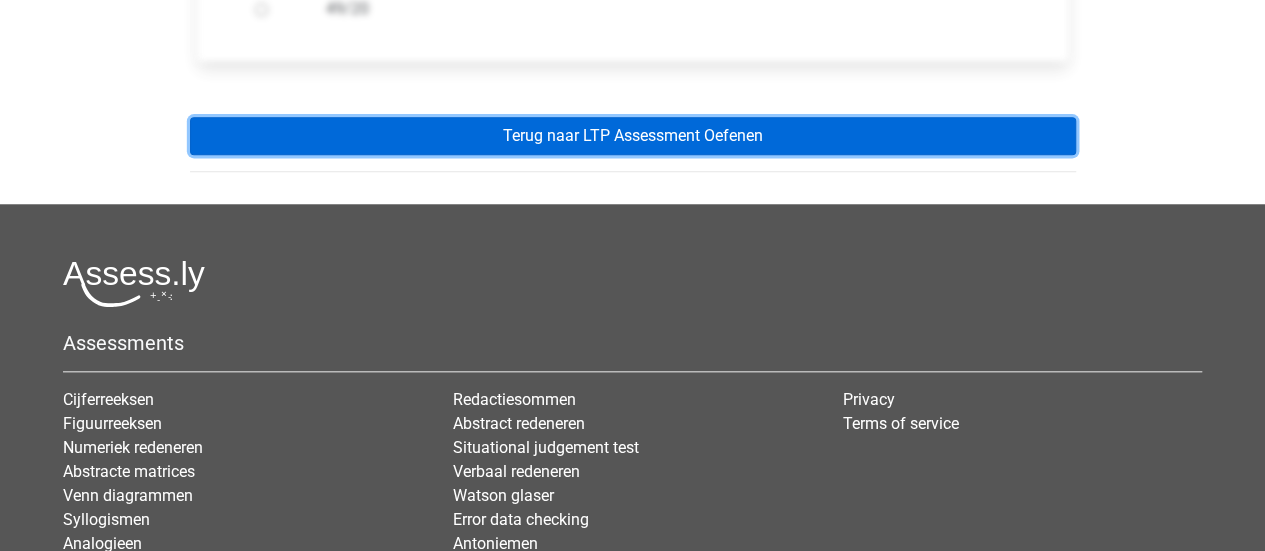 click on "Terug naar LTP Assessment Oefenen" at bounding box center [633, 136] 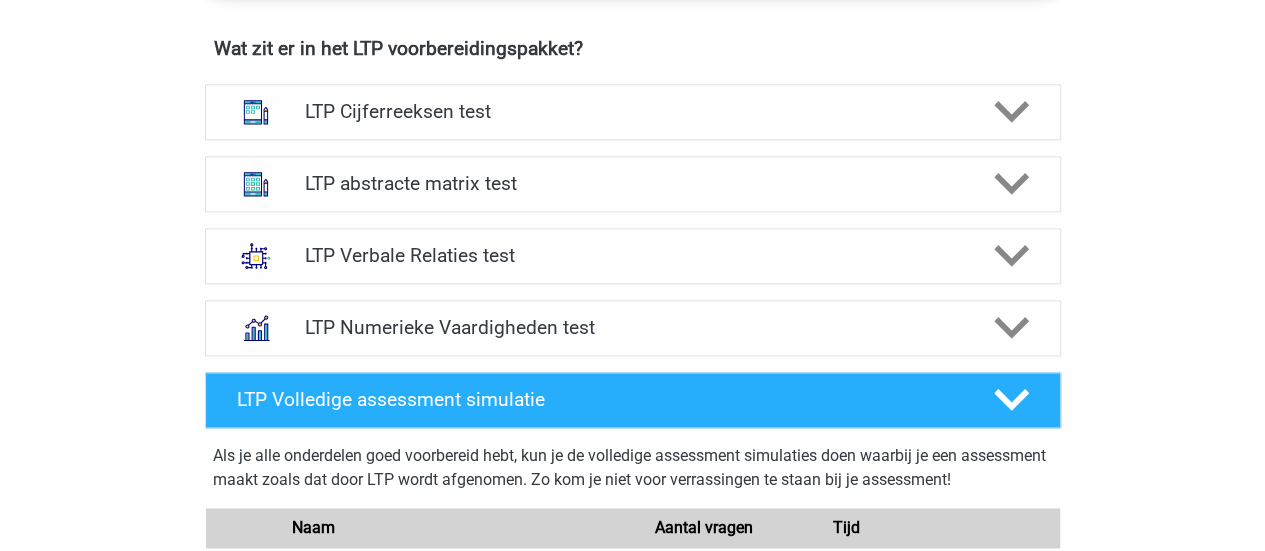 scroll, scrollTop: 1281, scrollLeft: 0, axis: vertical 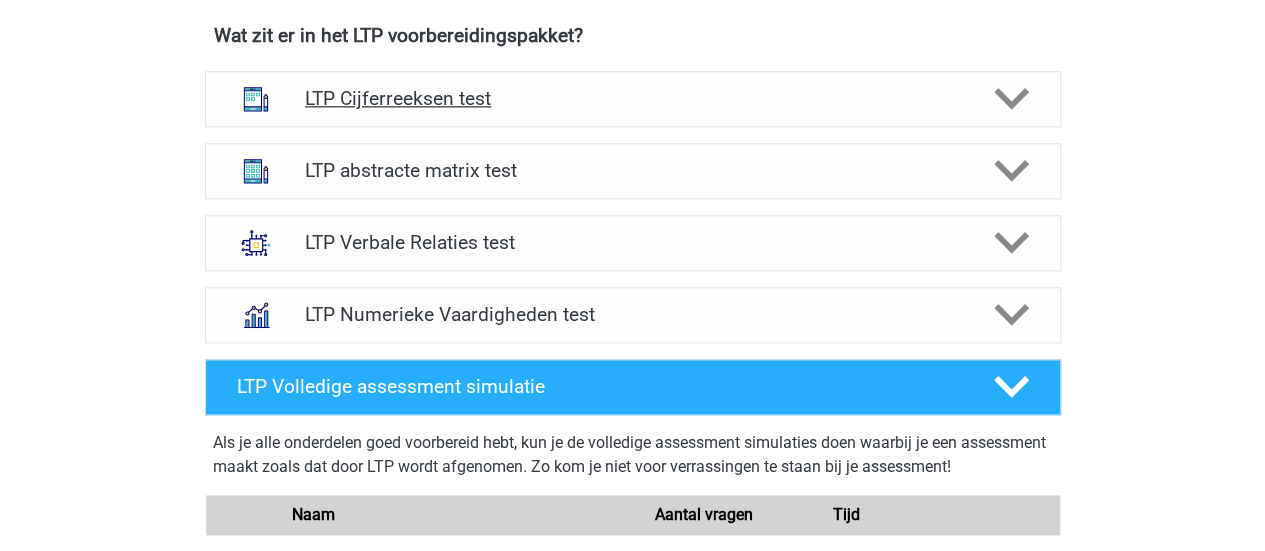click on "LTP Cijferreeksen test" at bounding box center (632, 98) 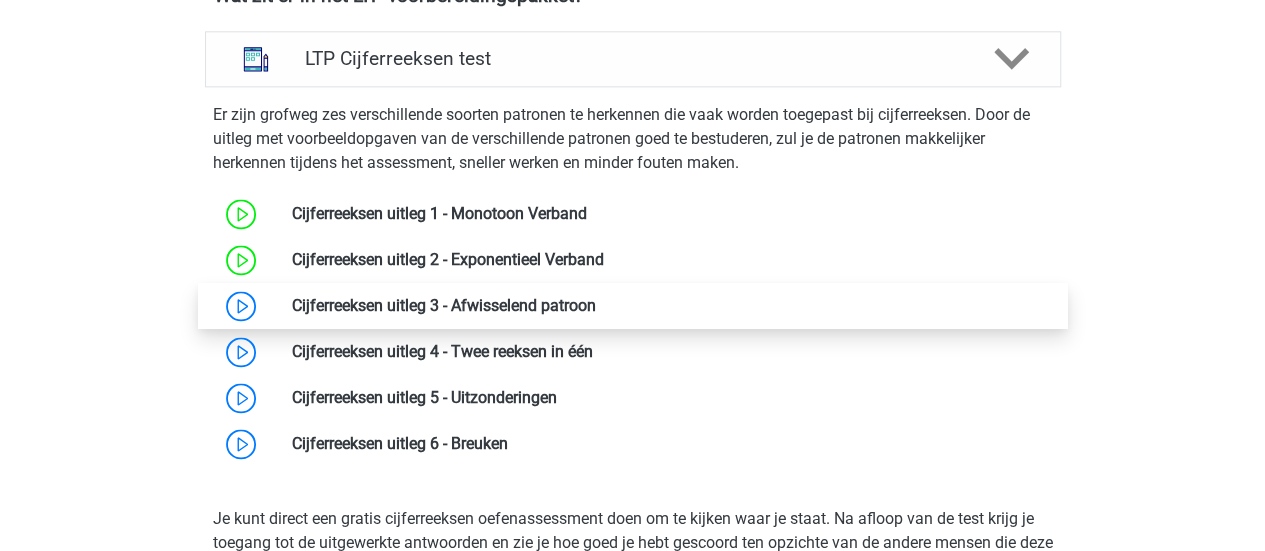 scroll, scrollTop: 1373, scrollLeft: 0, axis: vertical 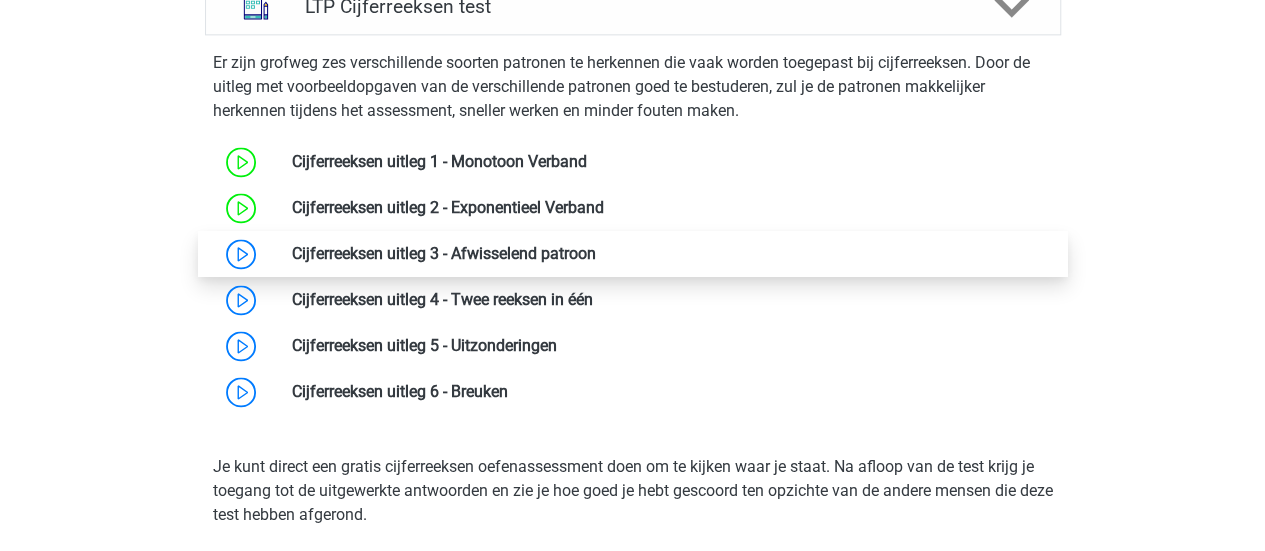 click at bounding box center [596, 253] 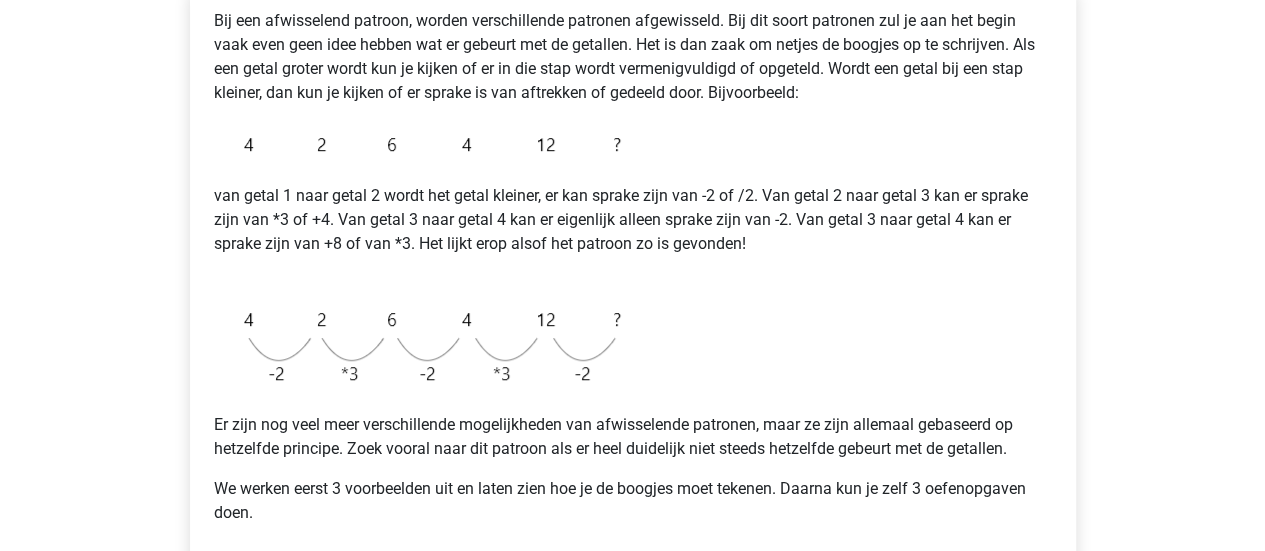scroll, scrollTop: 453, scrollLeft: 0, axis: vertical 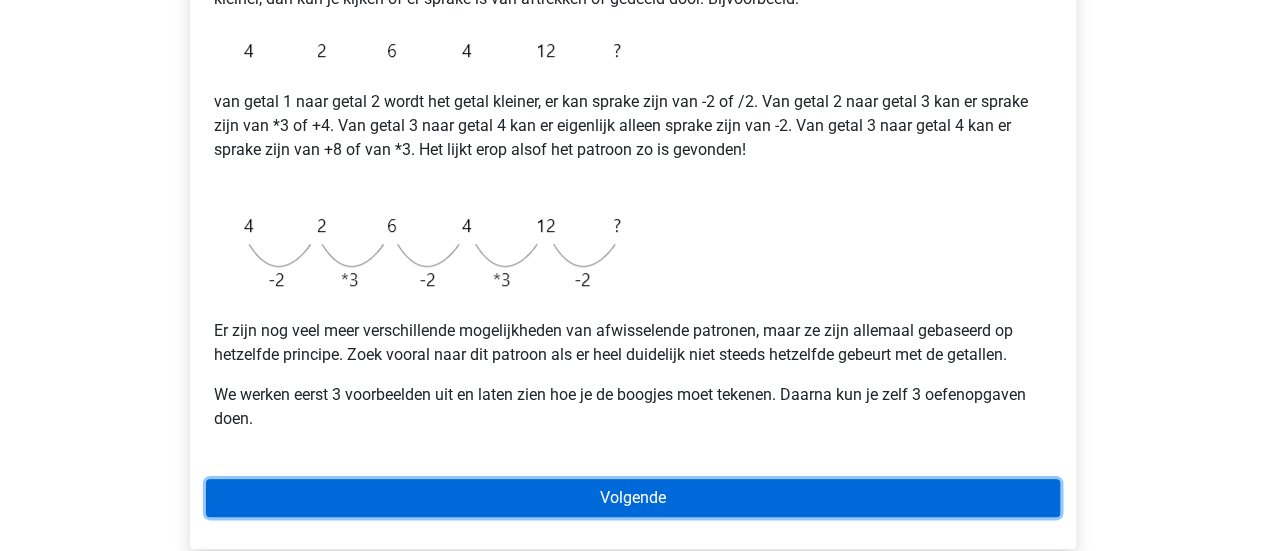 click on "Volgende" at bounding box center [633, 498] 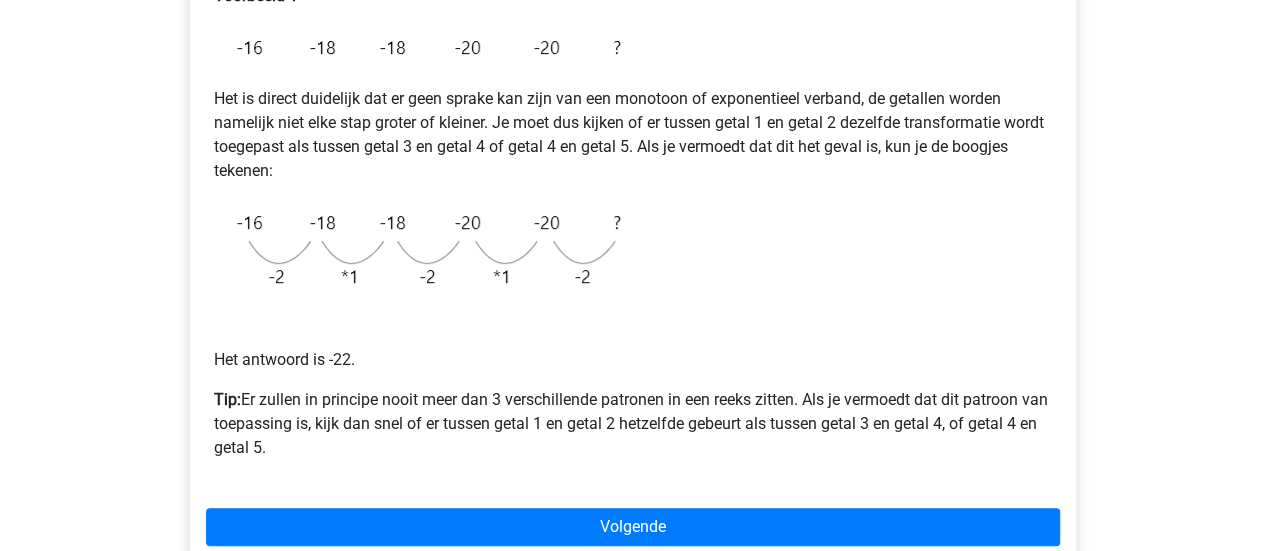 scroll, scrollTop: 448, scrollLeft: 0, axis: vertical 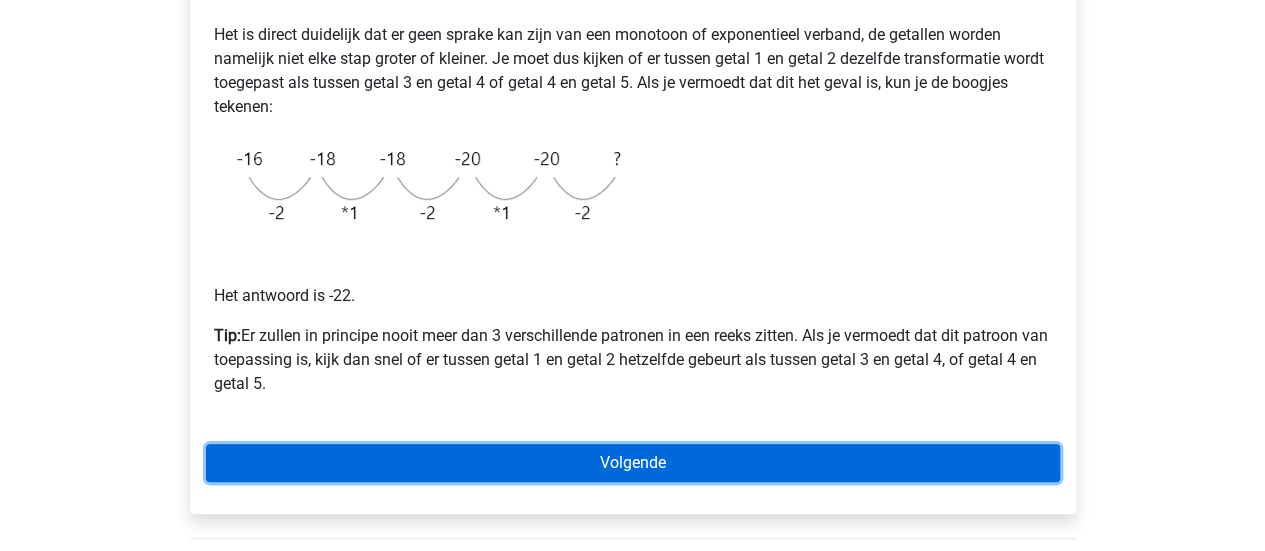 click on "Volgende" at bounding box center (633, 463) 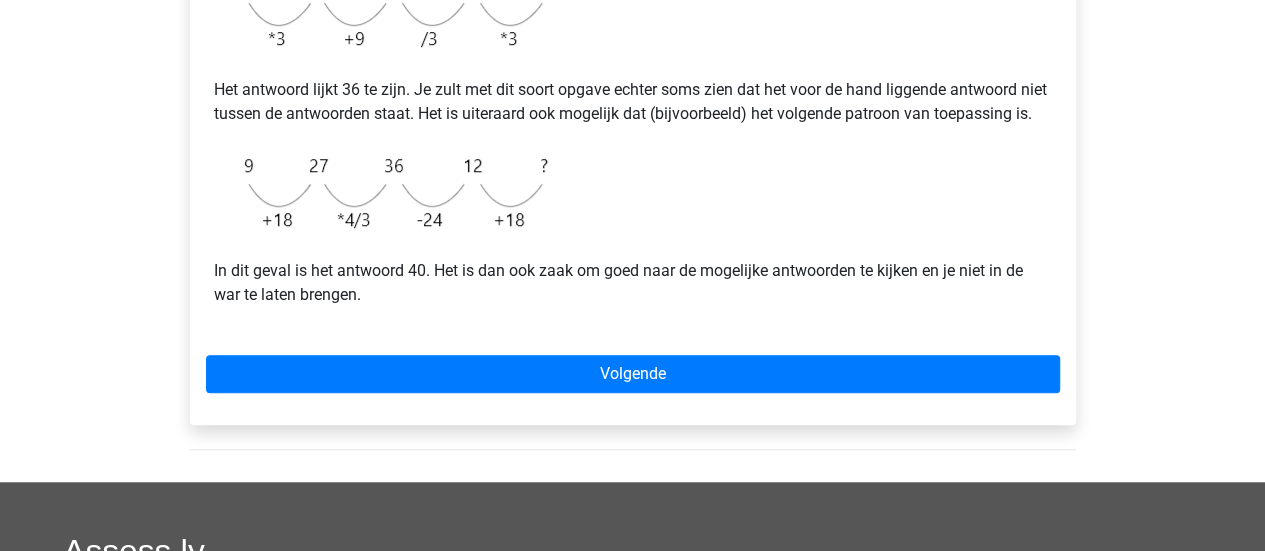 scroll, scrollTop: 621, scrollLeft: 0, axis: vertical 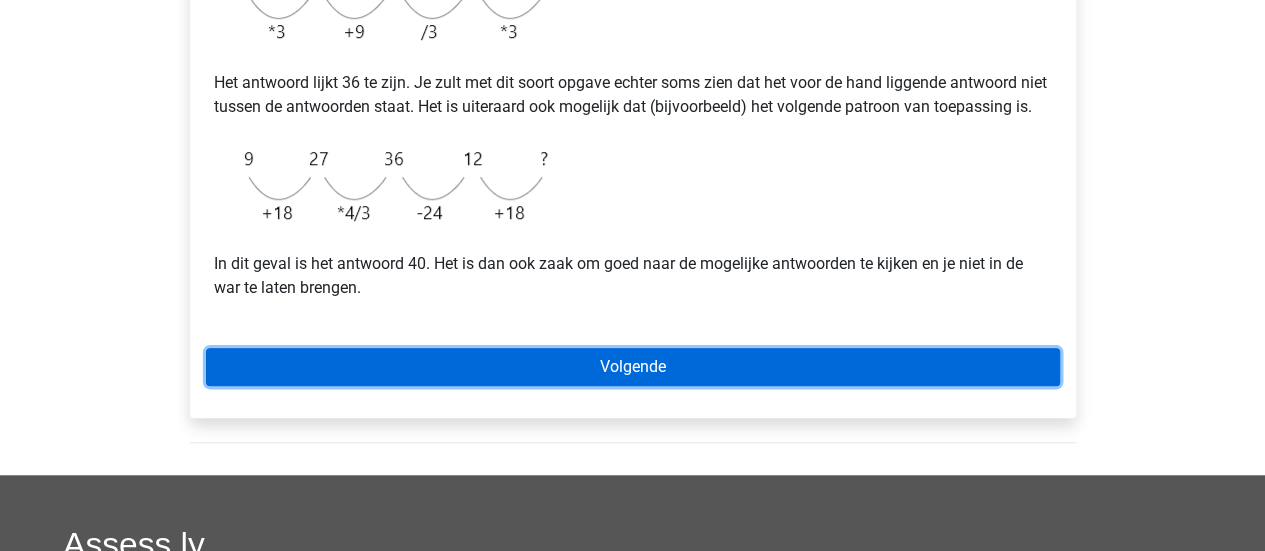 click on "Volgende" at bounding box center [633, 367] 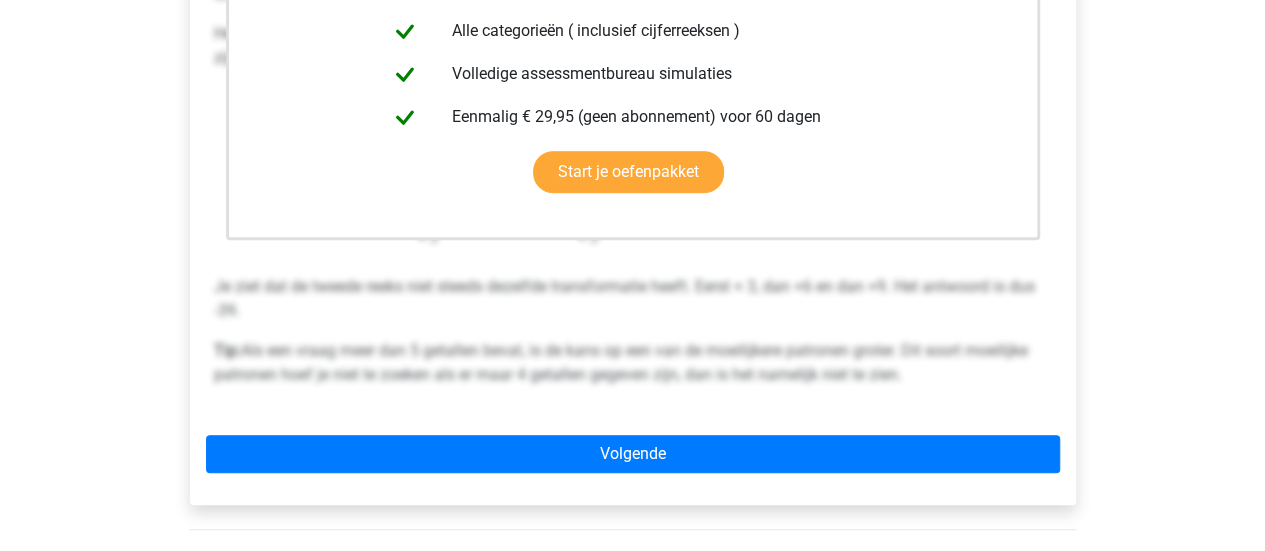 scroll, scrollTop: 671, scrollLeft: 0, axis: vertical 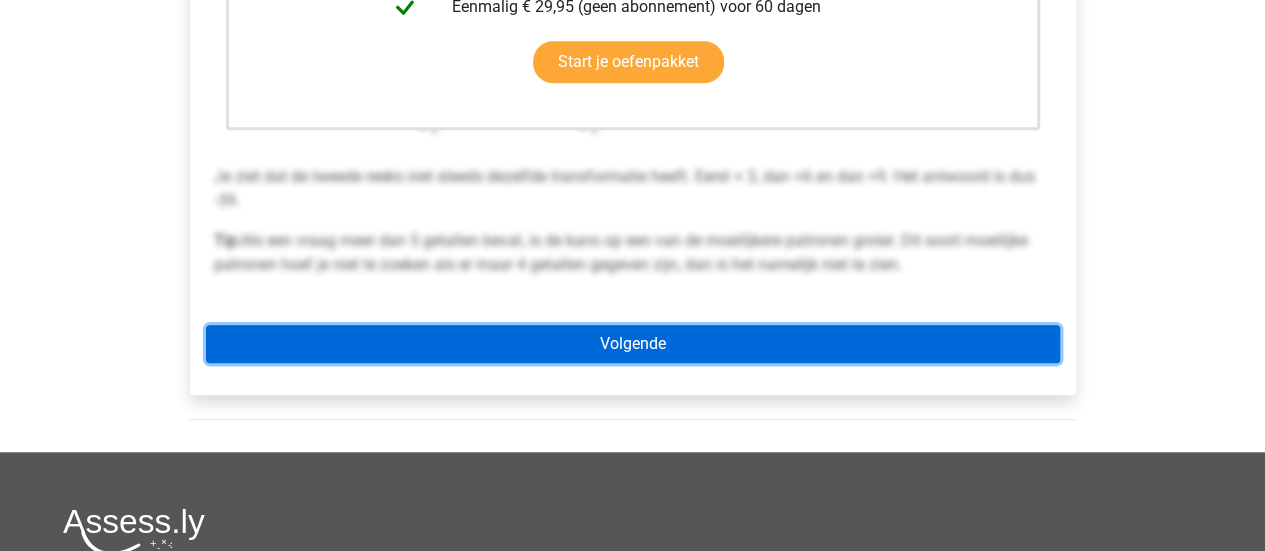 click on "Volgende" at bounding box center [633, 344] 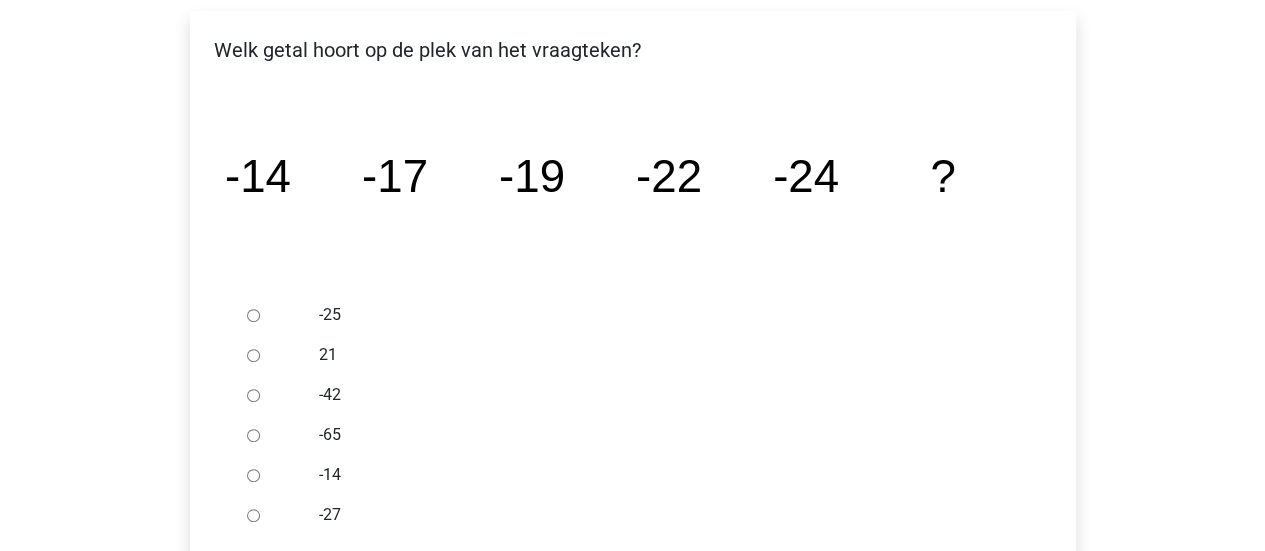 scroll, scrollTop: 391, scrollLeft: 0, axis: vertical 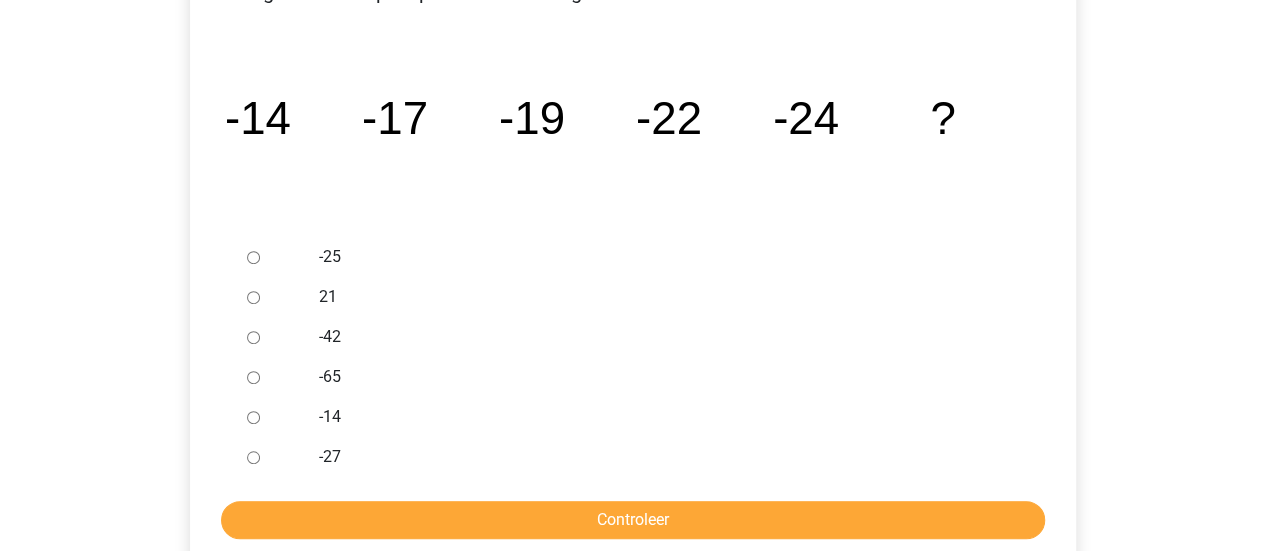 click on "-27" at bounding box center (665, 457) 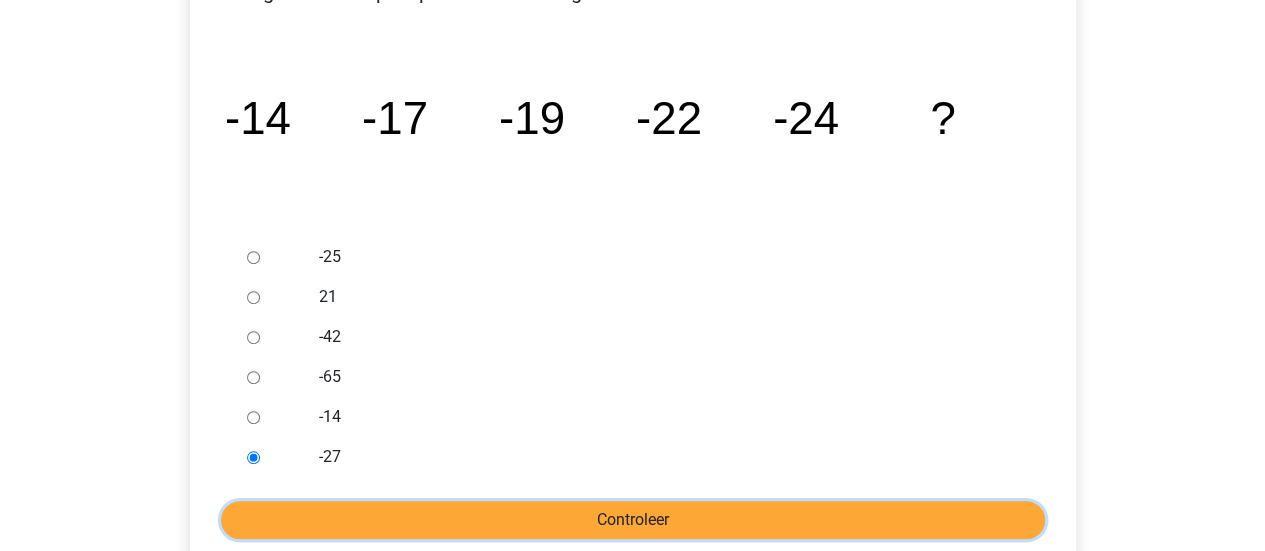 click on "Controleer" at bounding box center [633, 520] 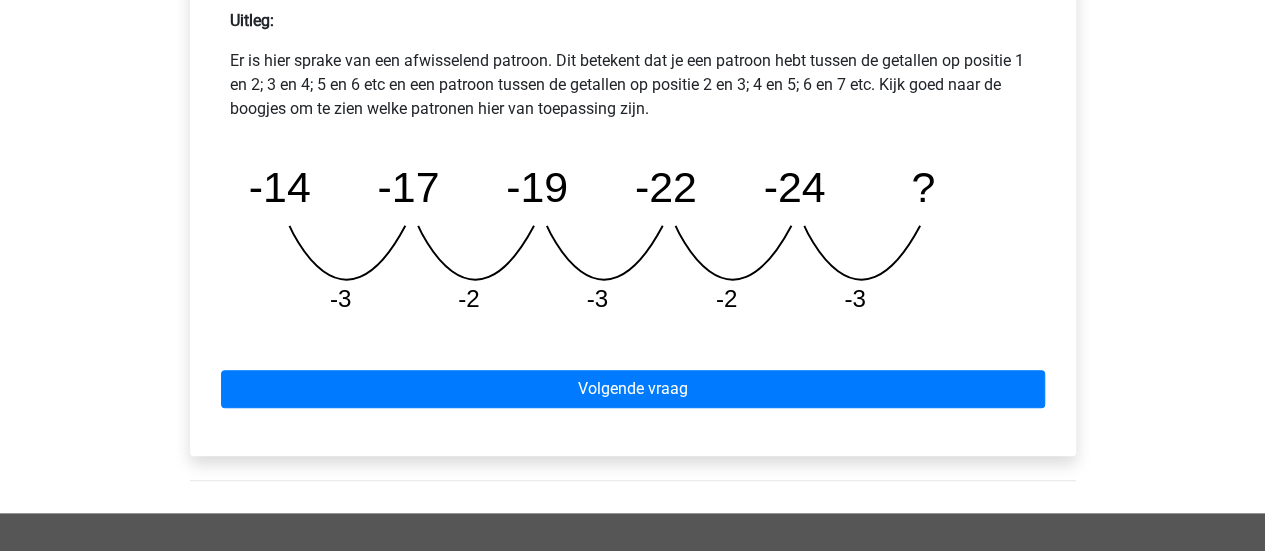 scroll, scrollTop: 919, scrollLeft: 0, axis: vertical 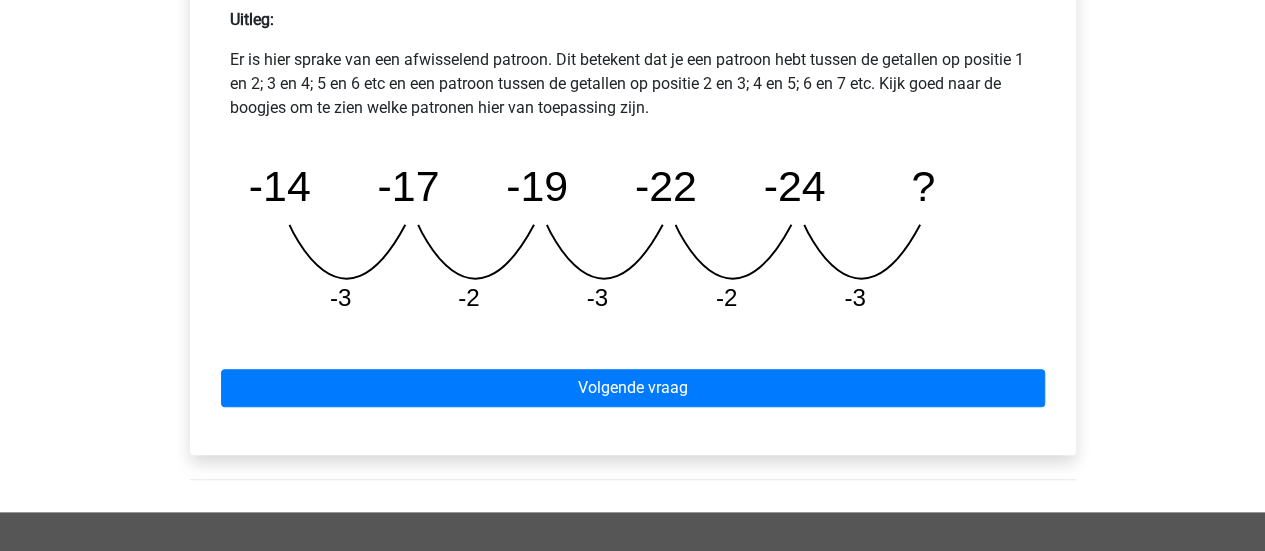 click on "Volgende vraag" at bounding box center (633, 384) 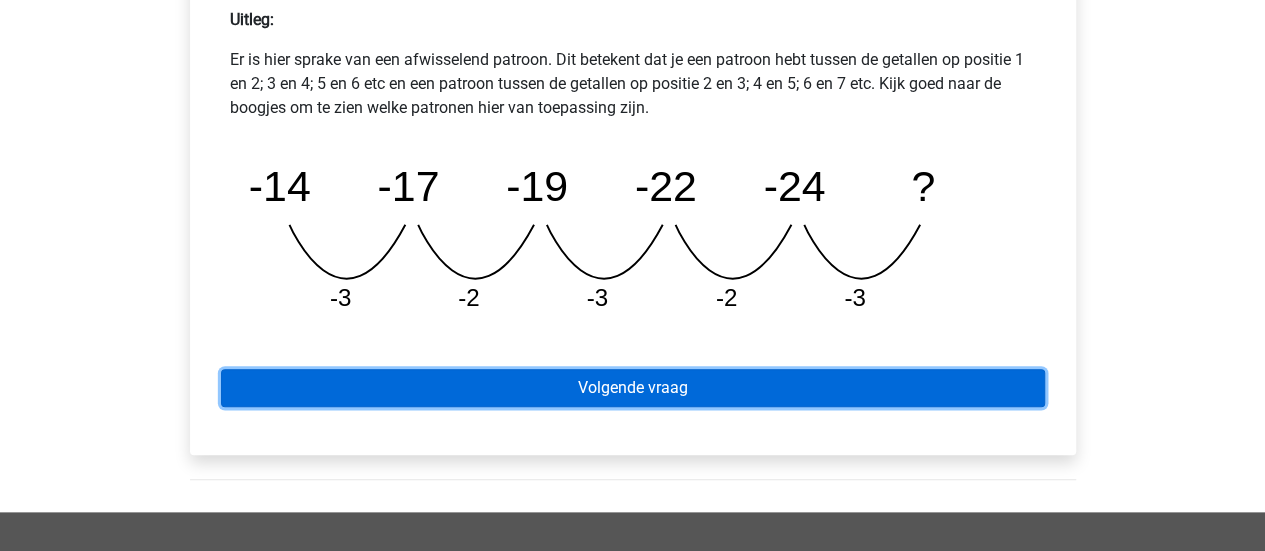 click on "Volgende vraag" at bounding box center (633, 388) 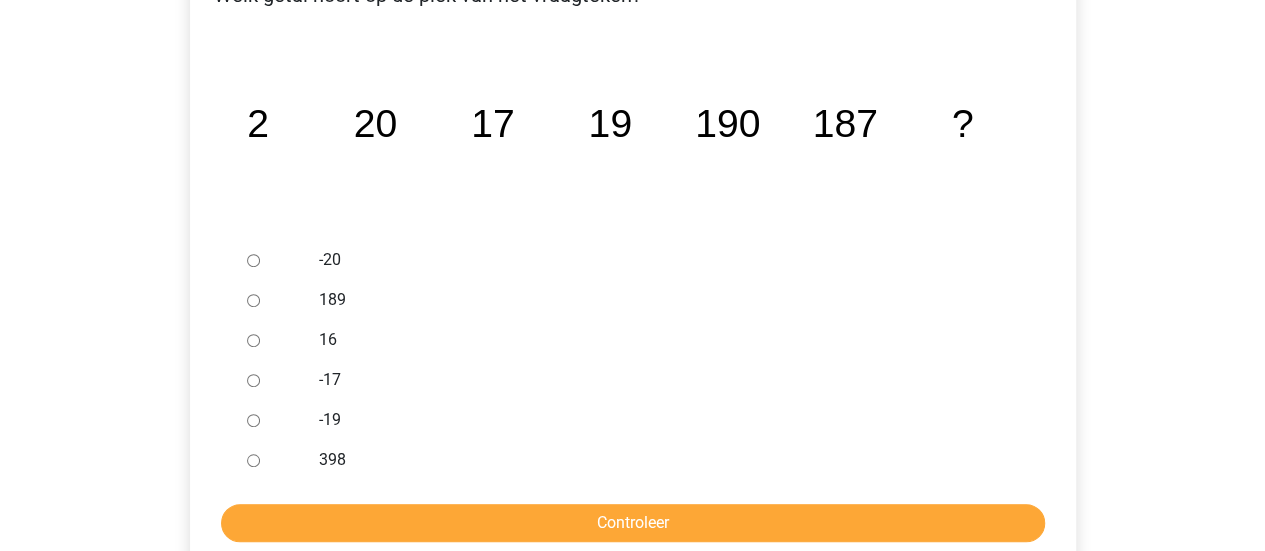 scroll, scrollTop: 389, scrollLeft: 0, axis: vertical 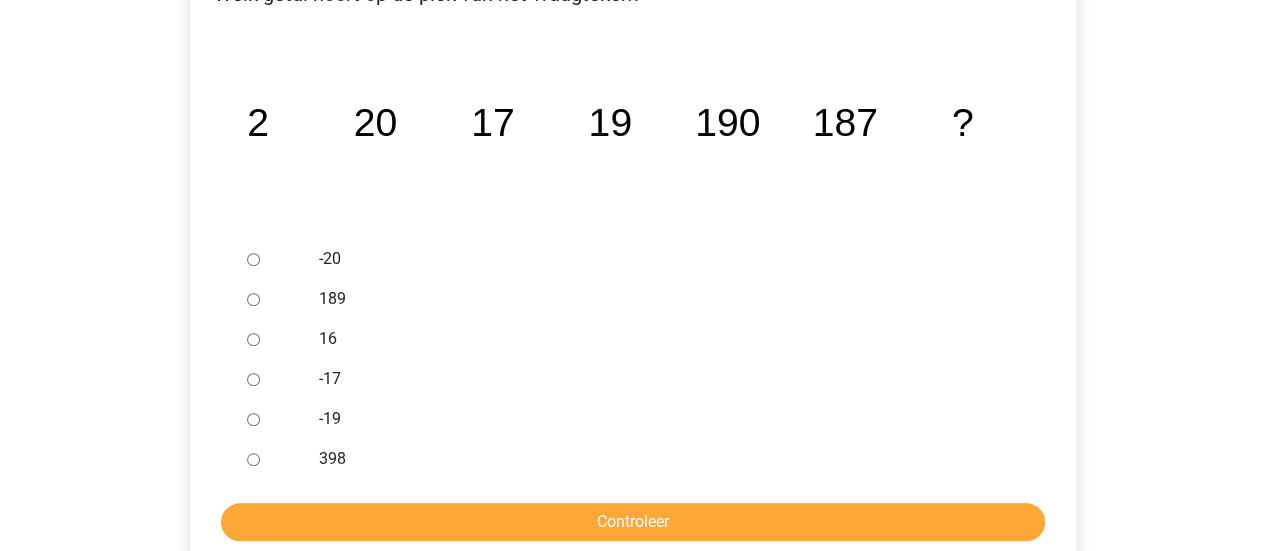 click on "189" at bounding box center (665, 299) 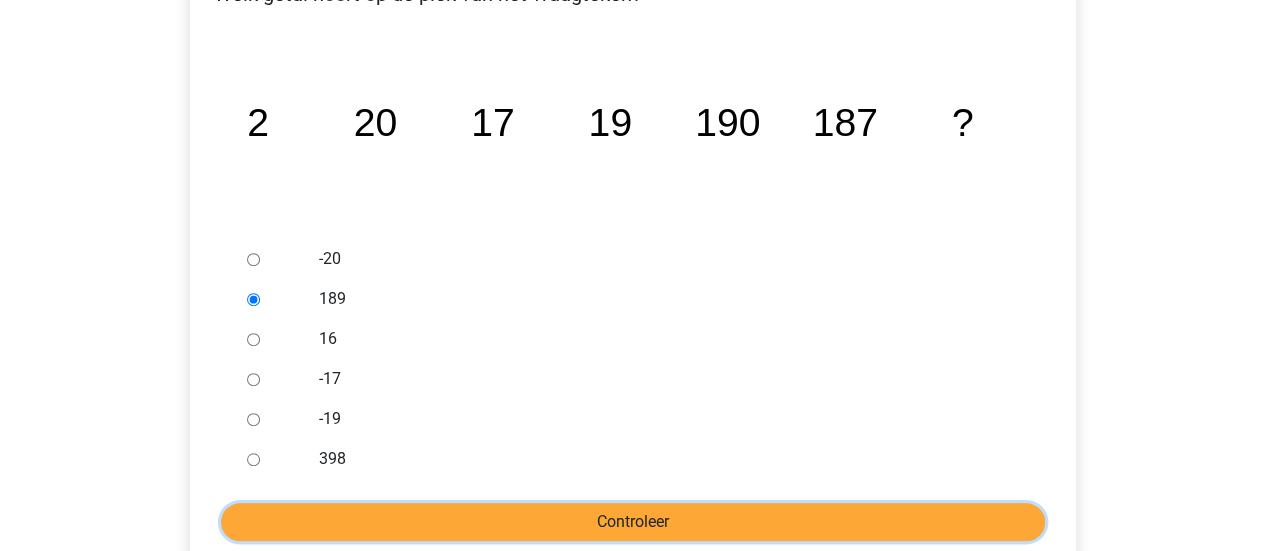 click on "Controleer" at bounding box center [633, 522] 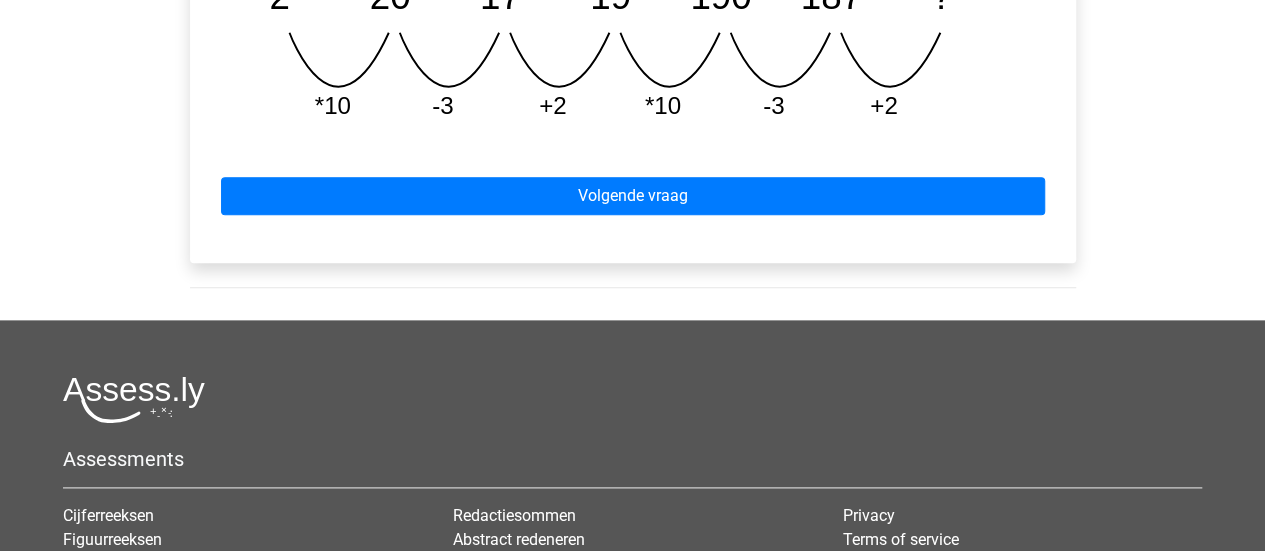 scroll, scrollTop: 1117, scrollLeft: 0, axis: vertical 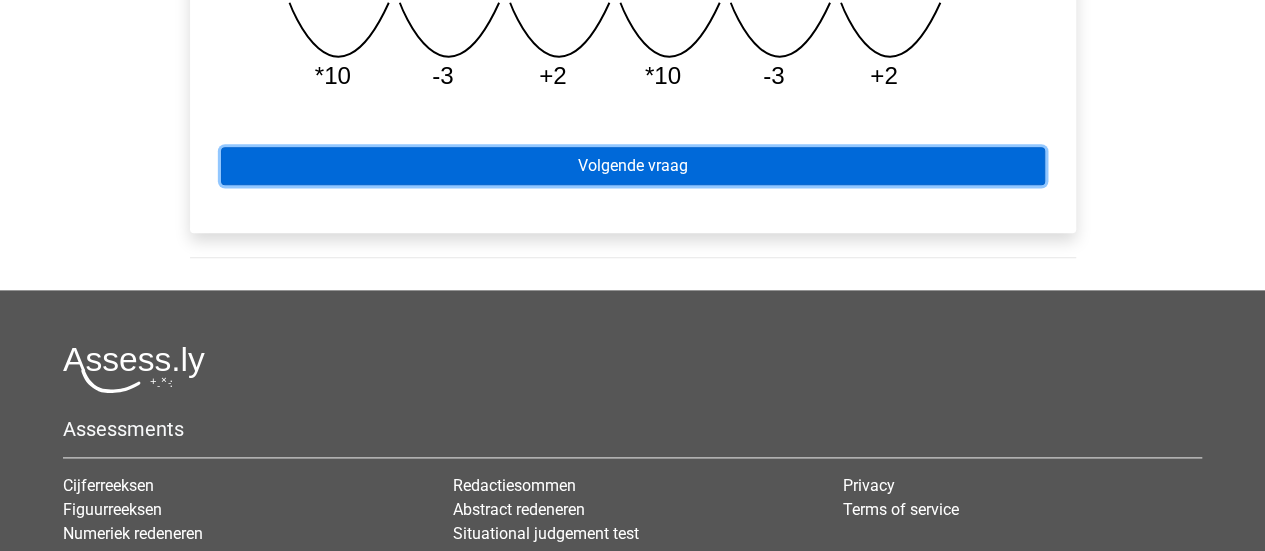 click on "Volgende vraag" at bounding box center [633, 166] 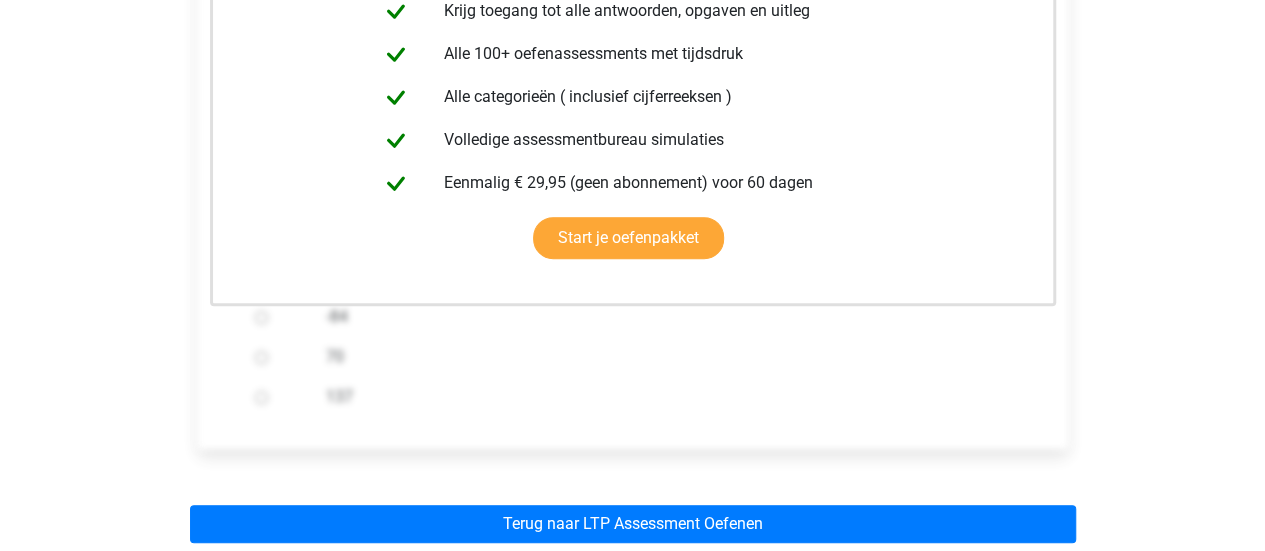 scroll, scrollTop: 456, scrollLeft: 0, axis: vertical 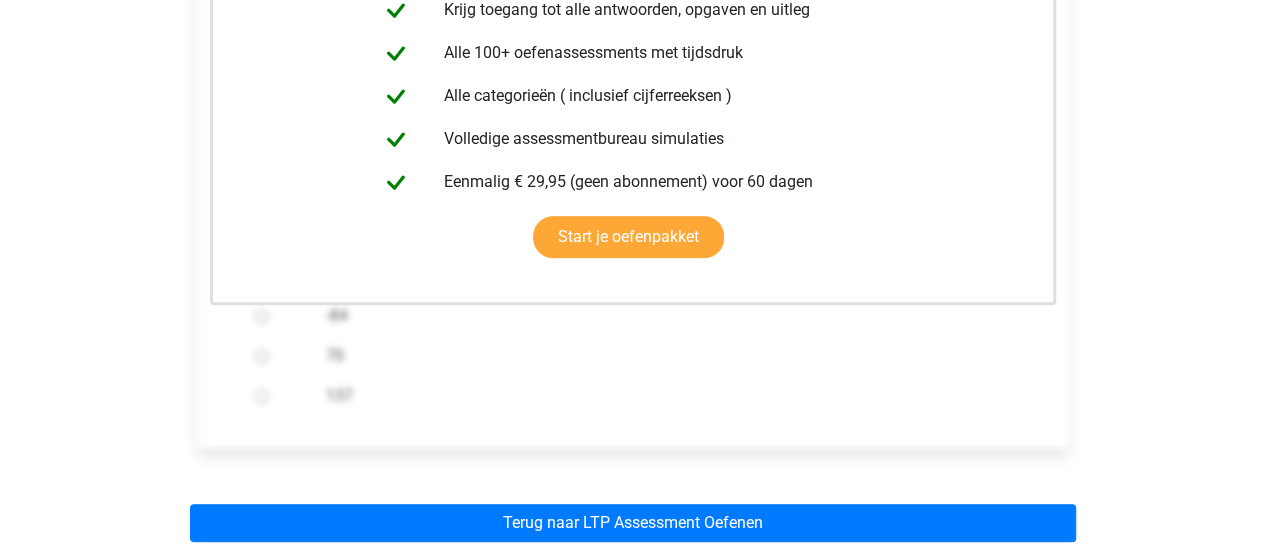 click on "Deze uitleg zit in het Voorbereidingspakket
Krijg toegang tot alle antwoorden, opgaven en uitleg
Alle 100+ oefenassessments met tijdsdruk
Alle categorieën ( inclusief cijferreeksen )
Volledige assessmentbureau simulaties
Eenmalig € 29,95 (geen abonnement) voor 60 dagen" at bounding box center [633, 219] 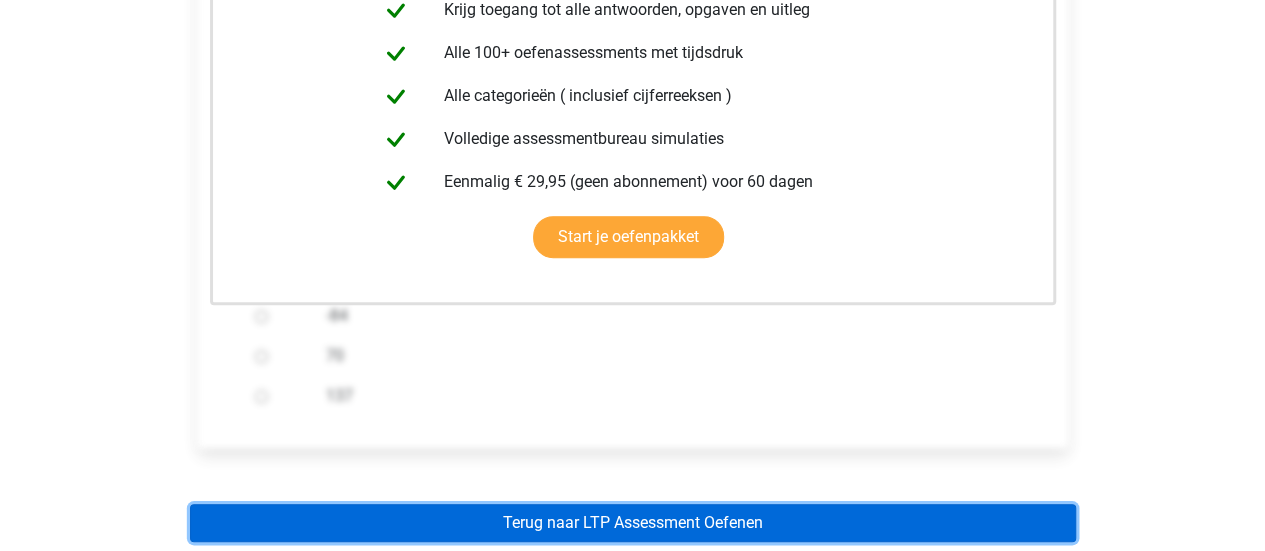 click on "Terug naar LTP Assessment Oefenen" at bounding box center (633, 523) 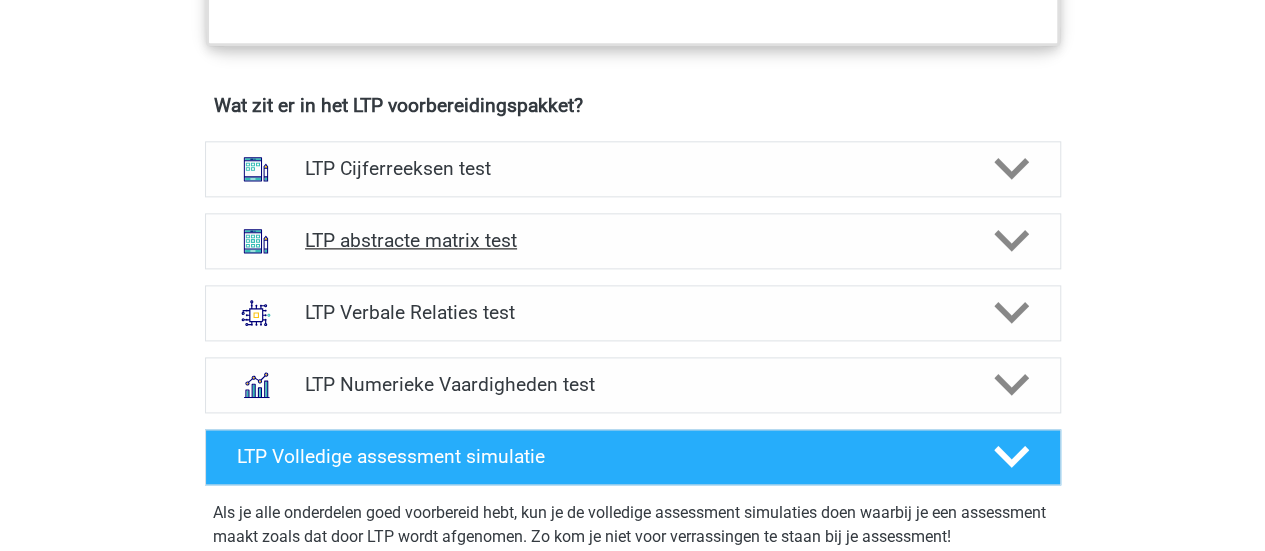 scroll, scrollTop: 1210, scrollLeft: 0, axis: vertical 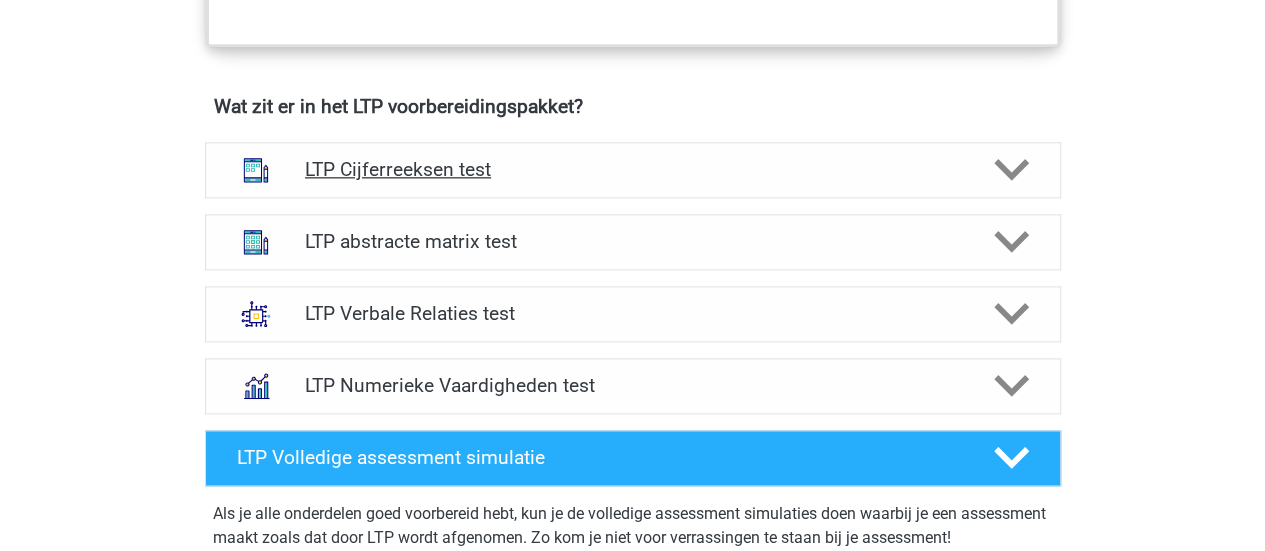 click on "LTP Cijferreeksen test" at bounding box center (632, 169) 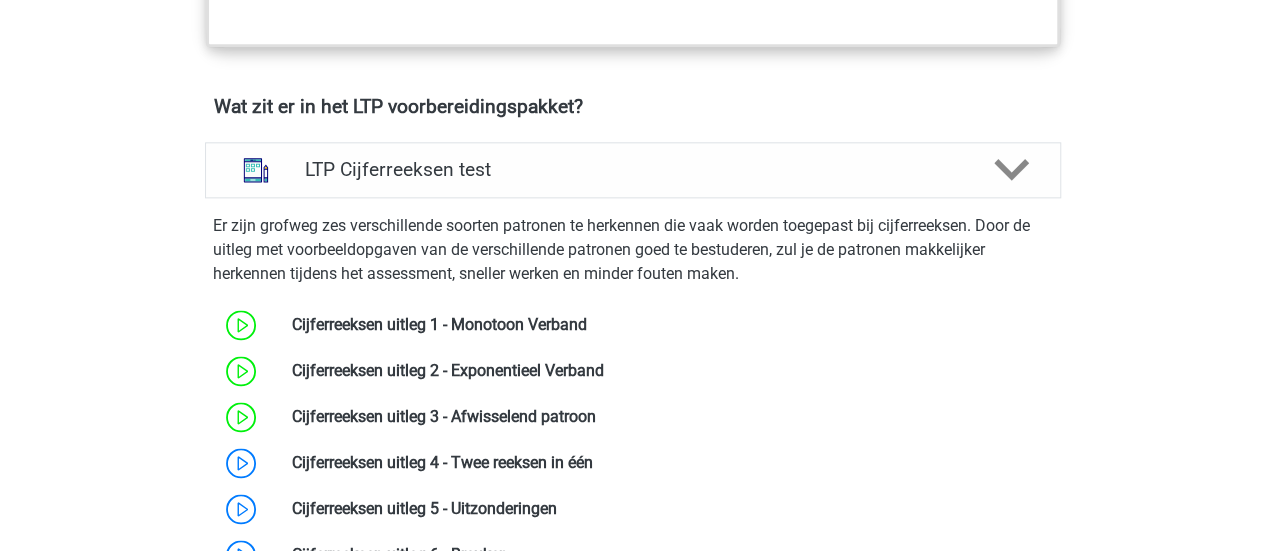 scroll, scrollTop: 1440, scrollLeft: 0, axis: vertical 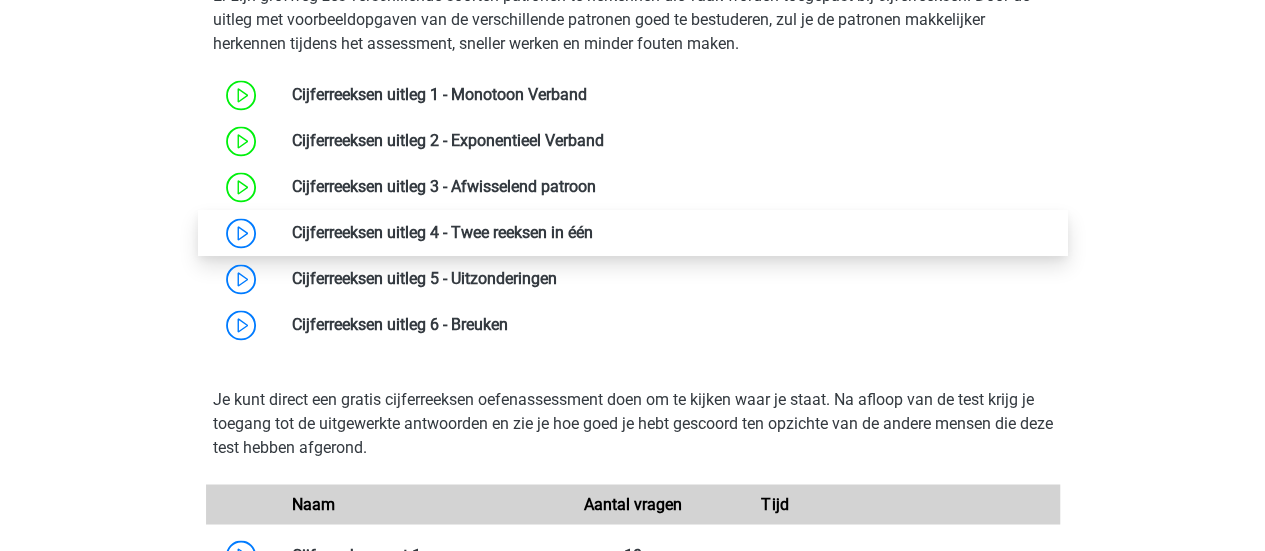 click at bounding box center [593, 232] 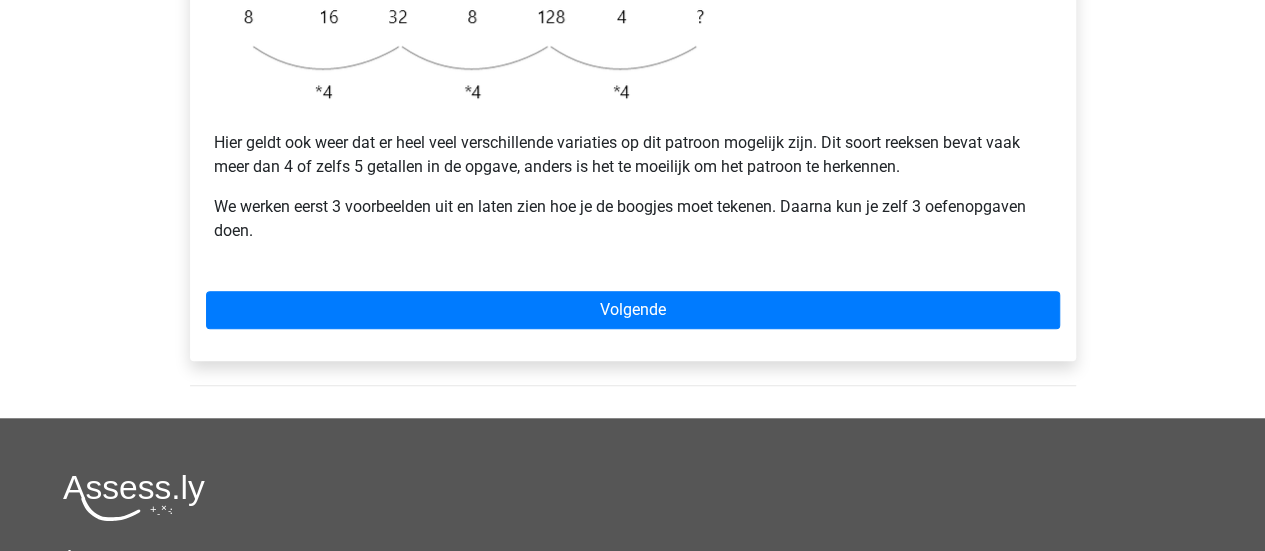 scroll, scrollTop: 695, scrollLeft: 0, axis: vertical 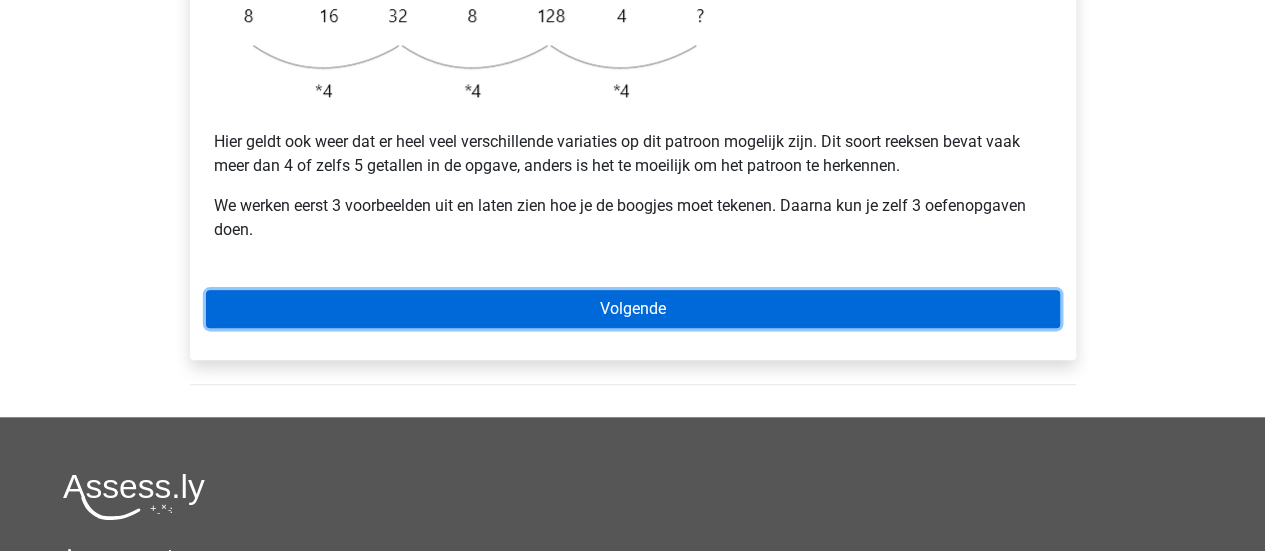click on "Volgende" at bounding box center (633, 309) 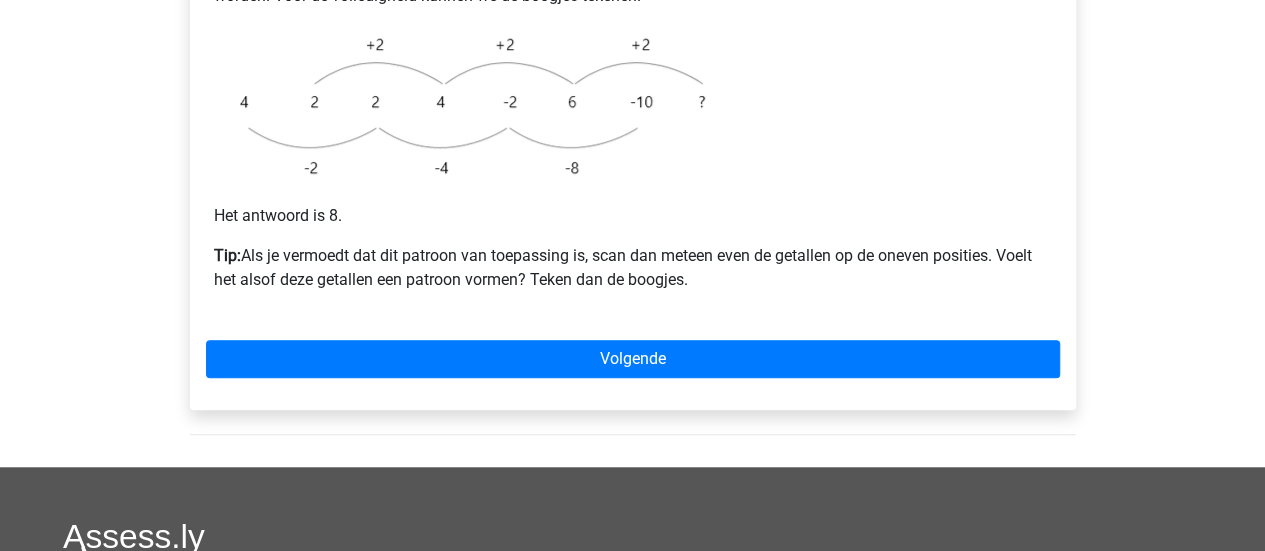 scroll, scrollTop: 594, scrollLeft: 0, axis: vertical 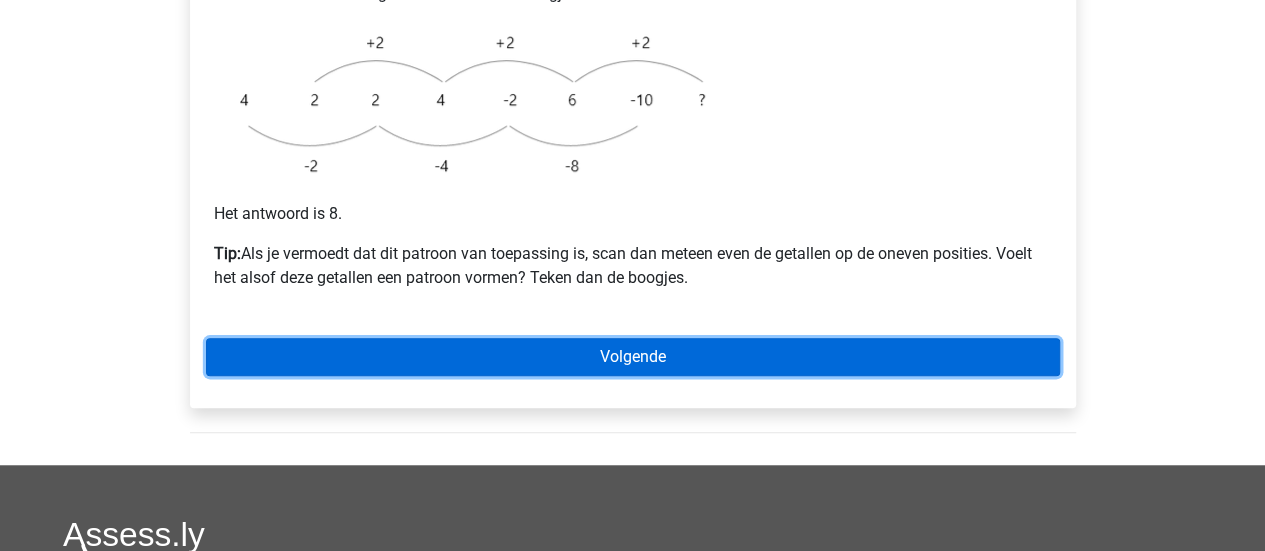 click on "Volgende" at bounding box center (633, 357) 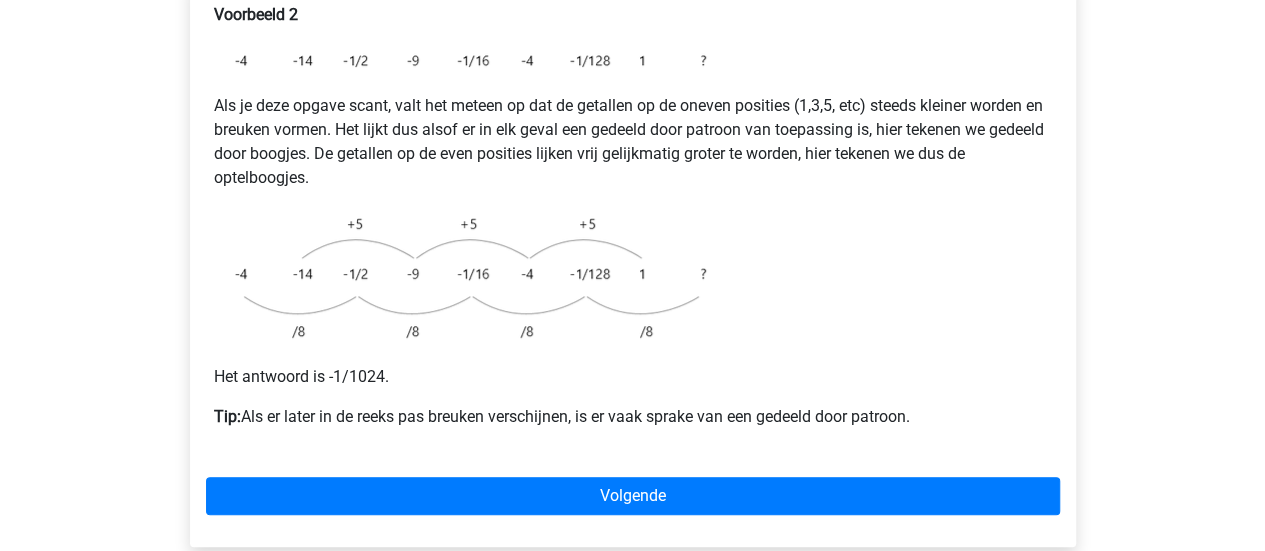 scroll, scrollTop: 455, scrollLeft: 0, axis: vertical 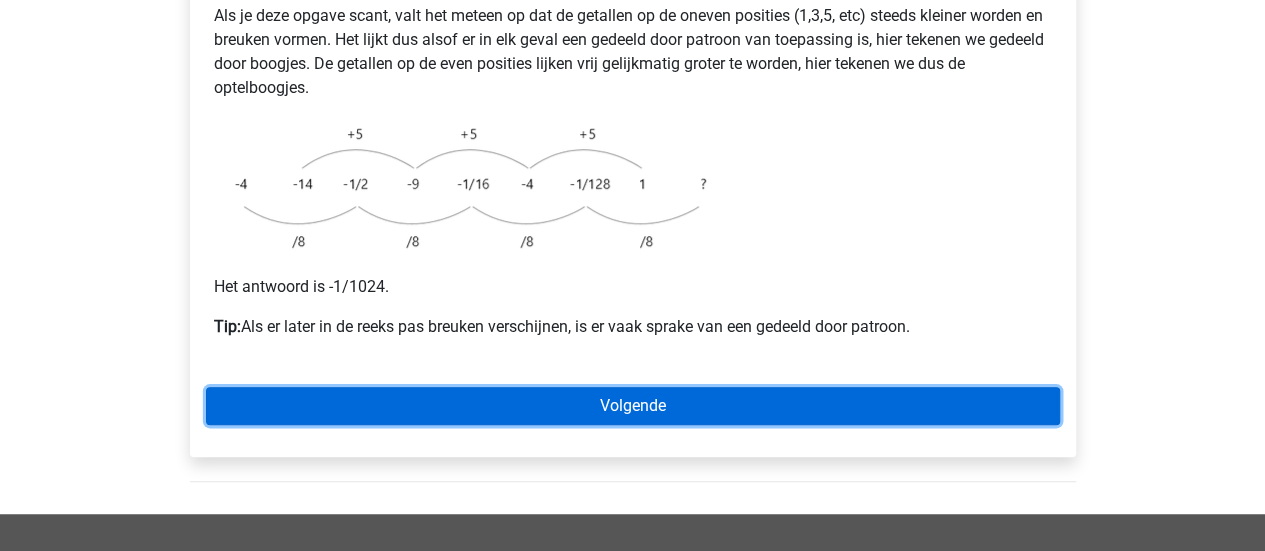 click on "Volgende" at bounding box center [633, 406] 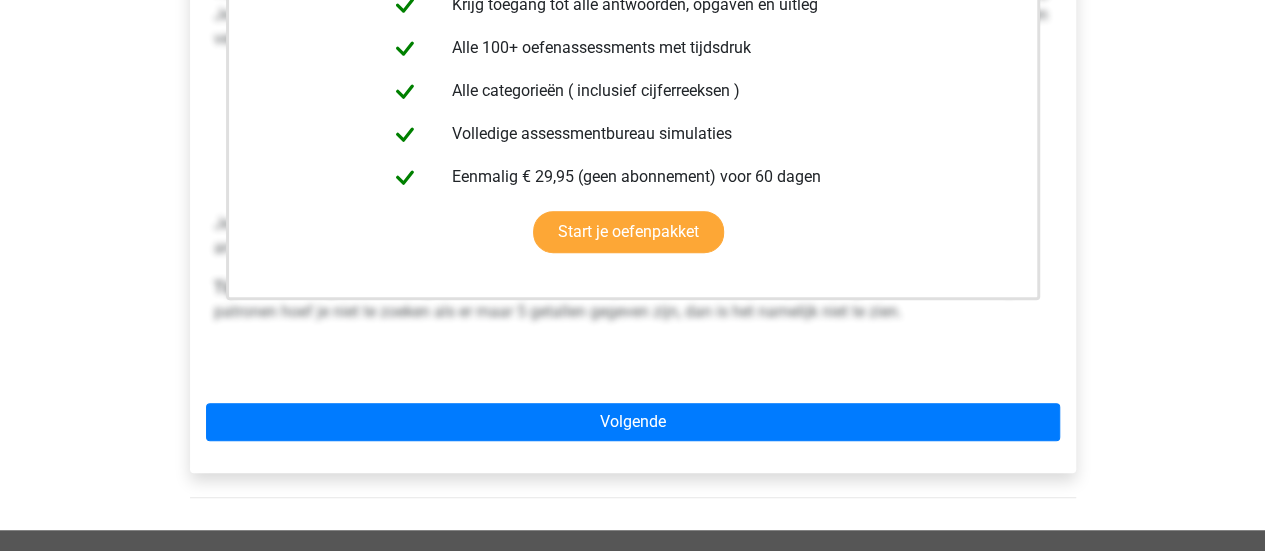 scroll, scrollTop: 504, scrollLeft: 0, axis: vertical 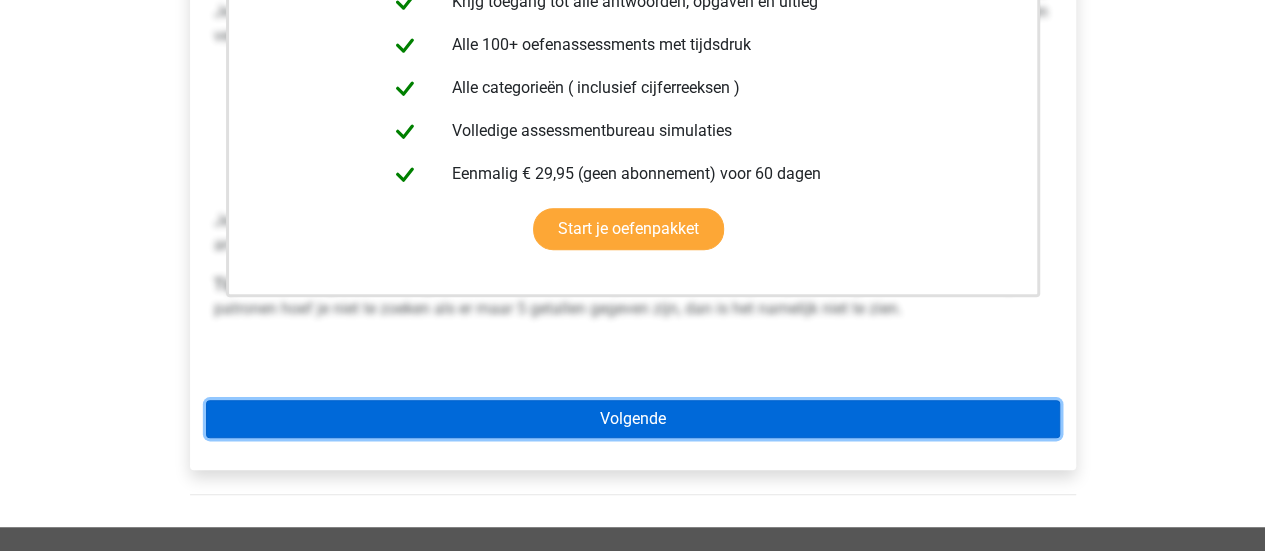 click on "Volgende" at bounding box center [633, 419] 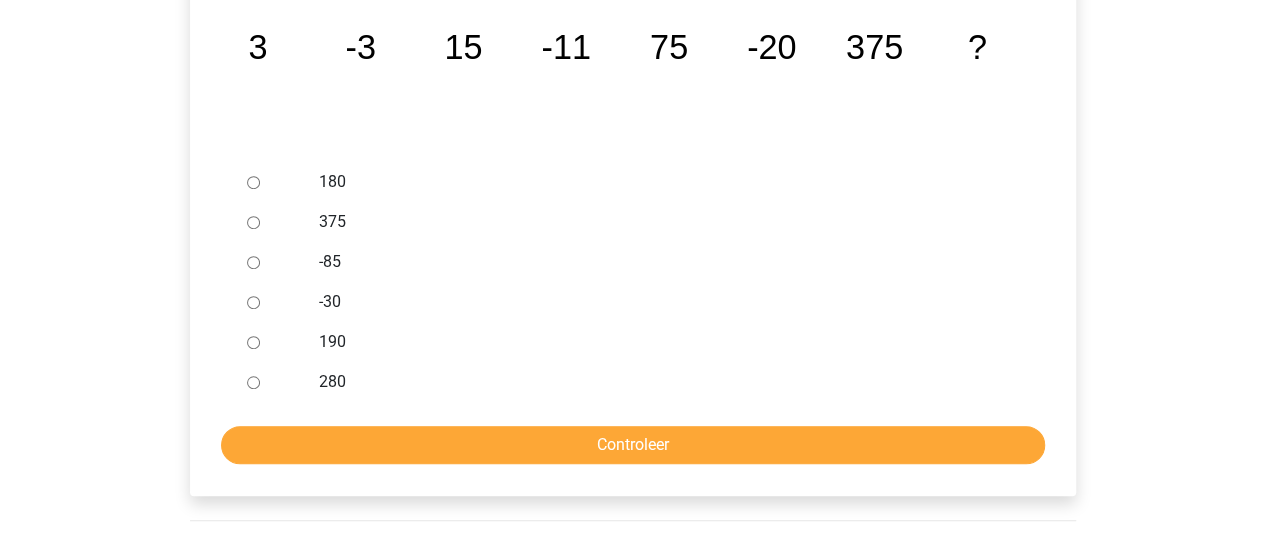 scroll, scrollTop: 476, scrollLeft: 0, axis: vertical 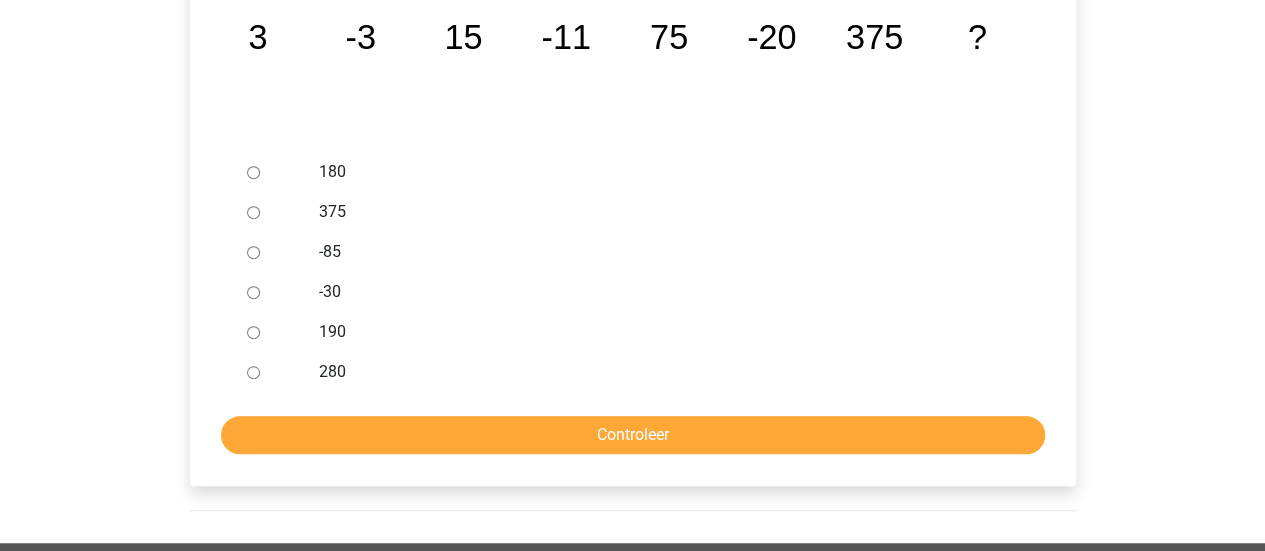 click on "-30" at bounding box center [253, 292] 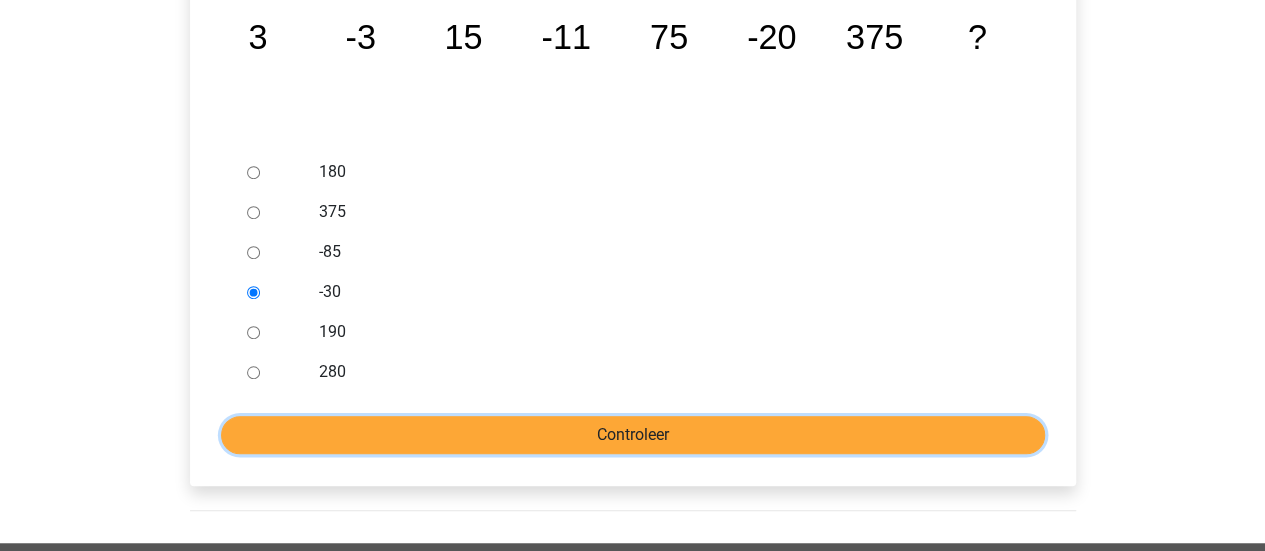 click on "Controleer" at bounding box center [633, 435] 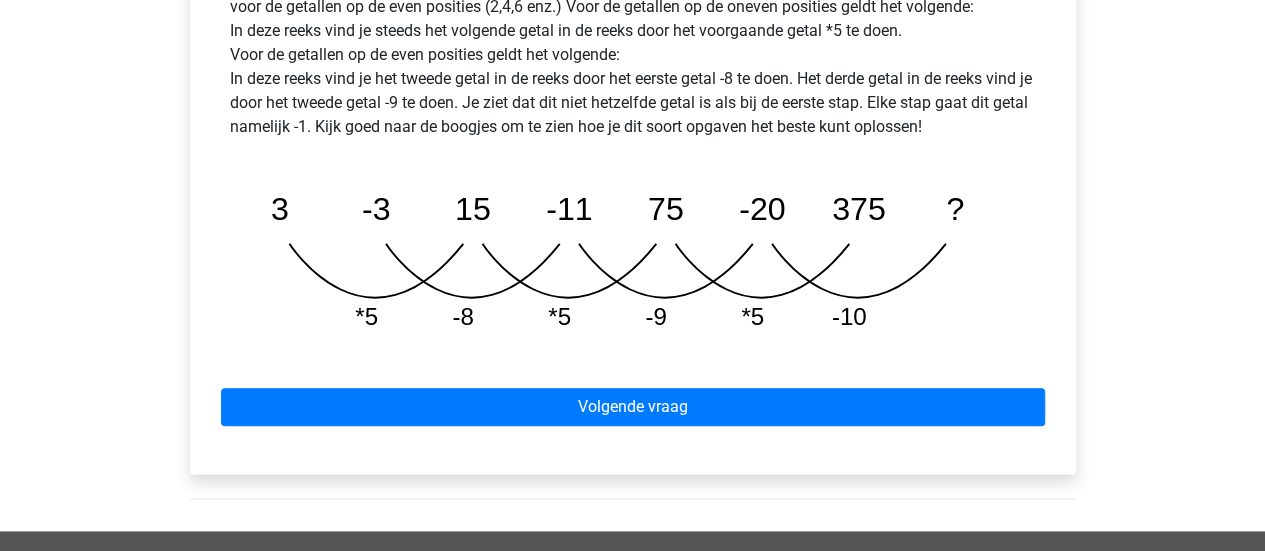 scroll, scrollTop: 1017, scrollLeft: 0, axis: vertical 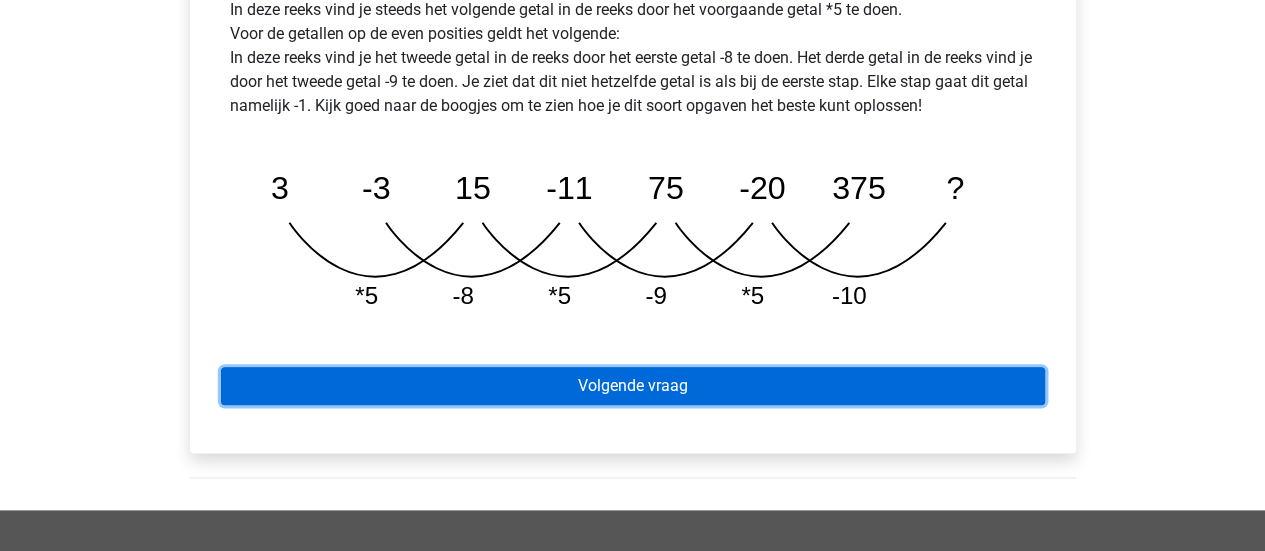 click on "Volgende vraag" at bounding box center (633, 386) 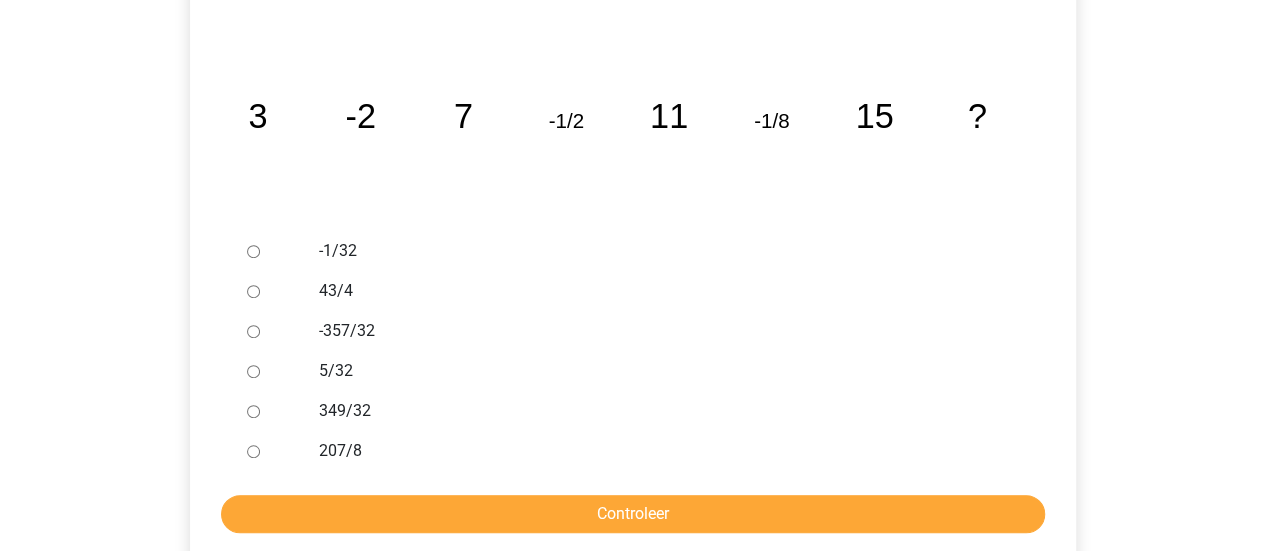 scroll, scrollTop: 436, scrollLeft: 0, axis: vertical 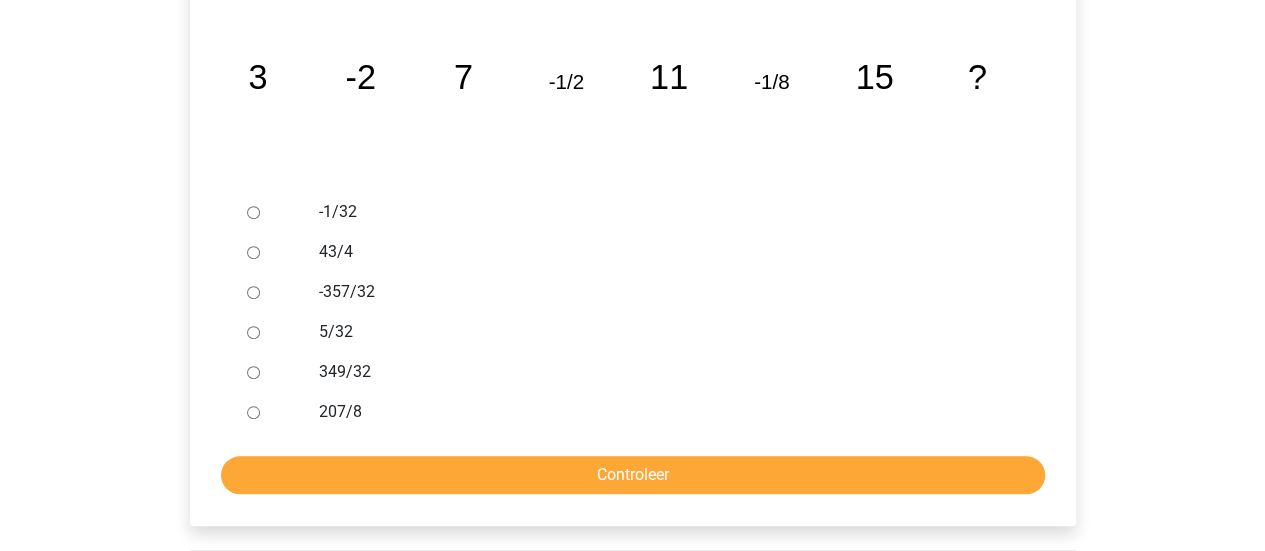 click on "-1/32" at bounding box center (665, 212) 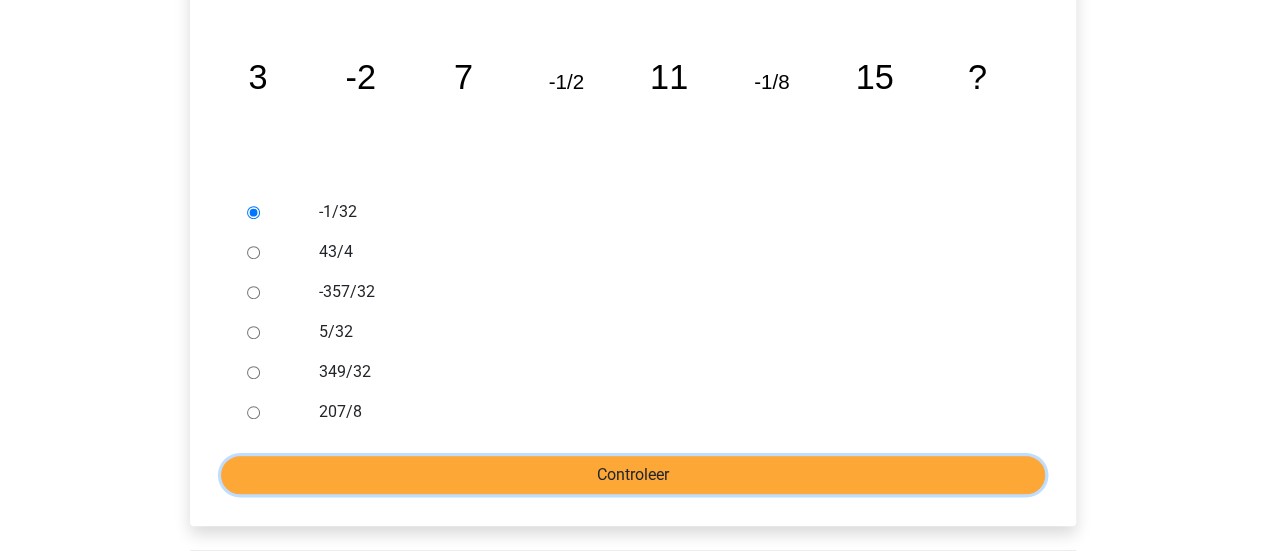 click on "Controleer" at bounding box center [633, 475] 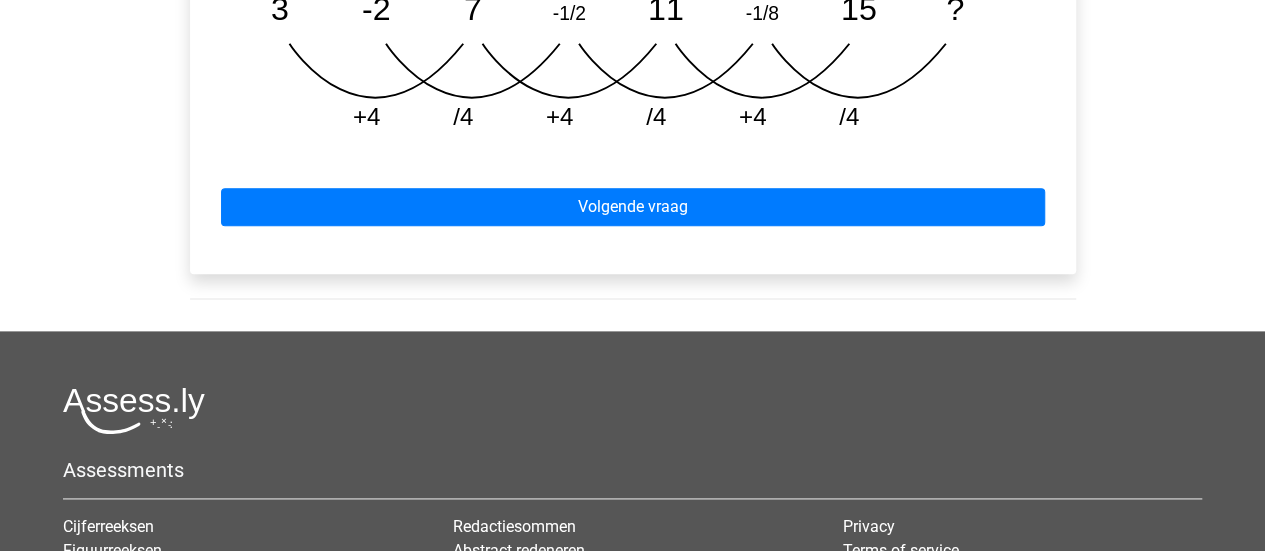 scroll, scrollTop: 1185, scrollLeft: 0, axis: vertical 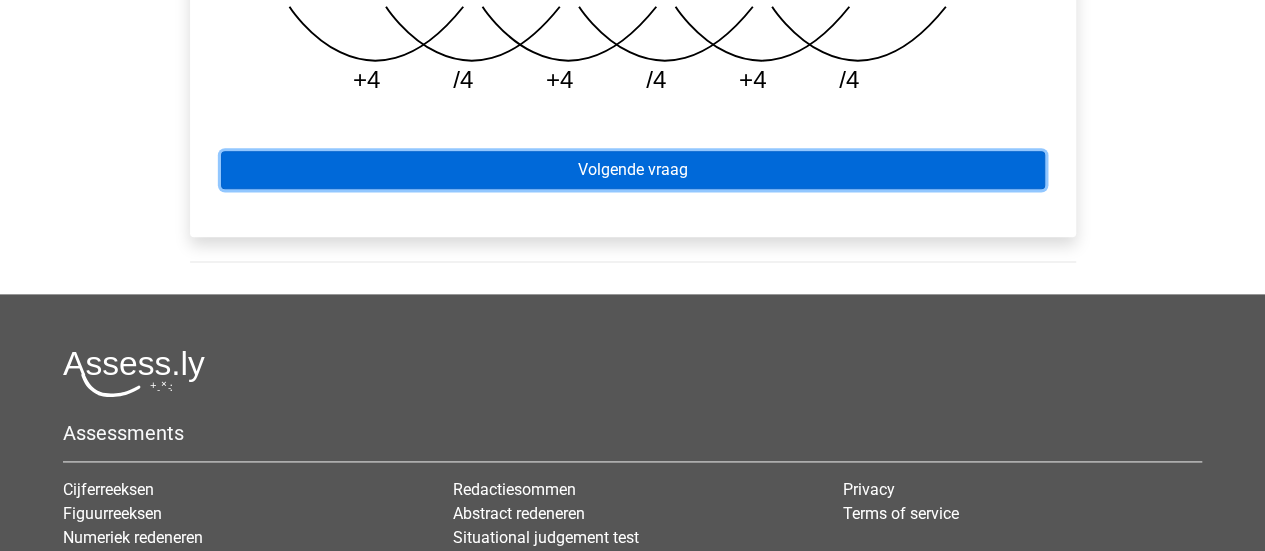 click on "Volgende vraag" at bounding box center (633, 170) 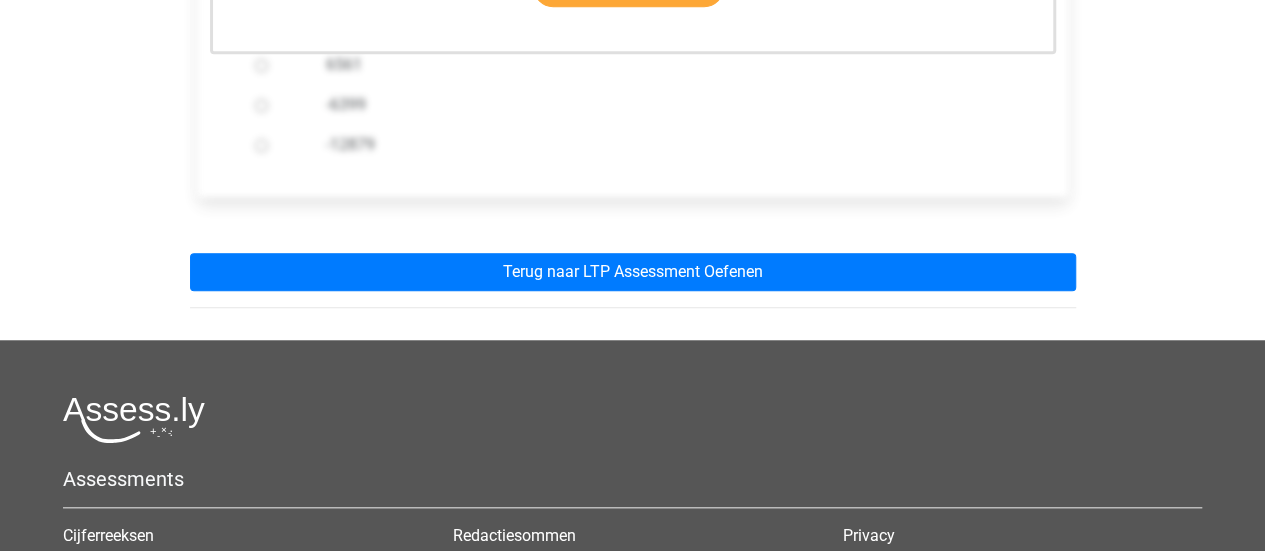 scroll, scrollTop: 911, scrollLeft: 0, axis: vertical 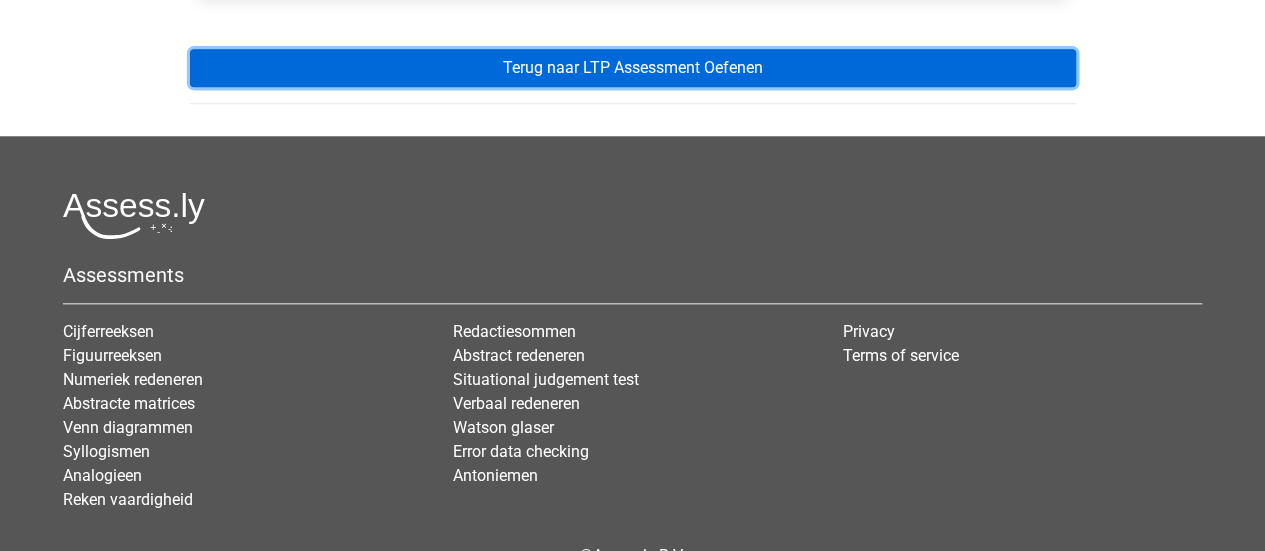 click on "Terug naar LTP Assessment Oefenen" at bounding box center [633, 68] 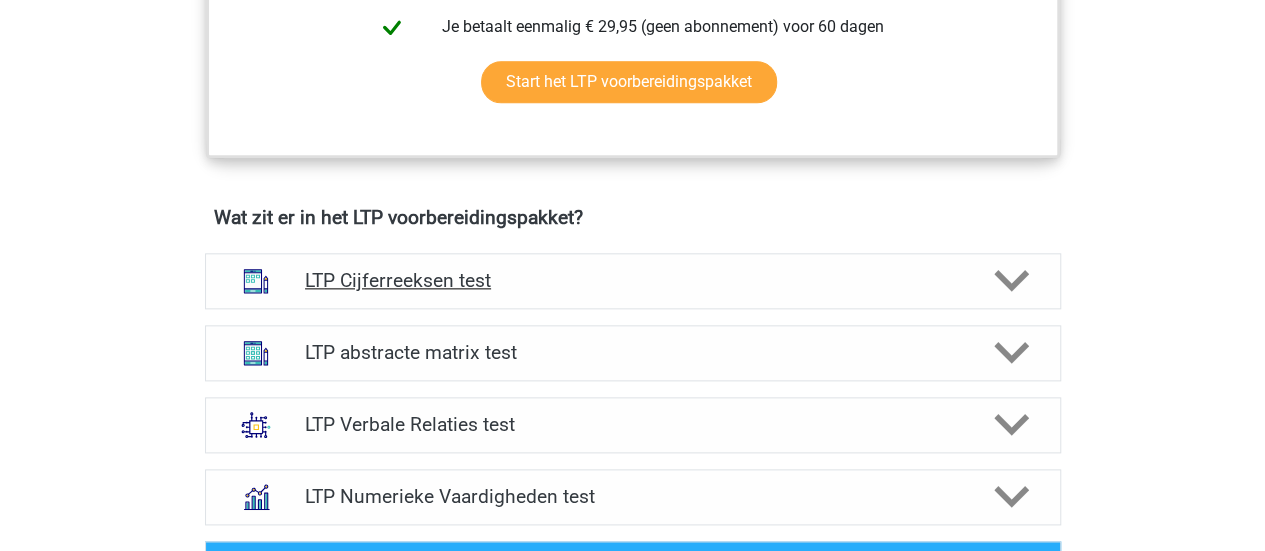 click on "LTP Cijferreeksen test" at bounding box center [632, 280] 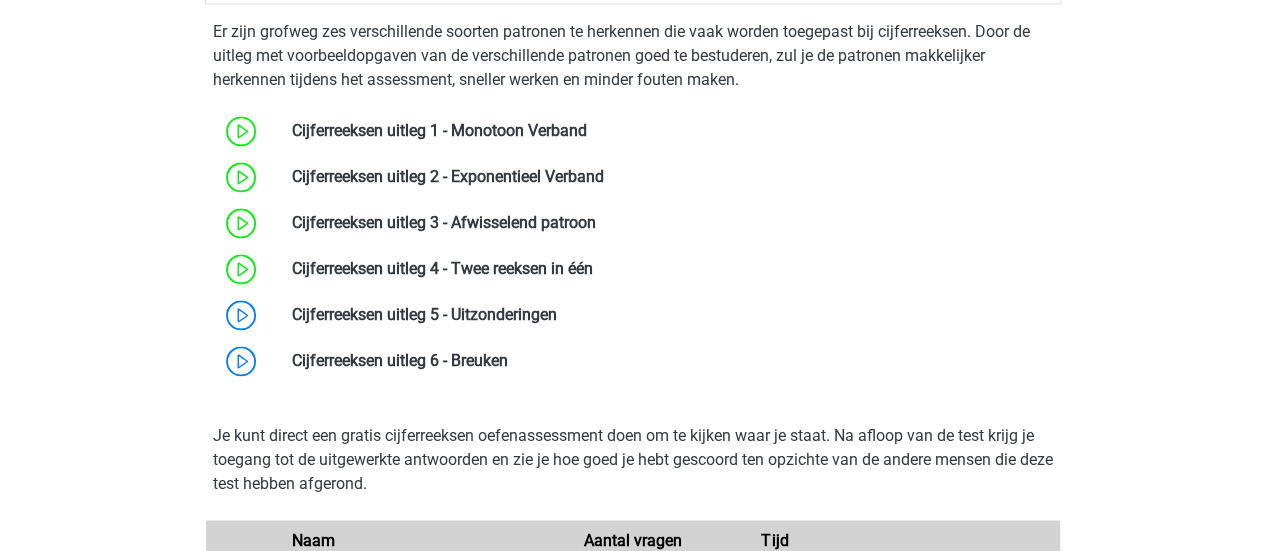 scroll, scrollTop: 1405, scrollLeft: 0, axis: vertical 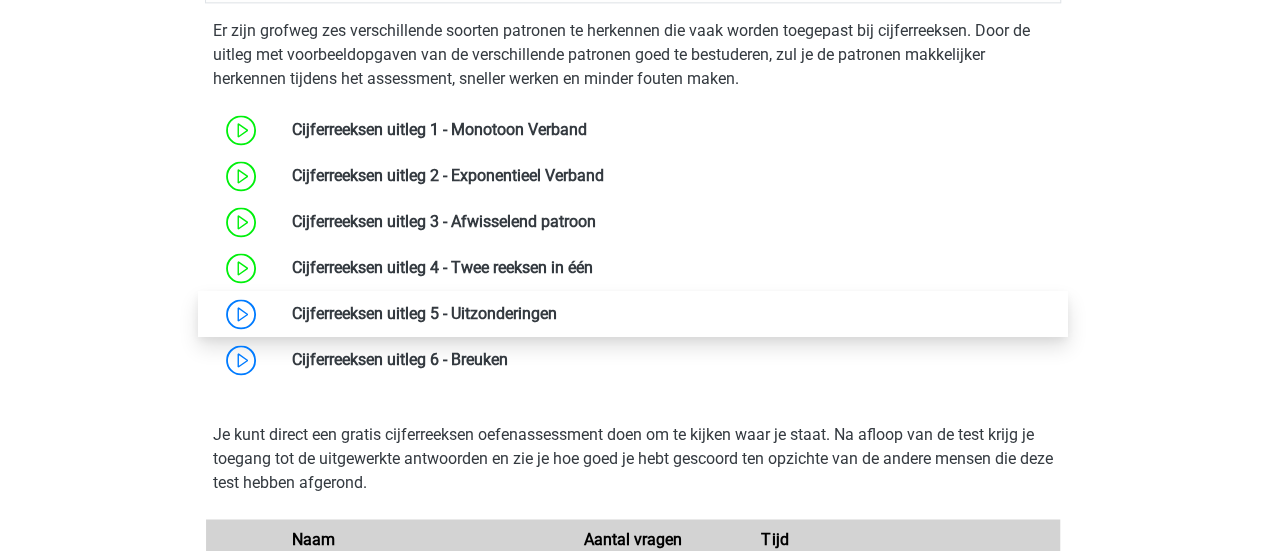 click at bounding box center [557, 313] 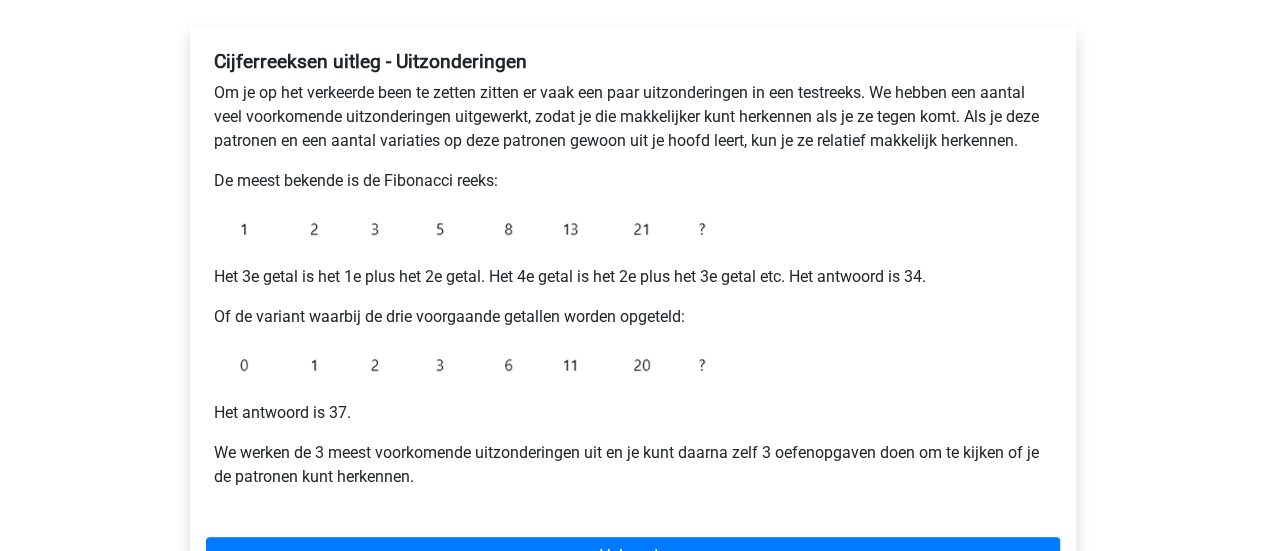 scroll, scrollTop: 390, scrollLeft: 0, axis: vertical 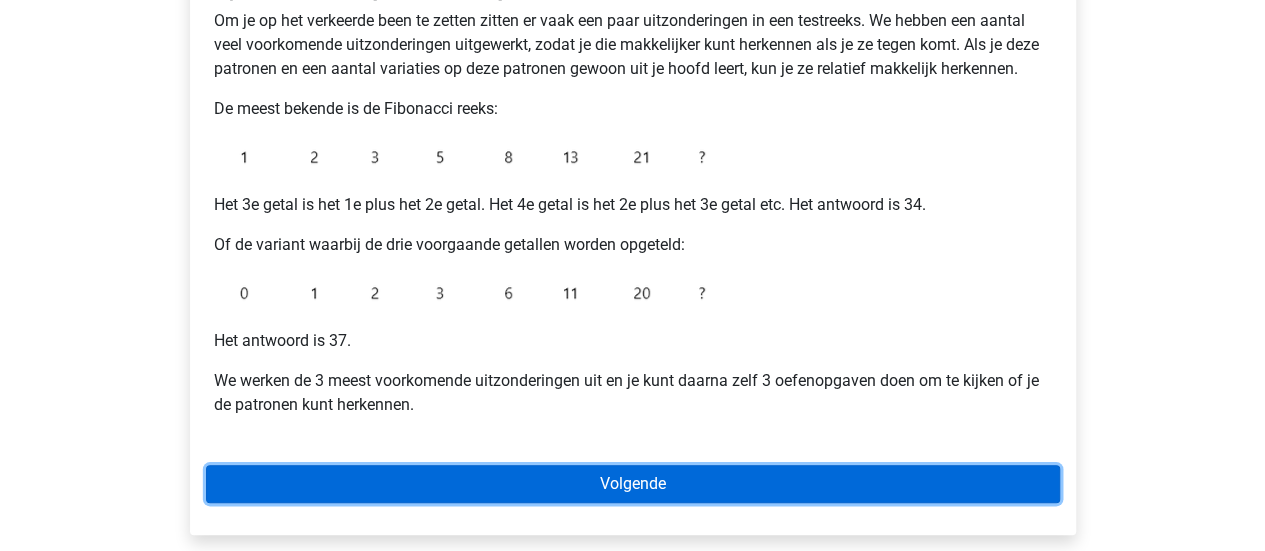 click on "Volgende" at bounding box center (633, 484) 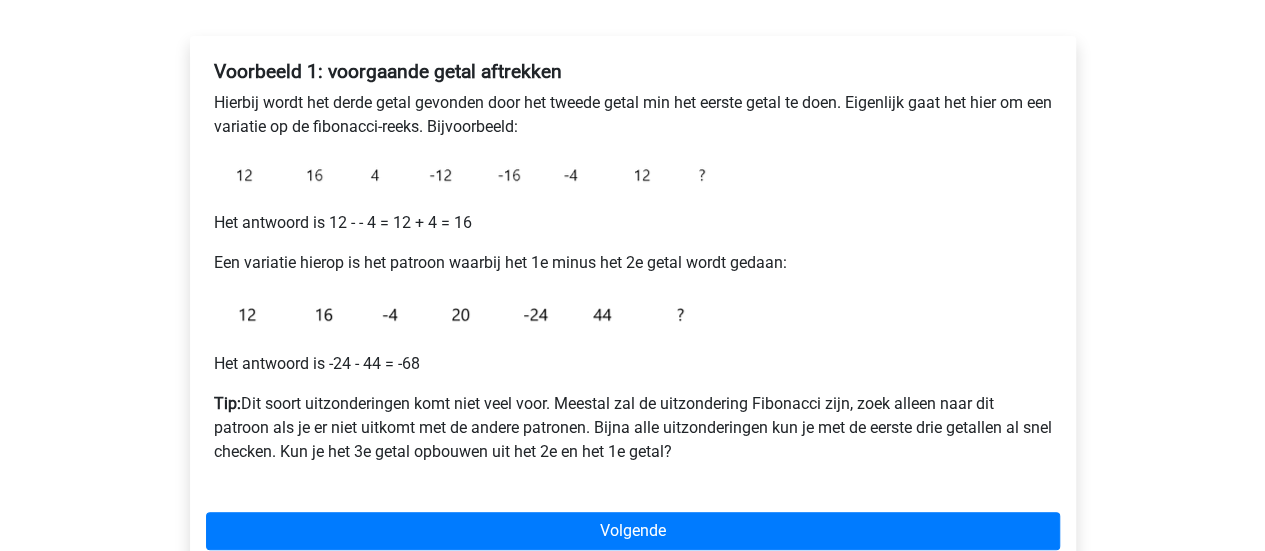 scroll, scrollTop: 323, scrollLeft: 0, axis: vertical 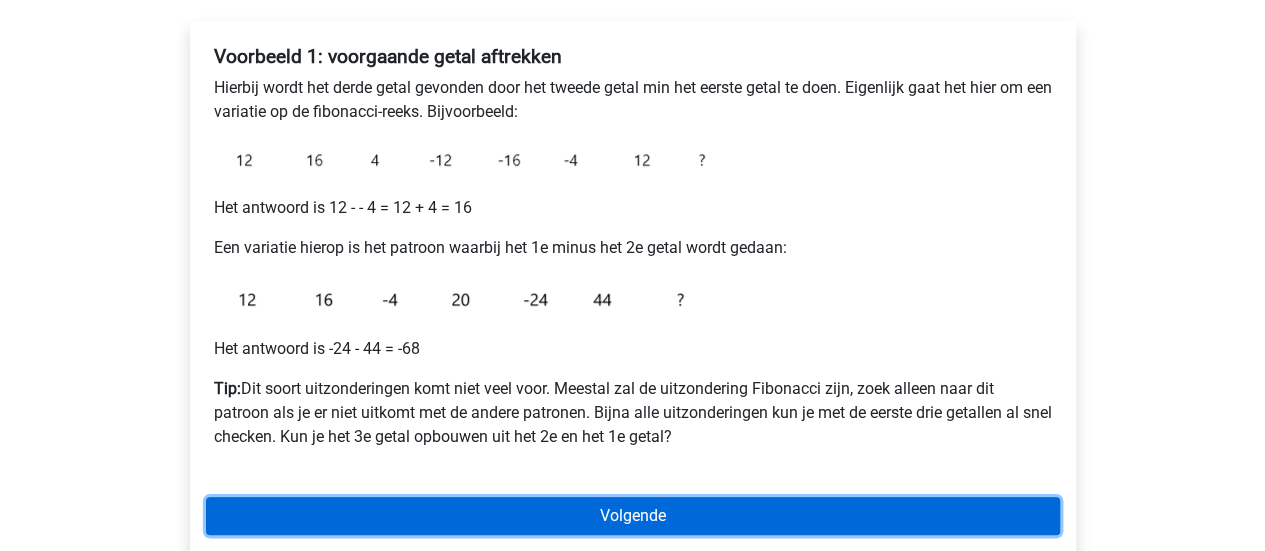 click on "Volgende" at bounding box center [633, 516] 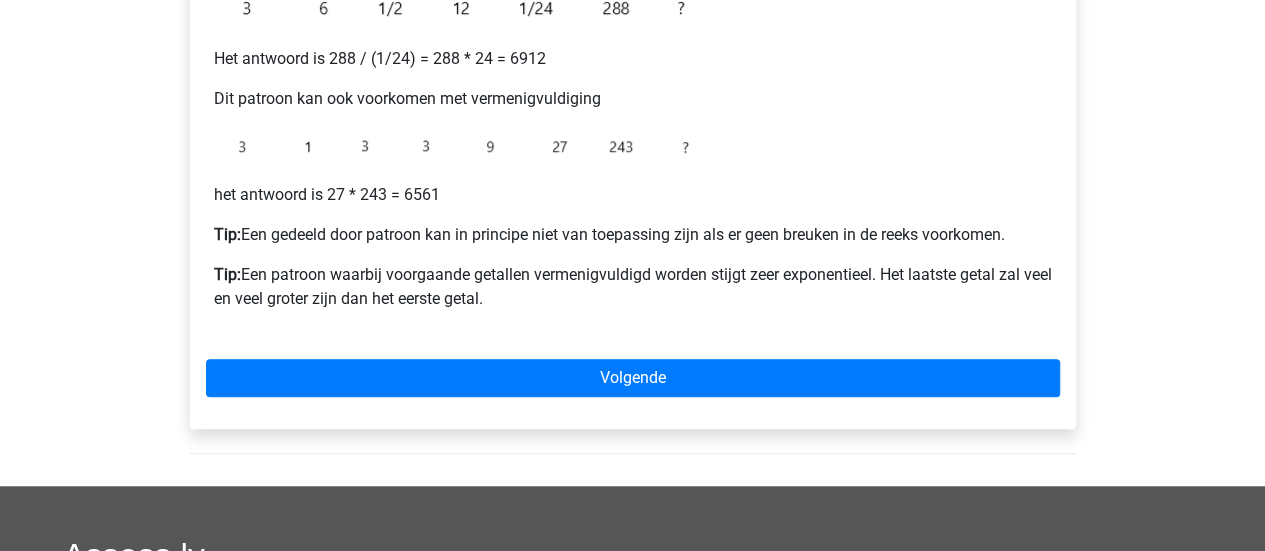 scroll, scrollTop: 591, scrollLeft: 0, axis: vertical 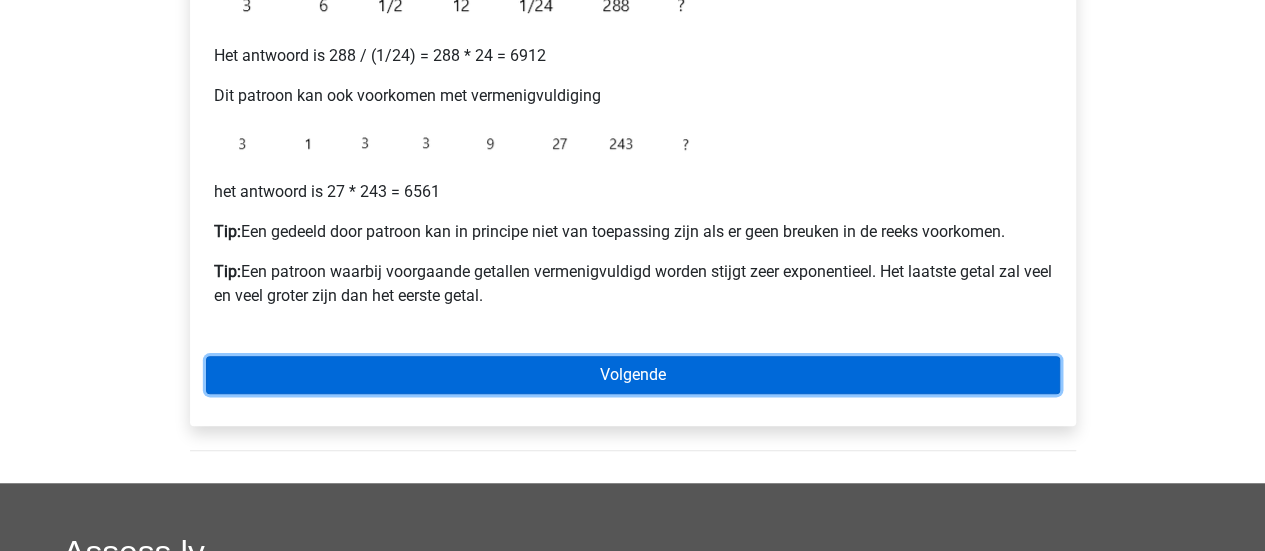 click on "Volgende" at bounding box center (633, 375) 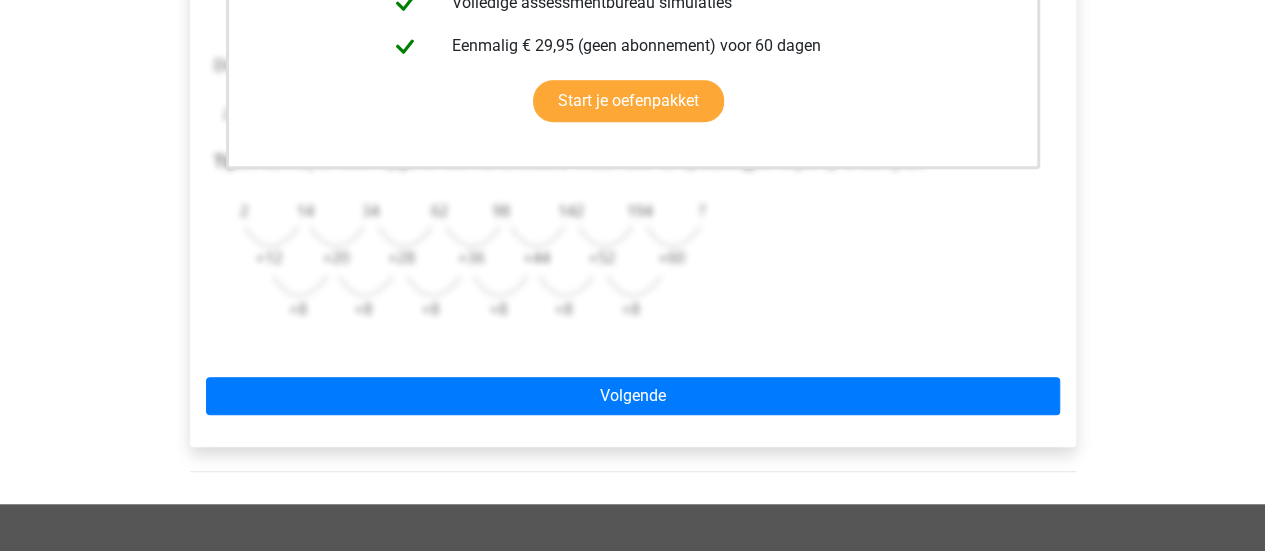 scroll, scrollTop: 635, scrollLeft: 0, axis: vertical 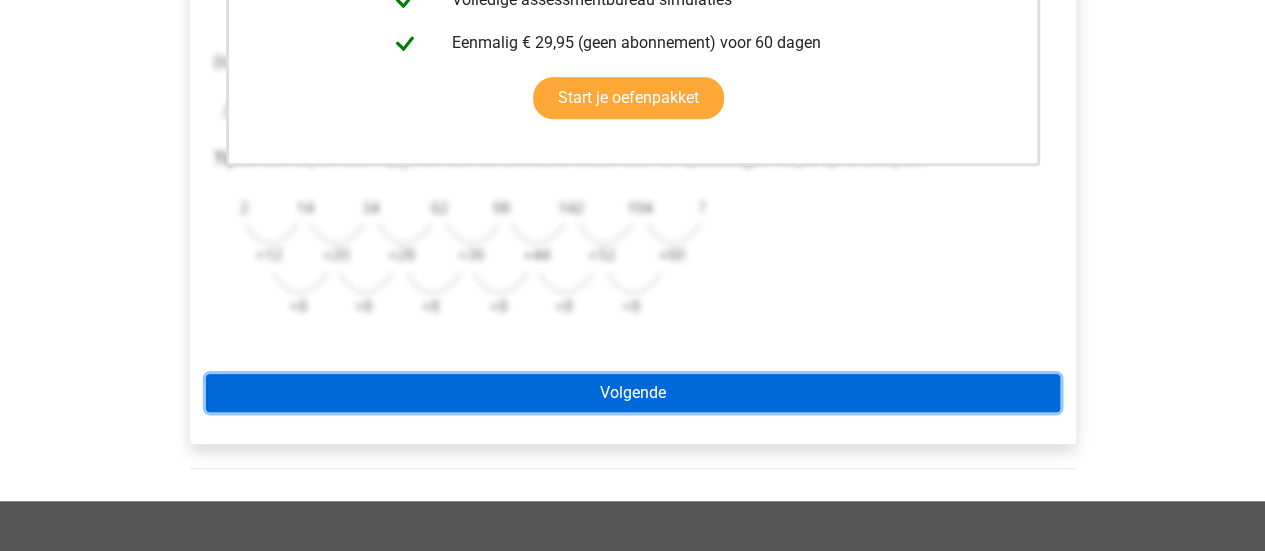 click on "Volgende" at bounding box center (633, 393) 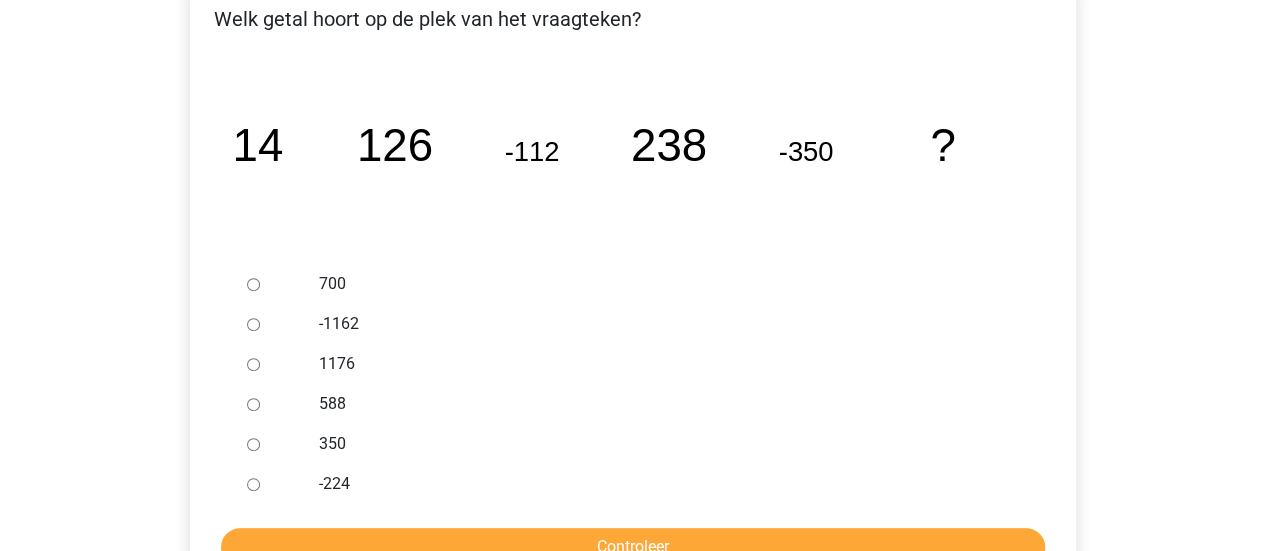 scroll, scrollTop: 367, scrollLeft: 0, axis: vertical 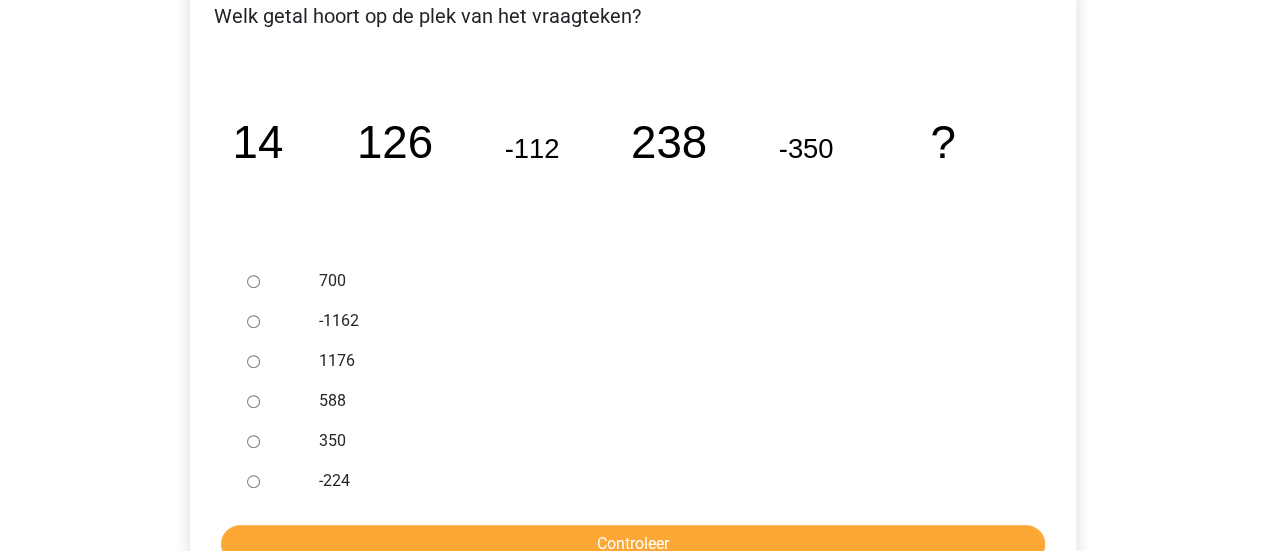 click at bounding box center [272, 401] 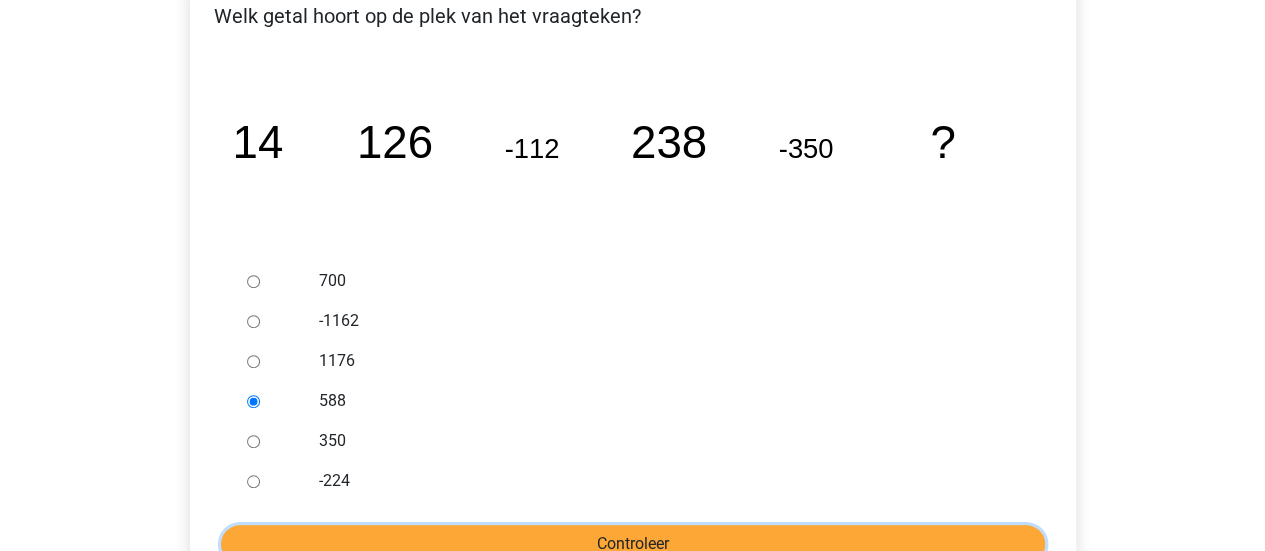 click on "Controleer" at bounding box center (633, 544) 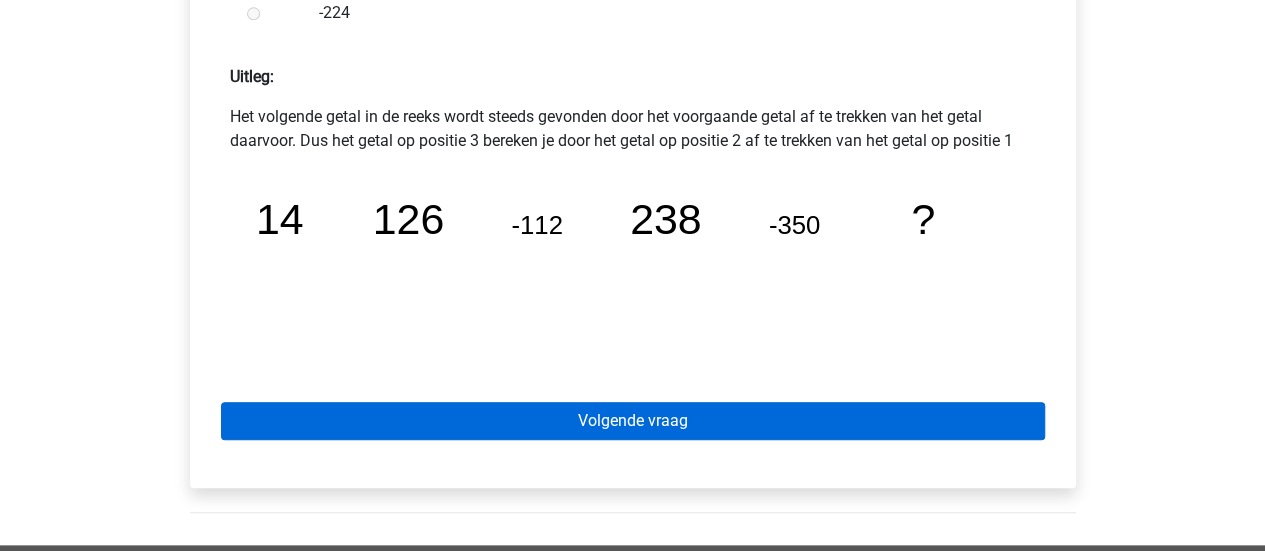 scroll, scrollTop: 863, scrollLeft: 0, axis: vertical 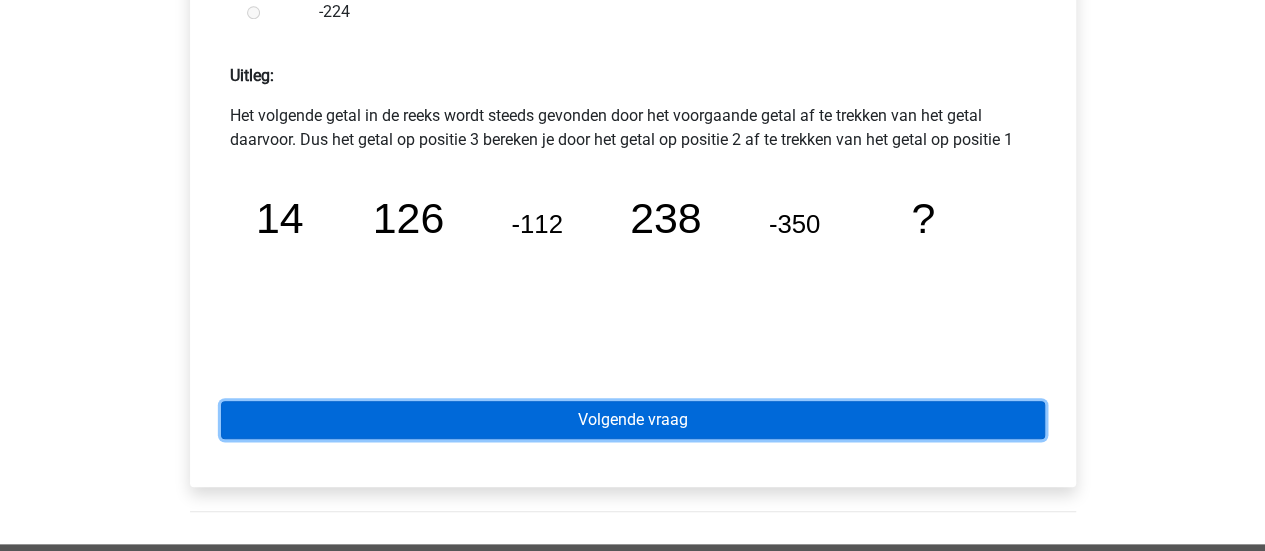 click on "Volgende vraag" at bounding box center (633, 420) 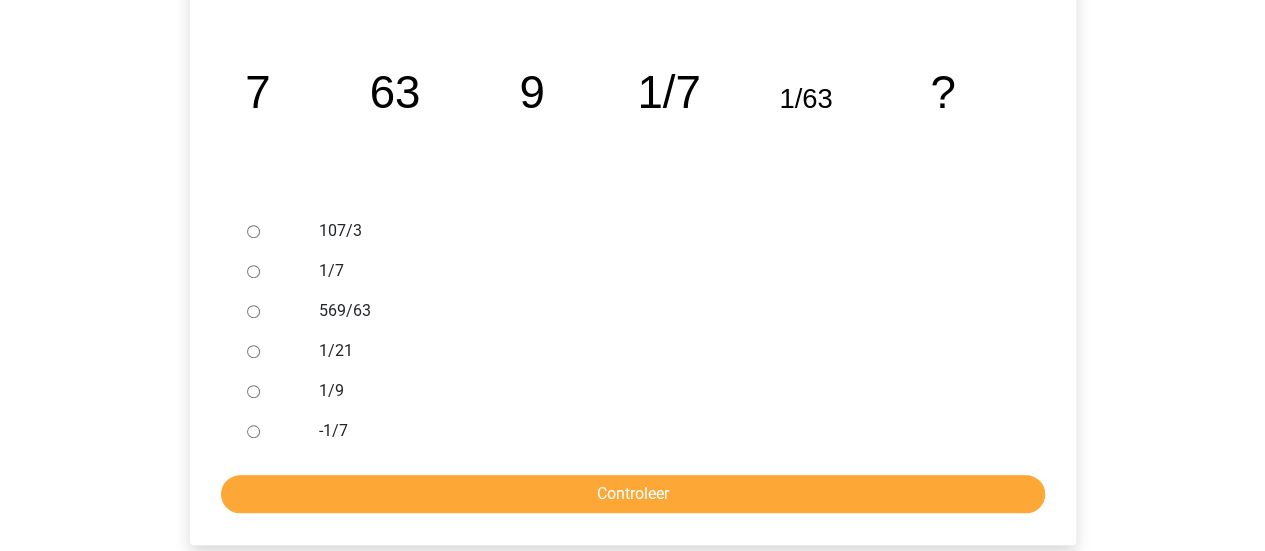 scroll, scrollTop: 425, scrollLeft: 0, axis: vertical 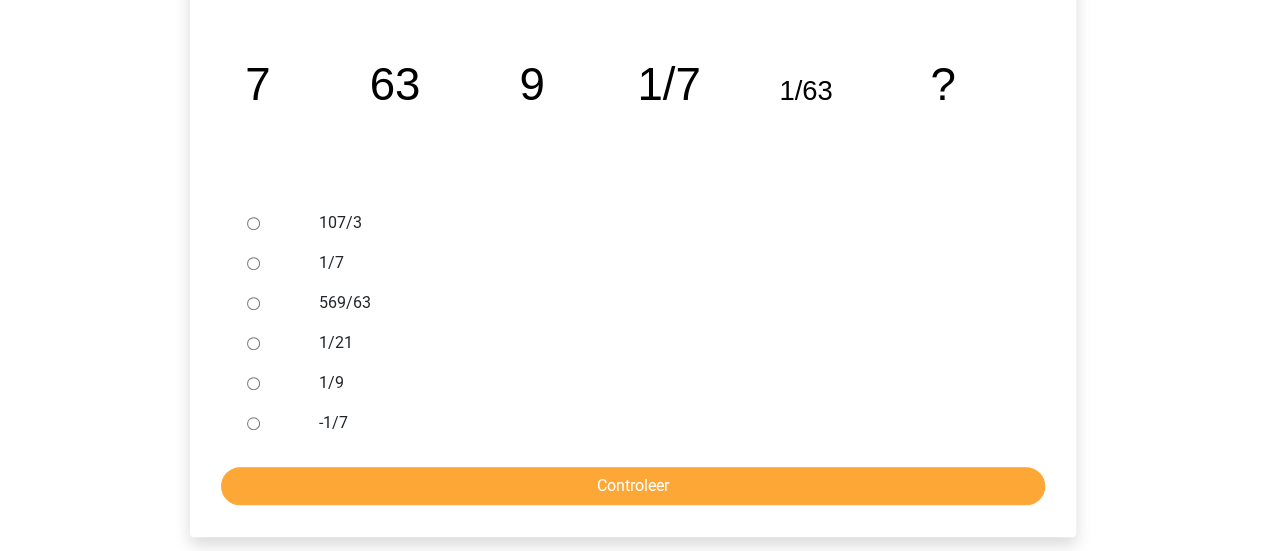 click on "1/21" at bounding box center [253, 343] 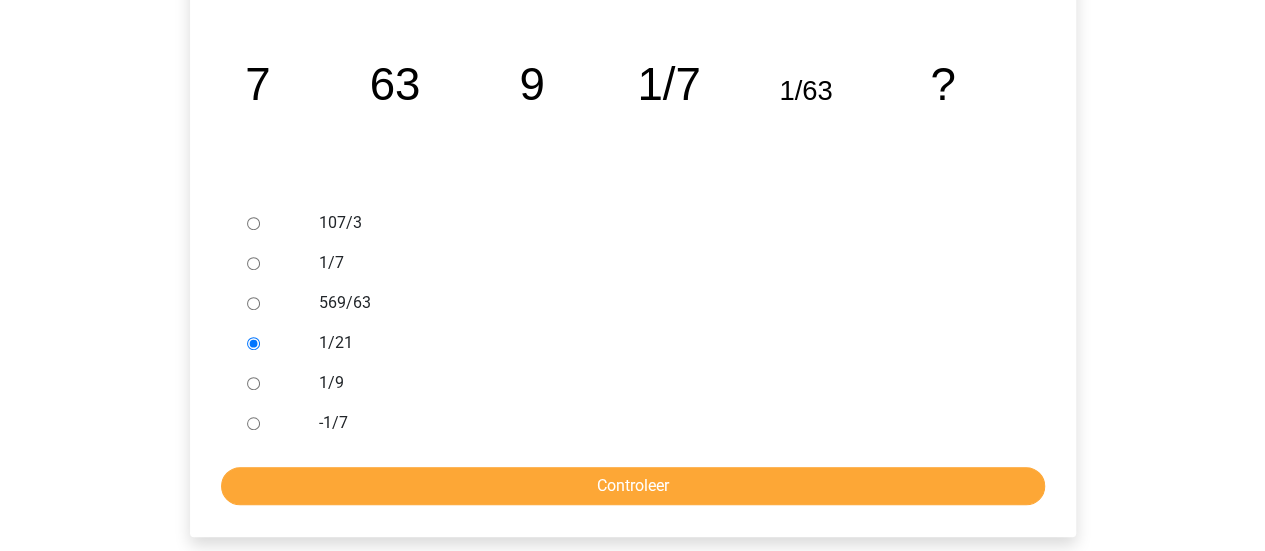 click on "107/3
1/7
569/63
1/21
1/9
-1/7
Controleer" at bounding box center [633, 354] 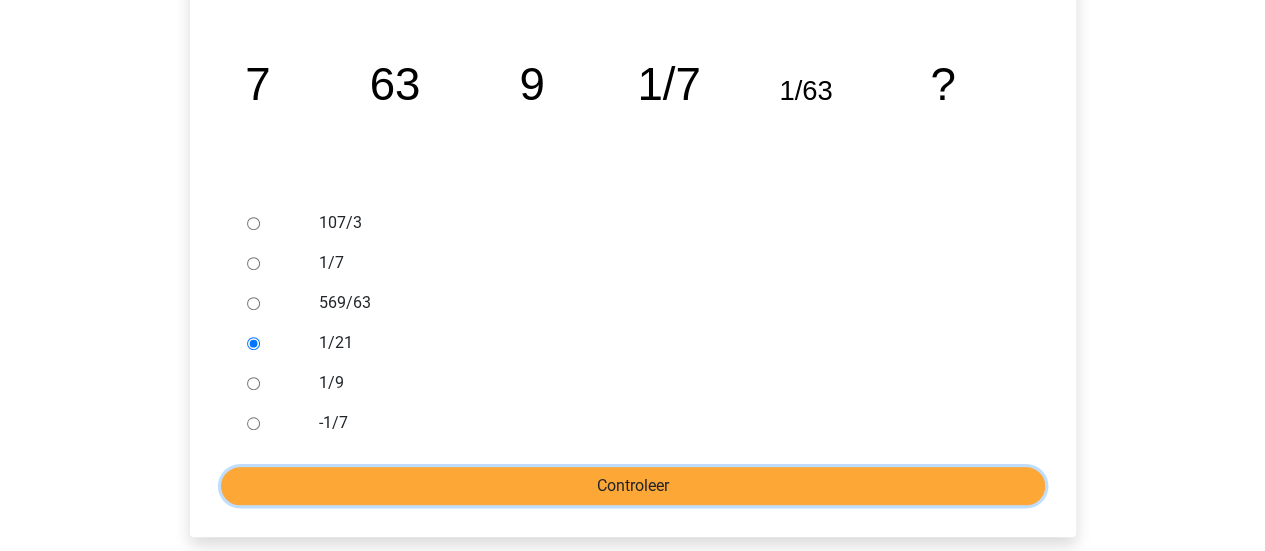 click on "Controleer" at bounding box center (633, 486) 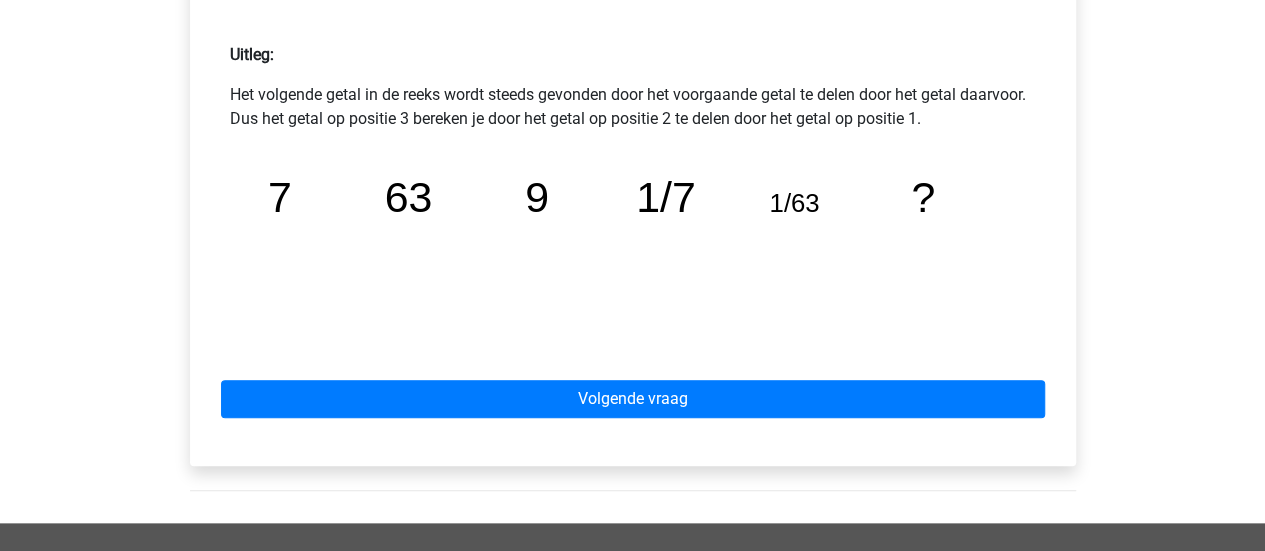 scroll, scrollTop: 868, scrollLeft: 0, axis: vertical 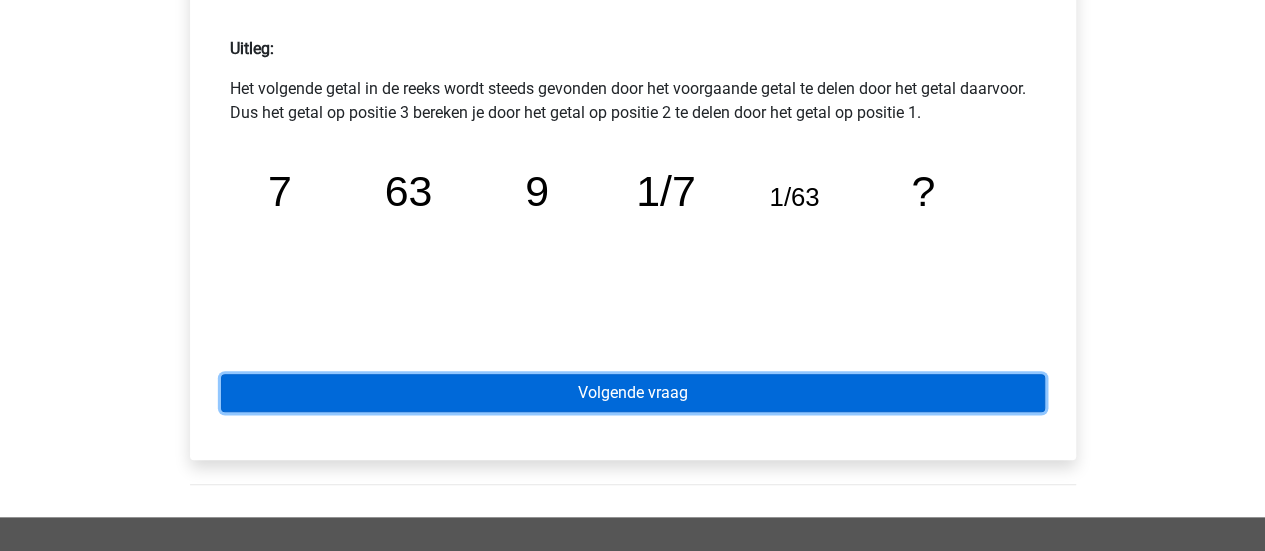 click on "Volgende vraag" at bounding box center [633, 393] 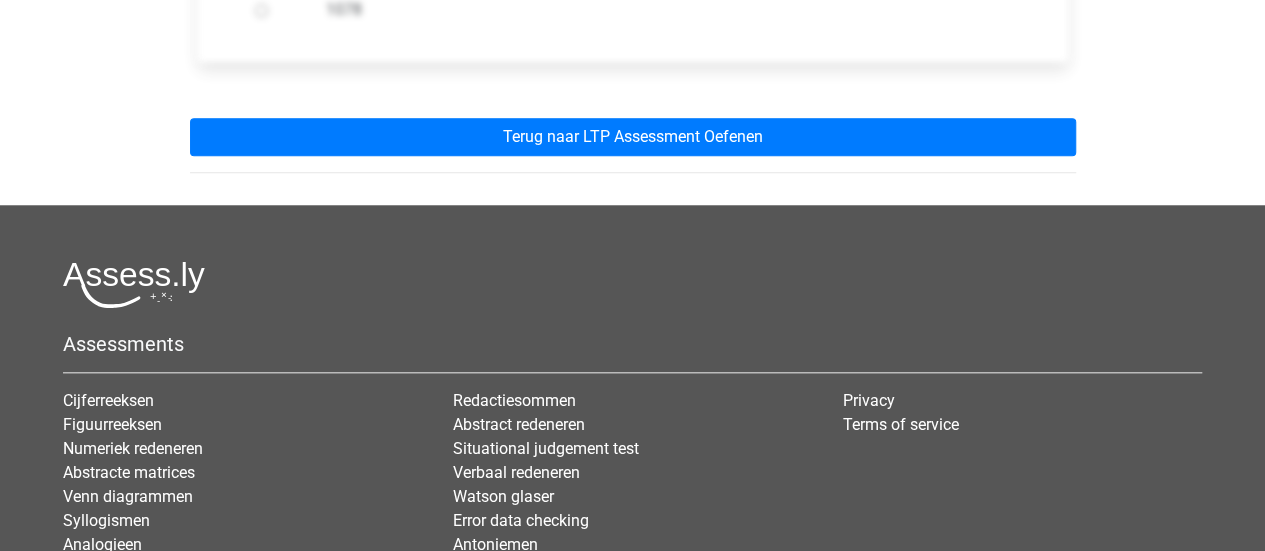 scroll, scrollTop: 838, scrollLeft: 0, axis: vertical 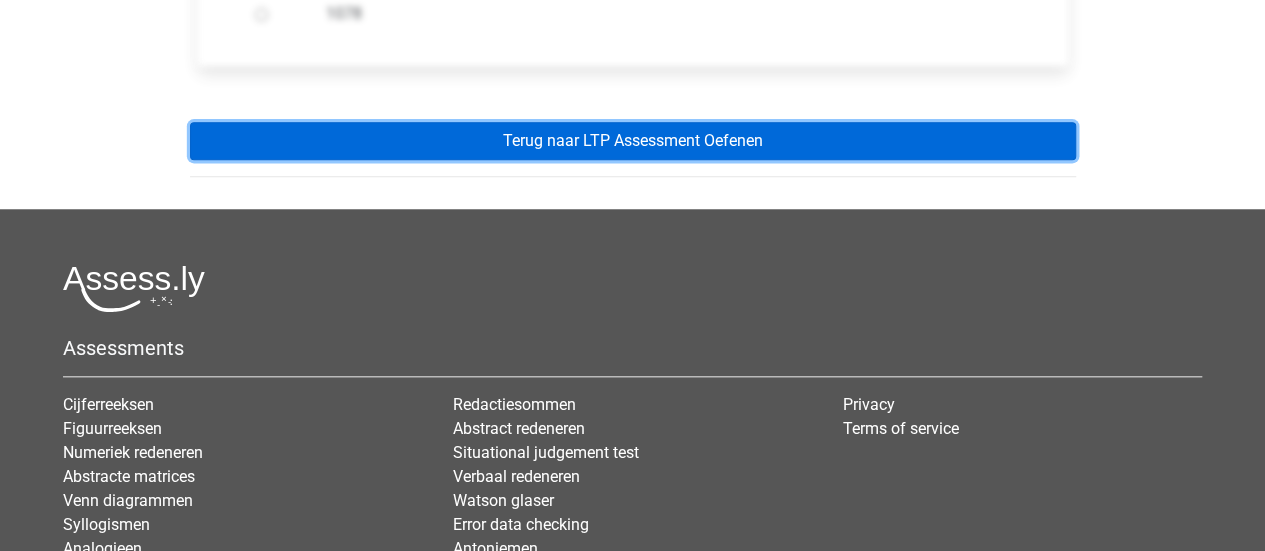 click on "Terug naar LTP Assessment Oefenen" at bounding box center [633, 141] 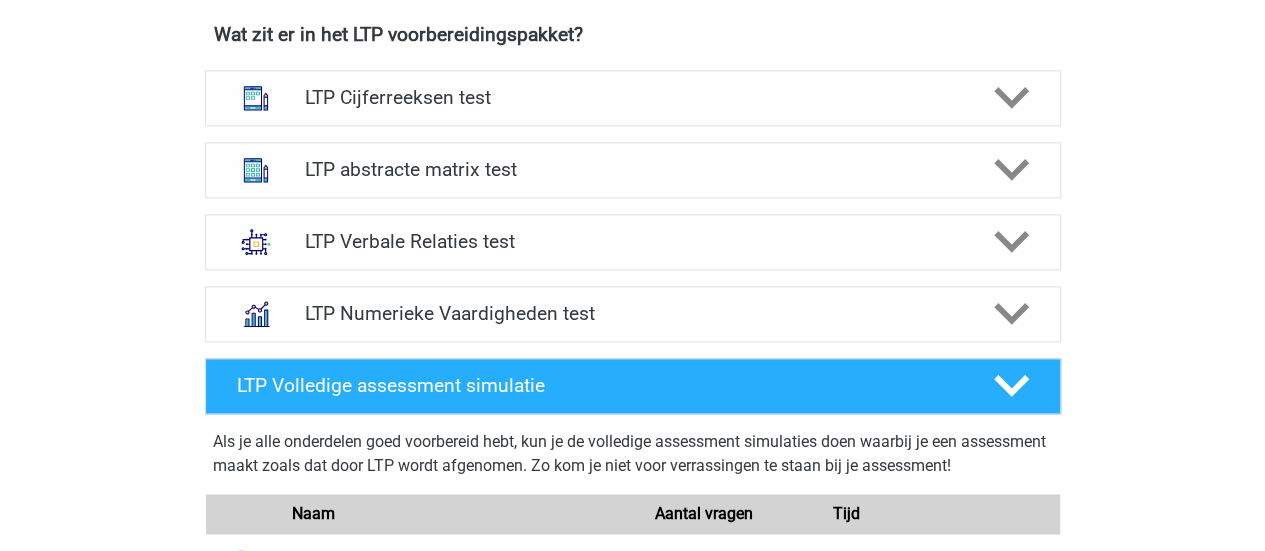 scroll, scrollTop: 1285, scrollLeft: 0, axis: vertical 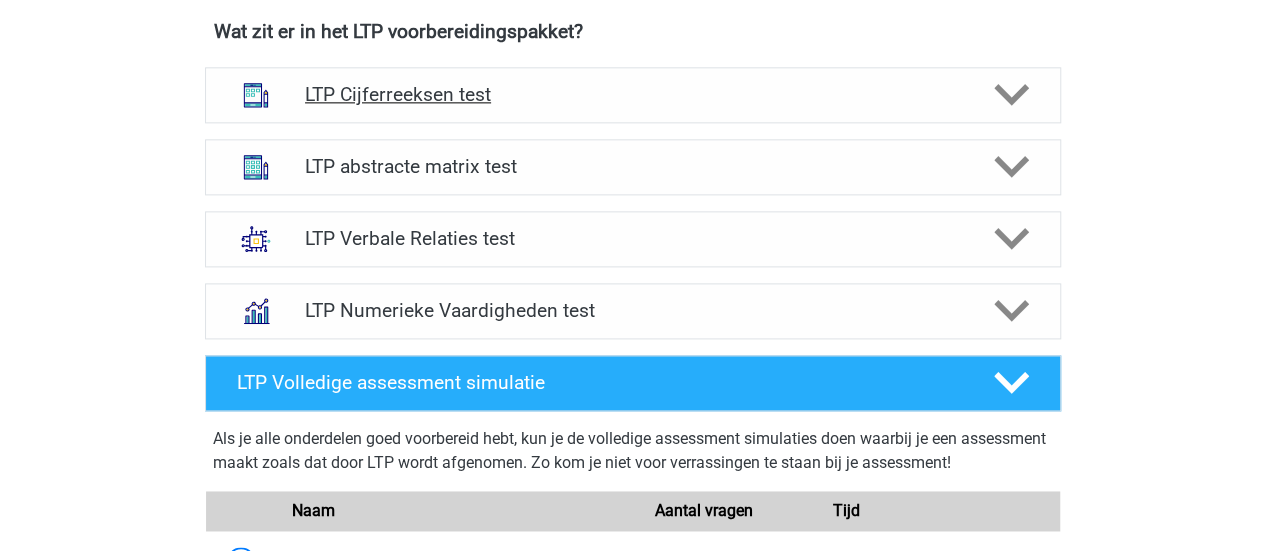 click on "LTP Cijferreeksen test" at bounding box center [632, 94] 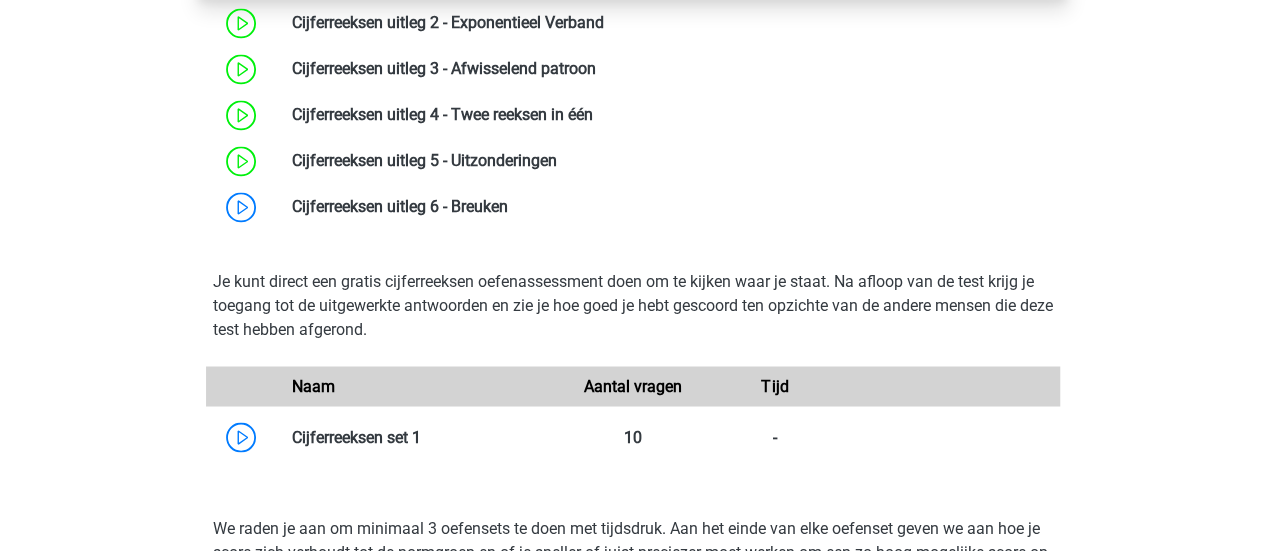 scroll, scrollTop: 1559, scrollLeft: 0, axis: vertical 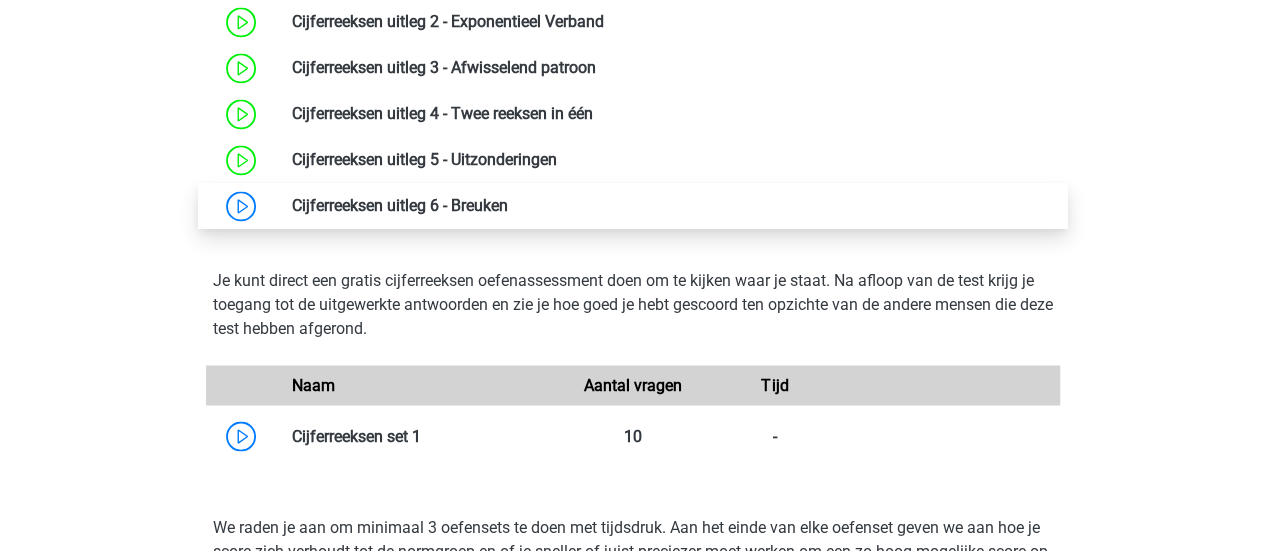 click at bounding box center (508, 205) 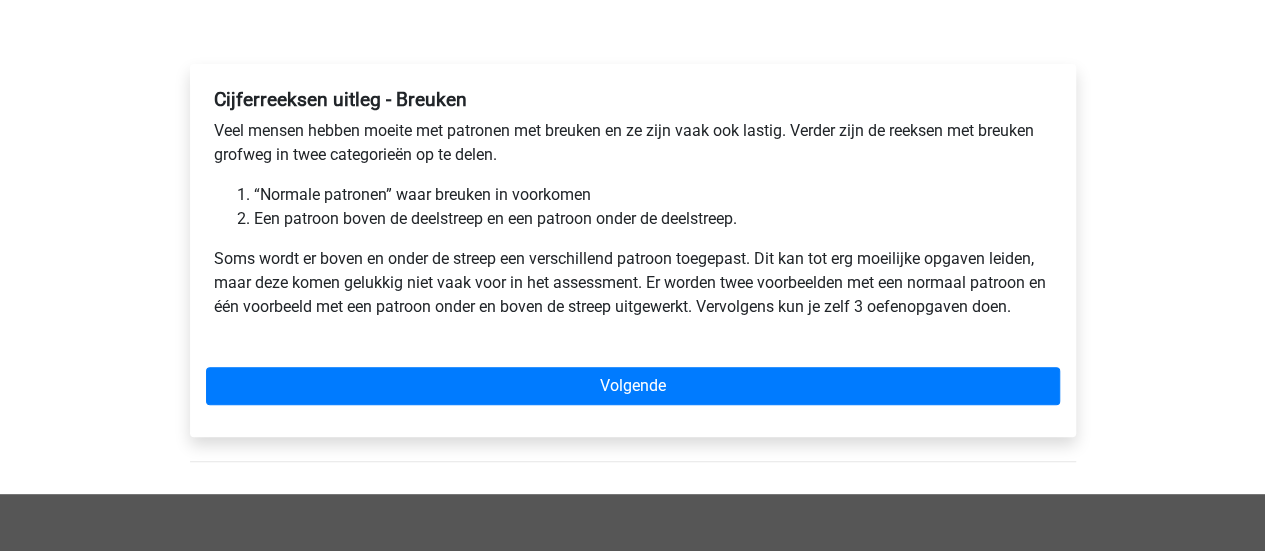 scroll, scrollTop: 321, scrollLeft: 0, axis: vertical 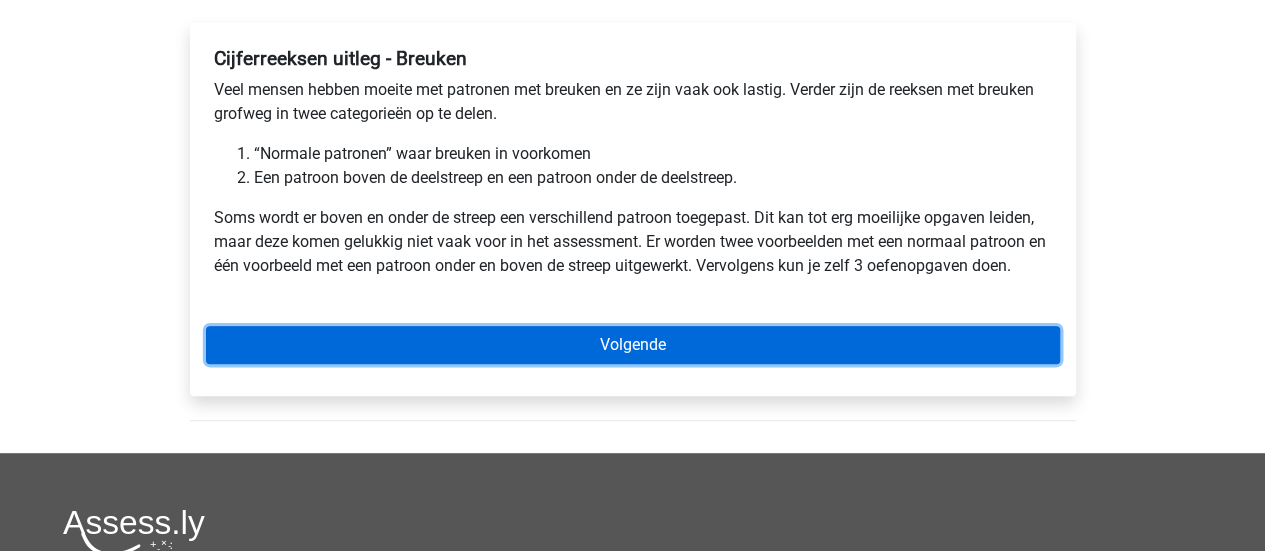 click on "Volgende" at bounding box center [633, 345] 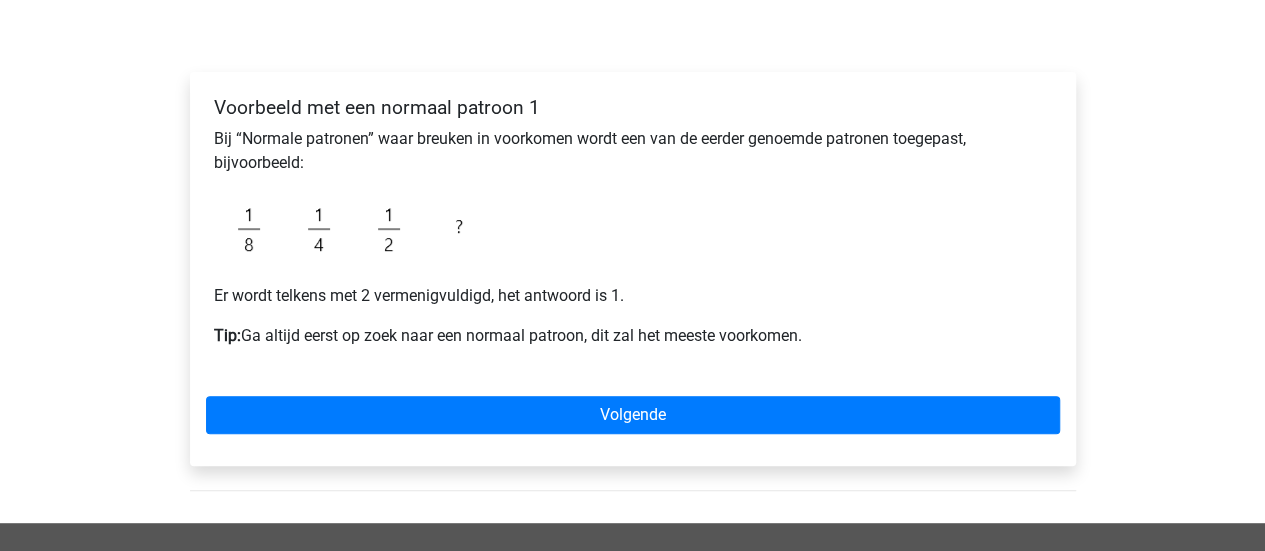 scroll, scrollTop: 278, scrollLeft: 0, axis: vertical 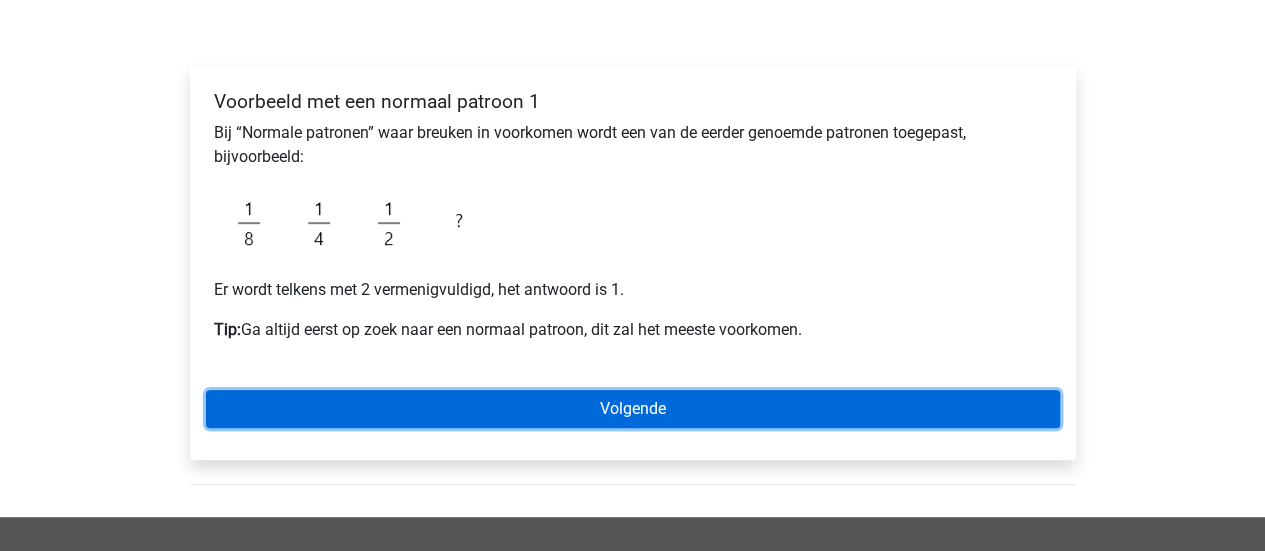 click on "Volgende" at bounding box center (633, 409) 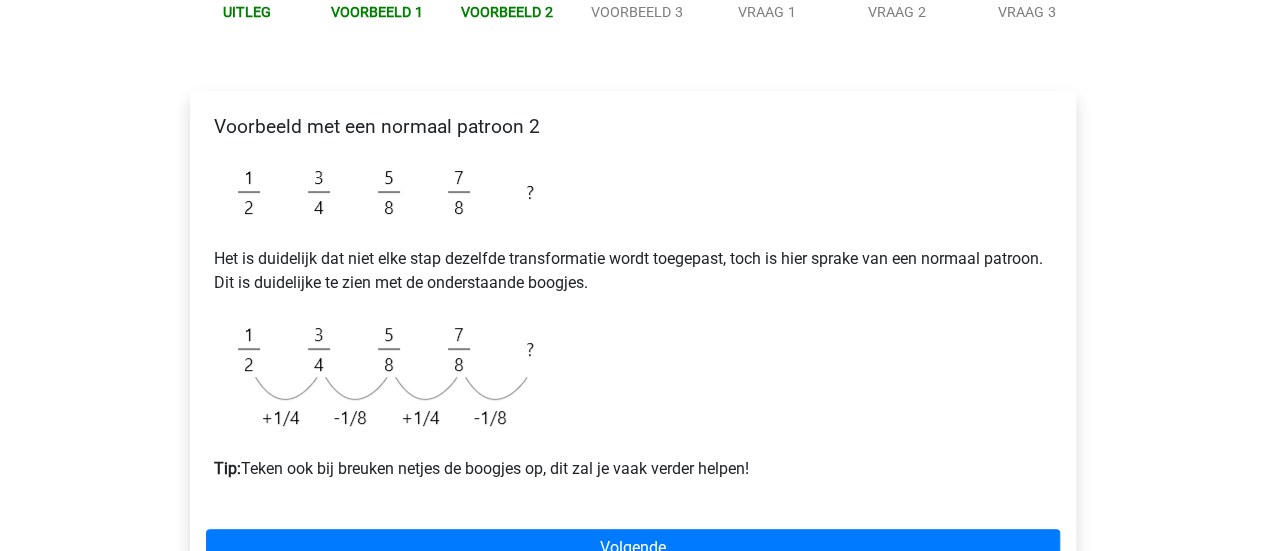 scroll, scrollTop: 254, scrollLeft: 0, axis: vertical 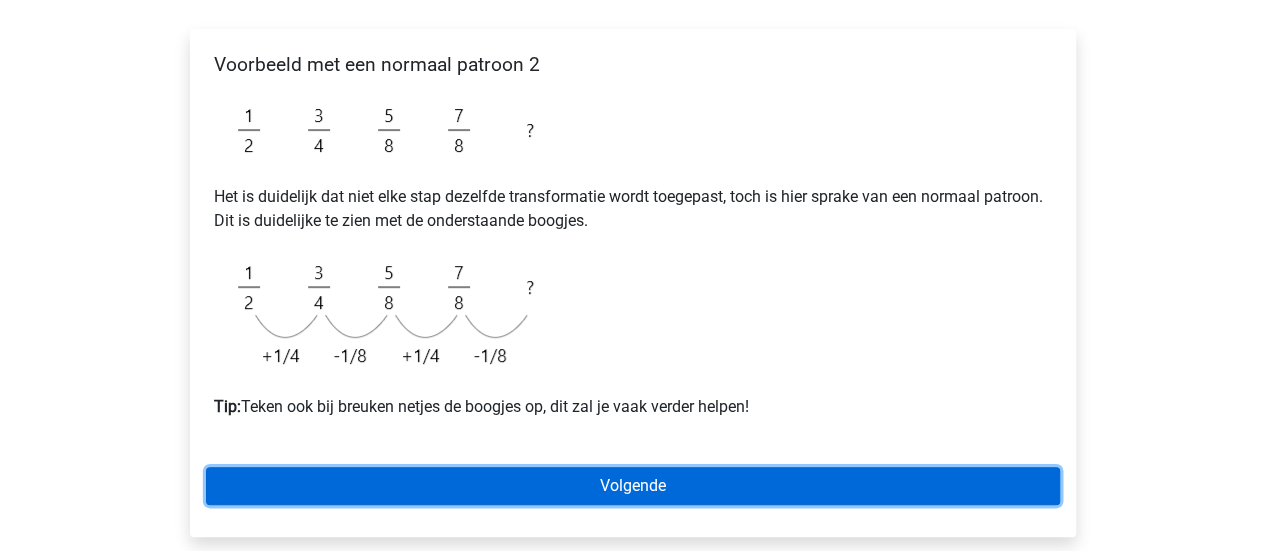 click on "Volgende" at bounding box center (633, 486) 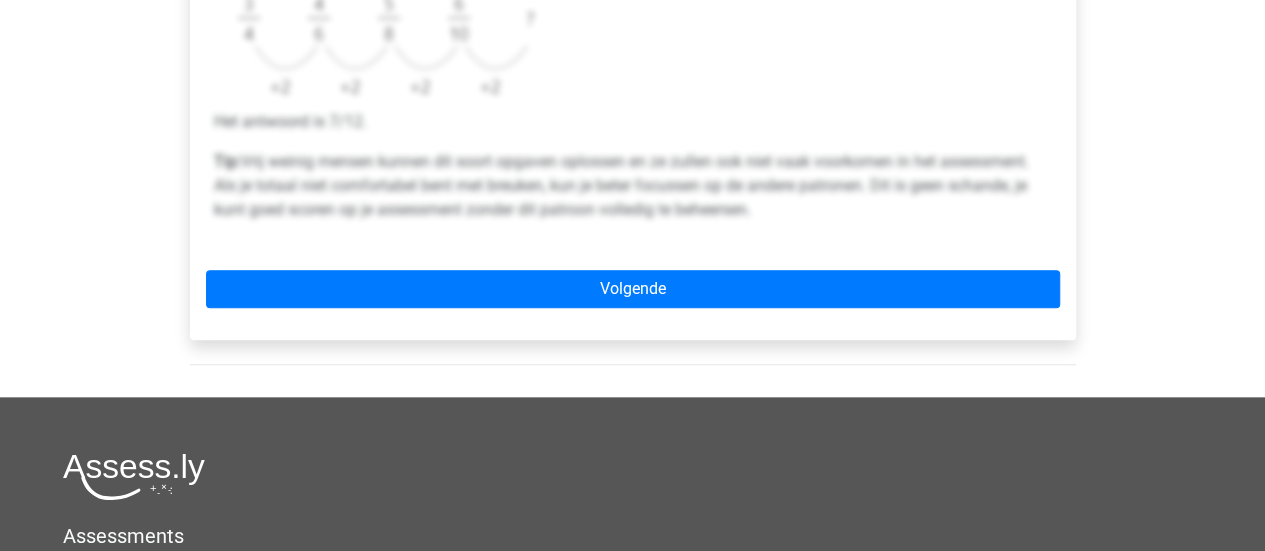 scroll, scrollTop: 905, scrollLeft: 0, axis: vertical 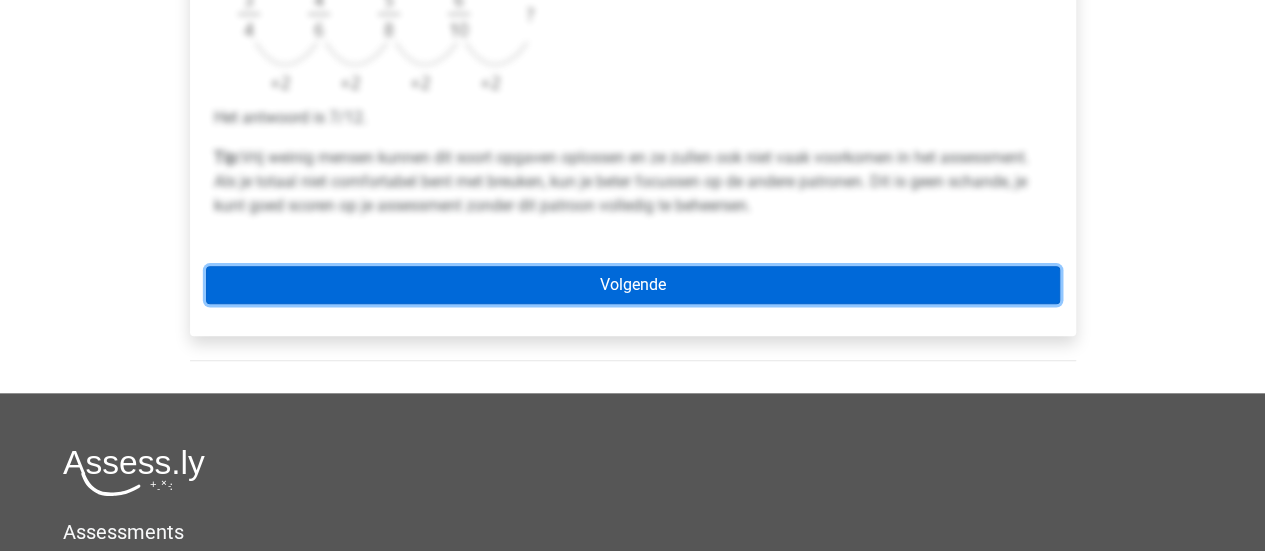 click on "Volgende" at bounding box center (633, 285) 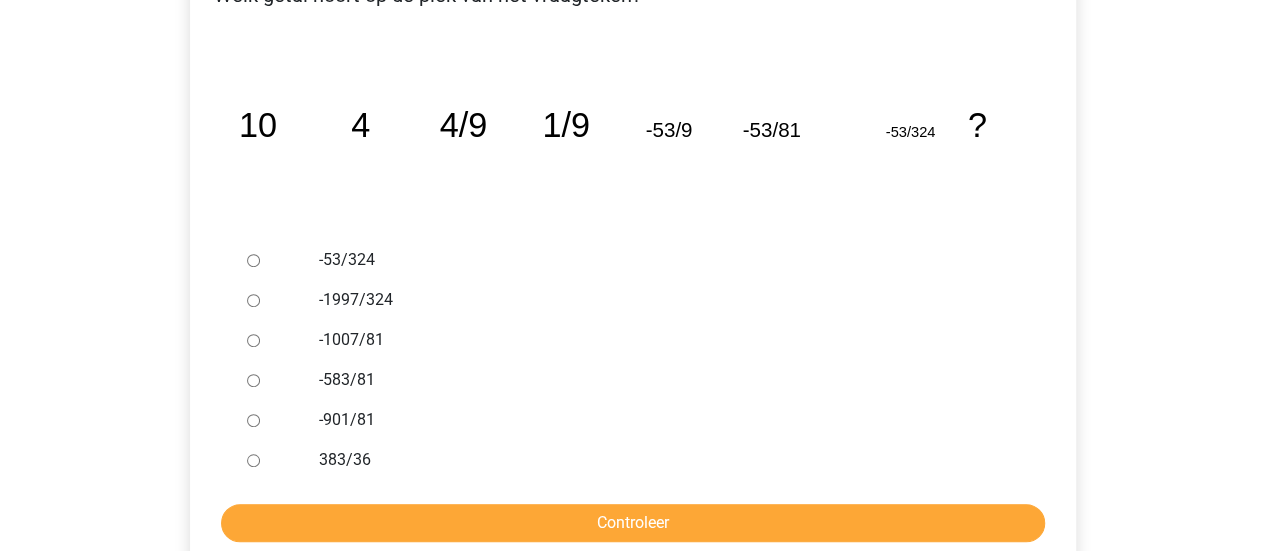 scroll, scrollTop: 387, scrollLeft: 0, axis: vertical 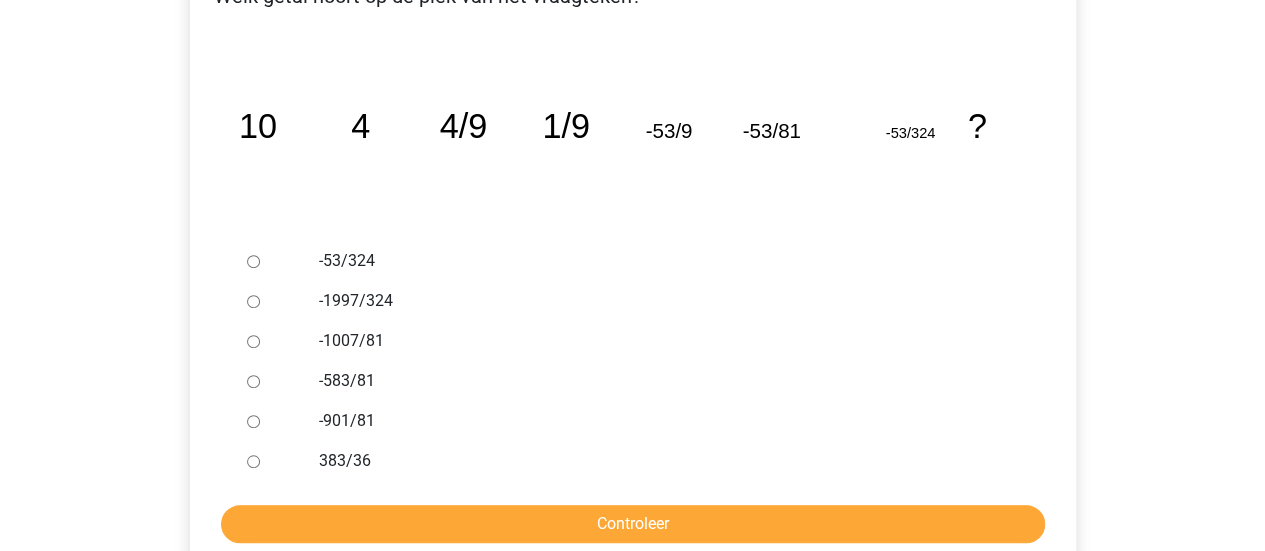click on "-1007/81" at bounding box center (665, 341) 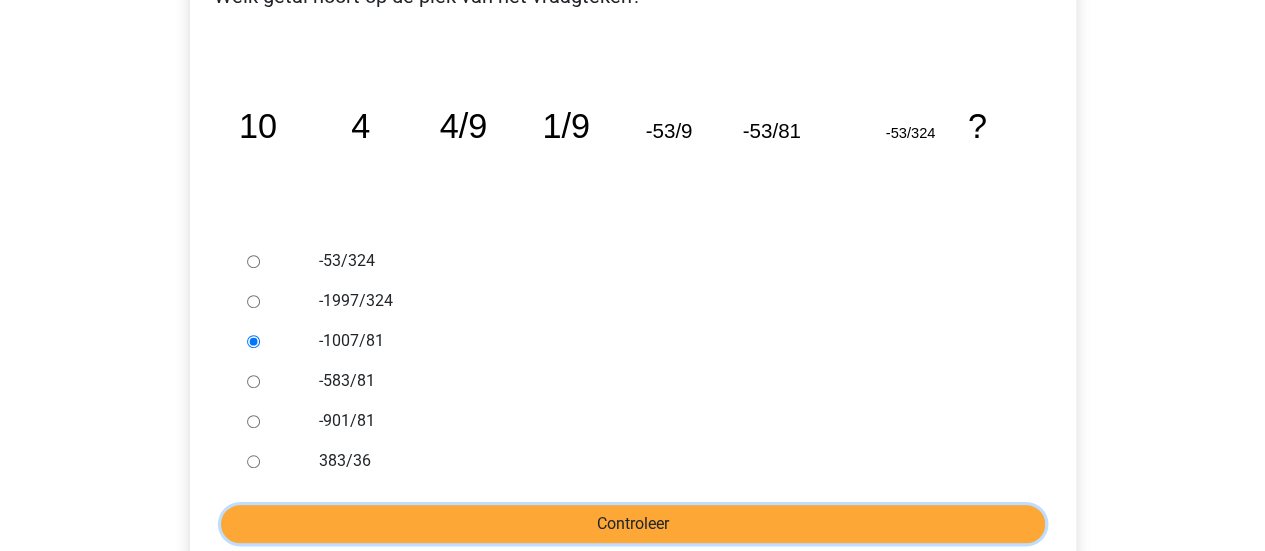 click on "Controleer" at bounding box center (633, 524) 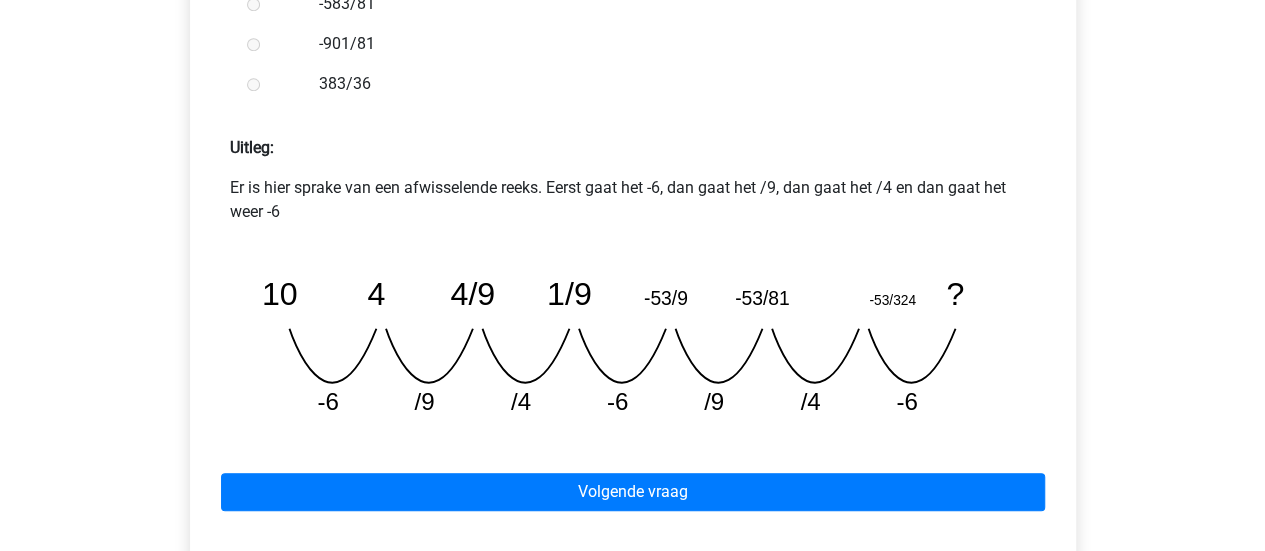 scroll, scrollTop: 859, scrollLeft: 0, axis: vertical 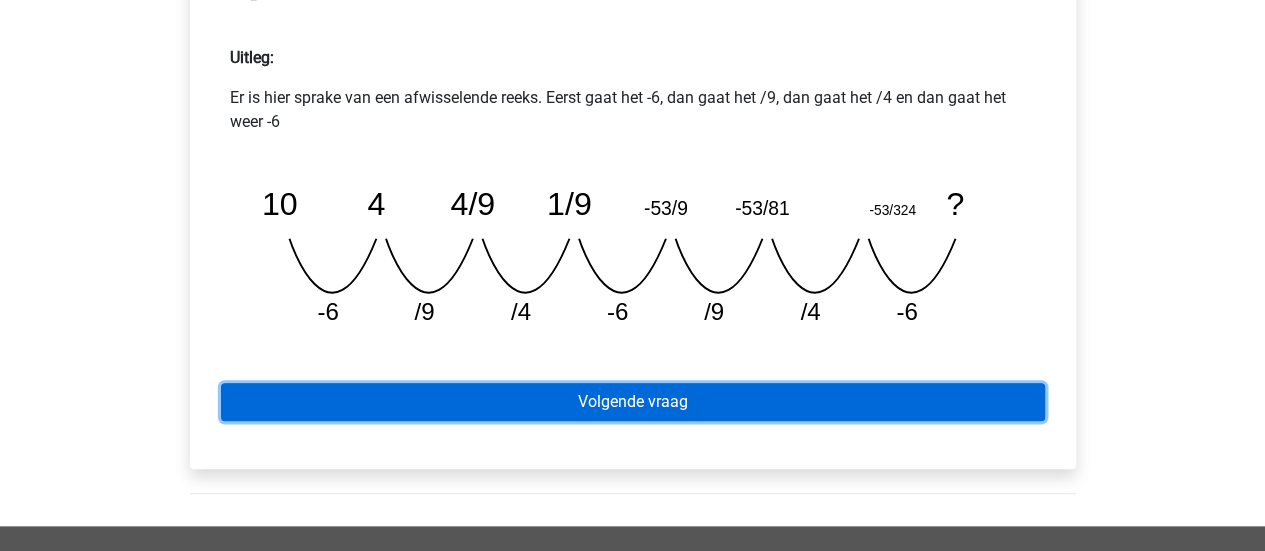 click on "Volgende vraag" at bounding box center (633, 402) 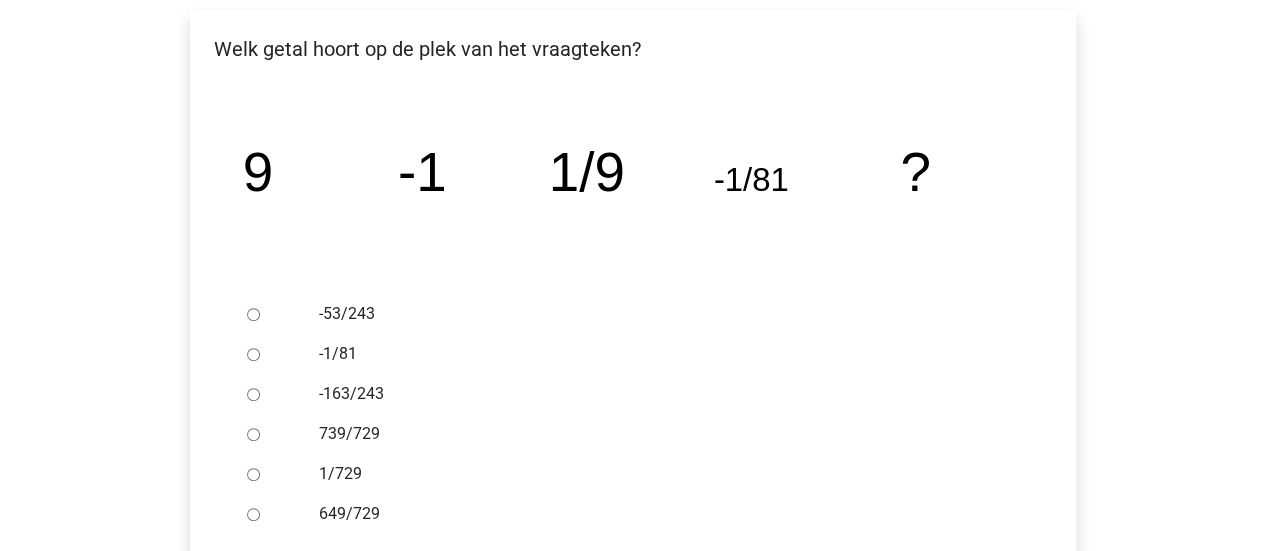 scroll, scrollTop: 424, scrollLeft: 0, axis: vertical 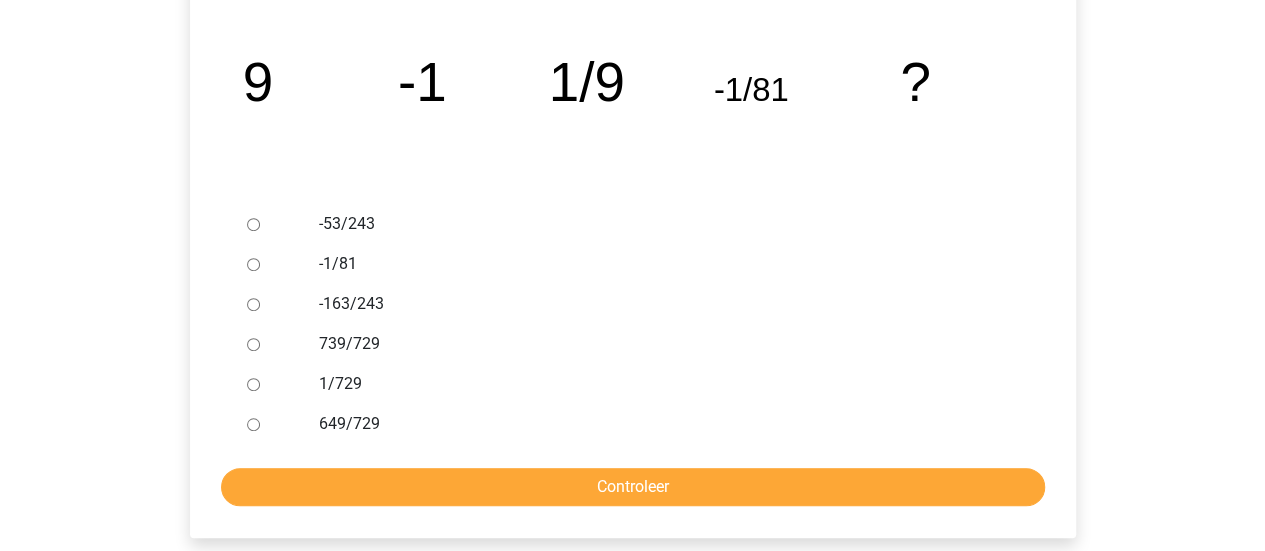 click on "-163/243" at bounding box center (665, 304) 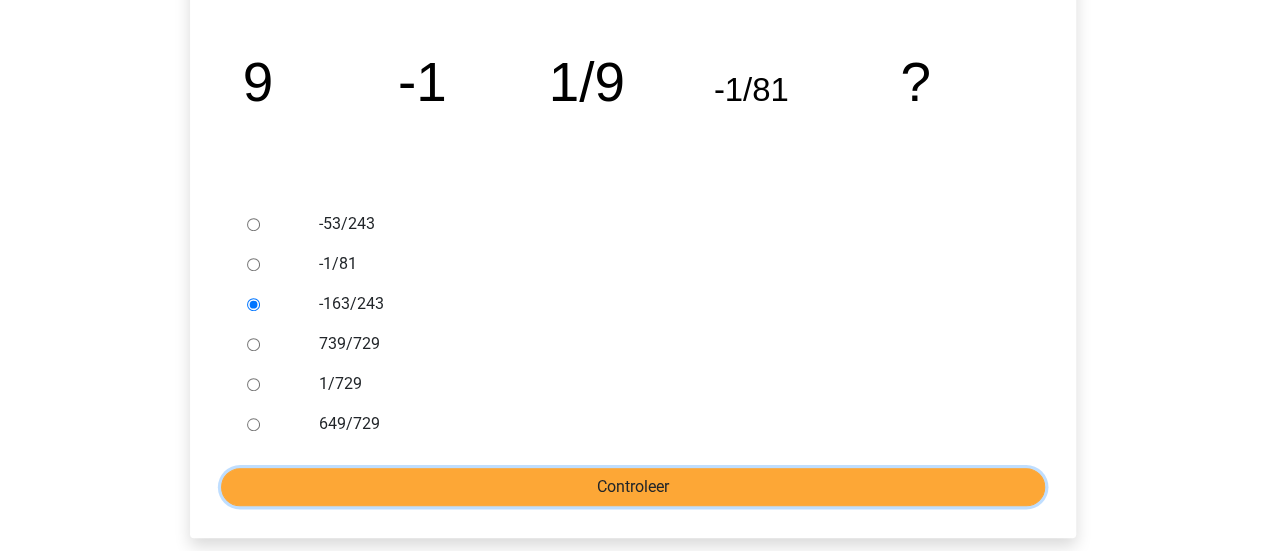 click on "Controleer" at bounding box center [633, 487] 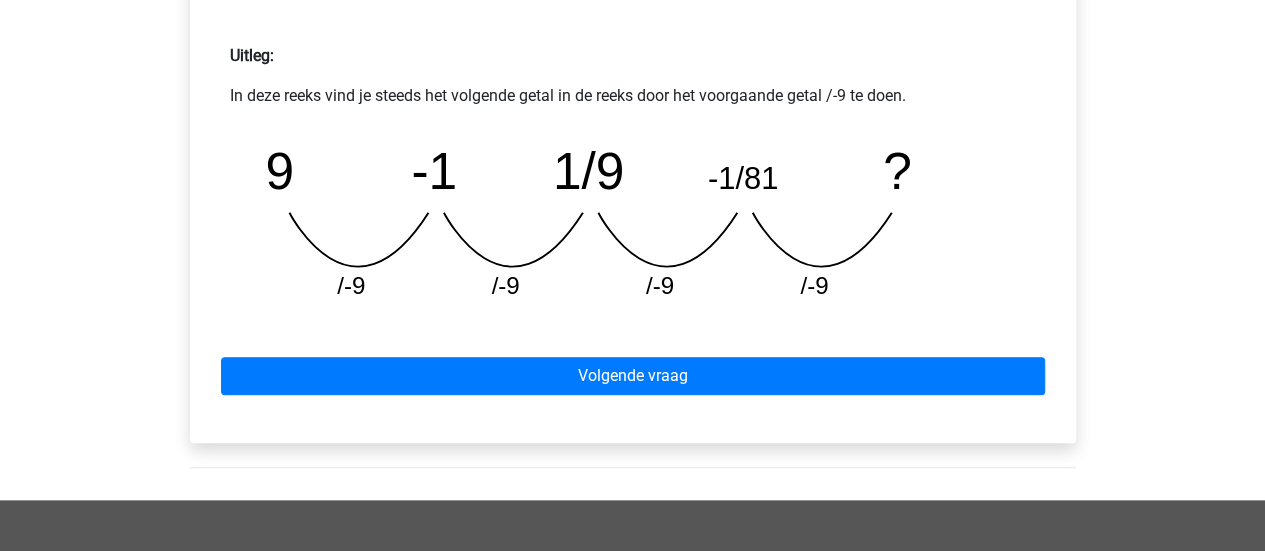 scroll, scrollTop: 862, scrollLeft: 0, axis: vertical 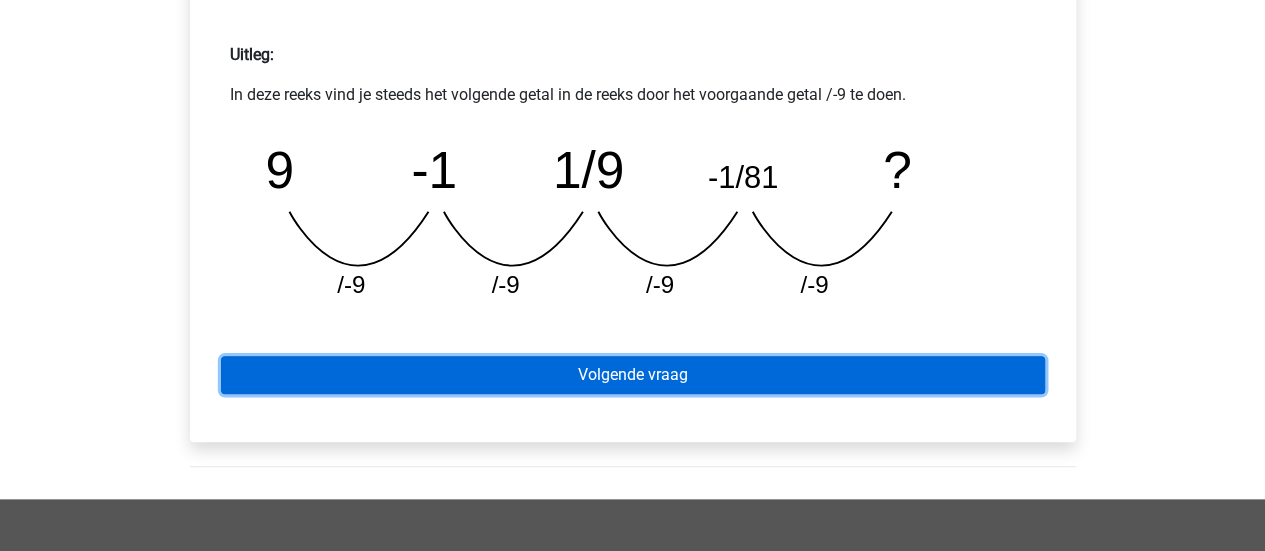 click on "Volgende vraag" at bounding box center (633, 375) 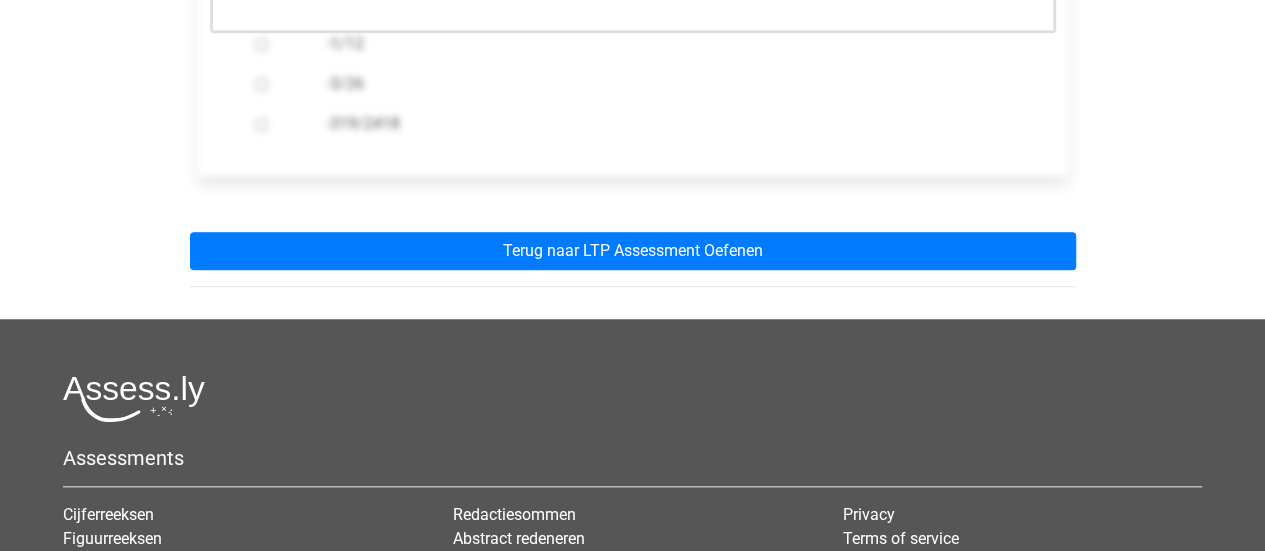 scroll, scrollTop: 746, scrollLeft: 0, axis: vertical 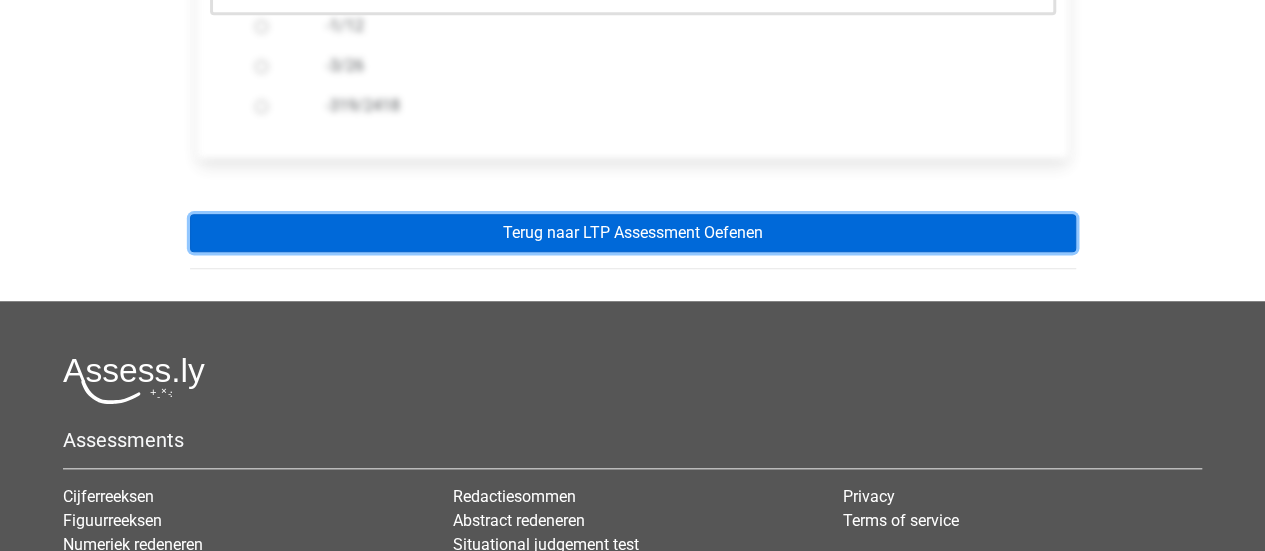 click on "Terug naar LTP Assessment Oefenen" at bounding box center (633, 233) 